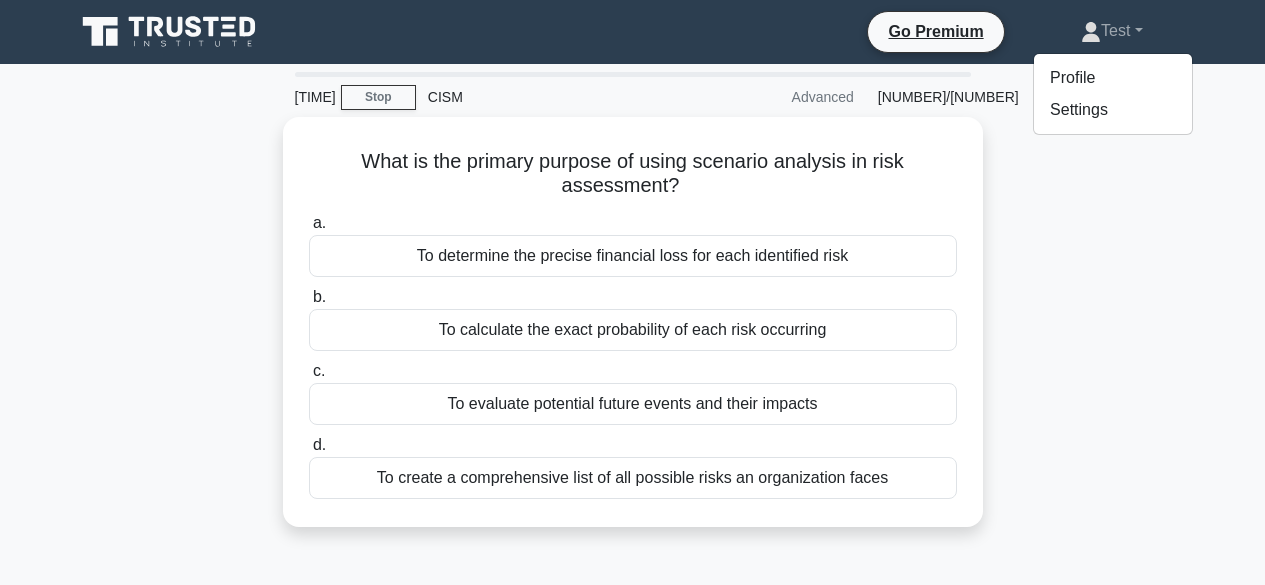 scroll, scrollTop: 0, scrollLeft: 0, axis: both 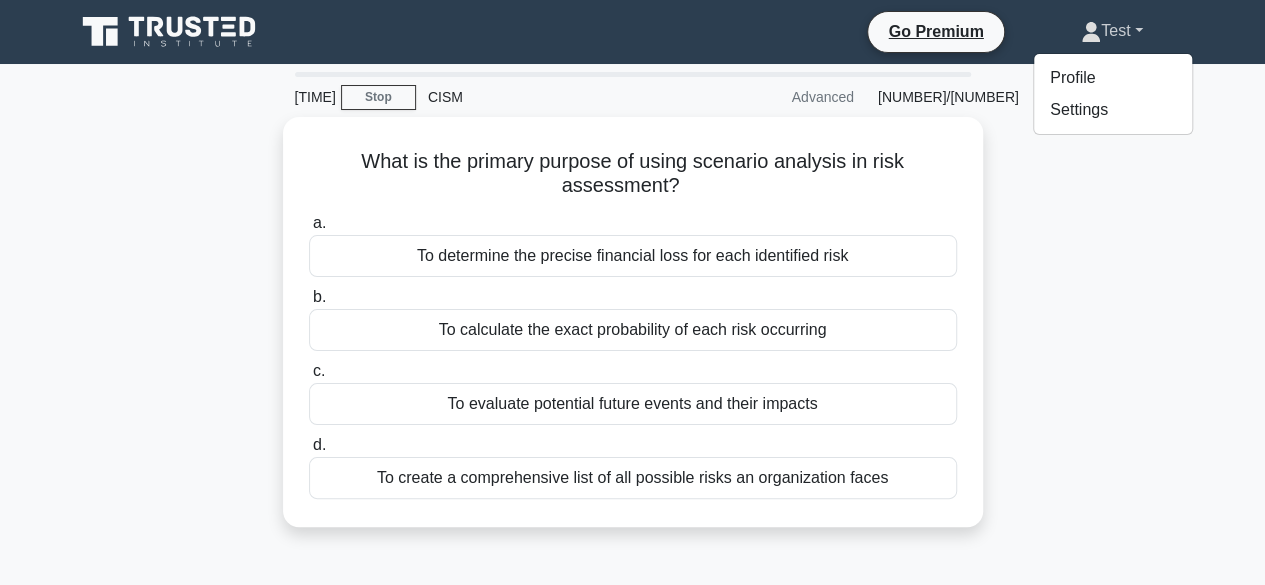 click on "Test" at bounding box center (1111, 31) 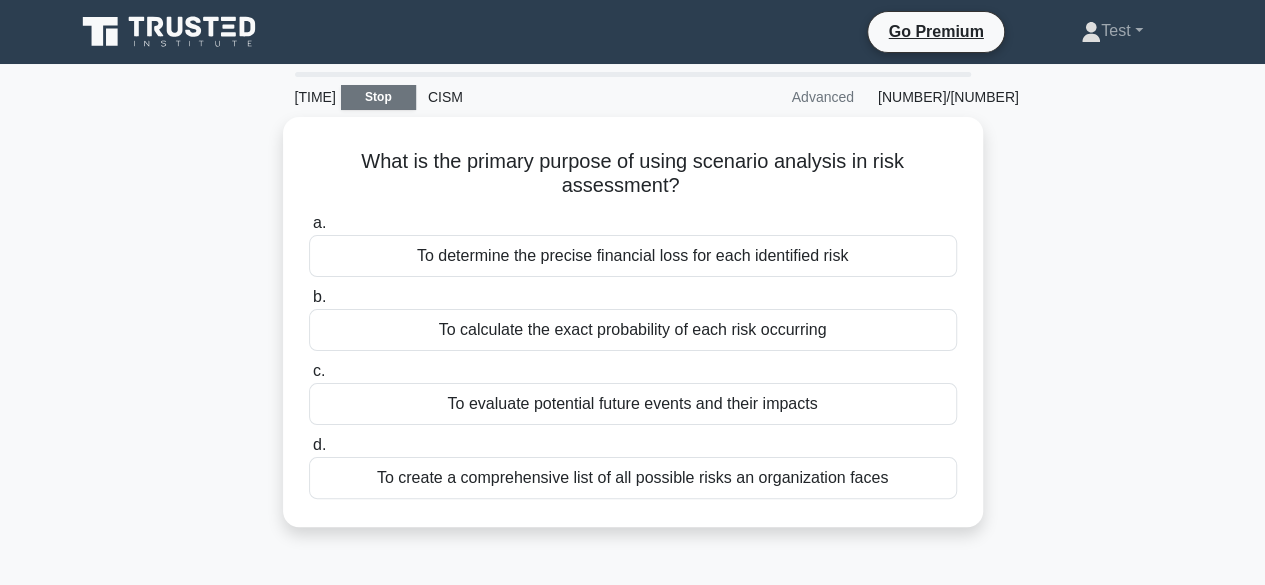 click on "Stop" at bounding box center (378, 97) 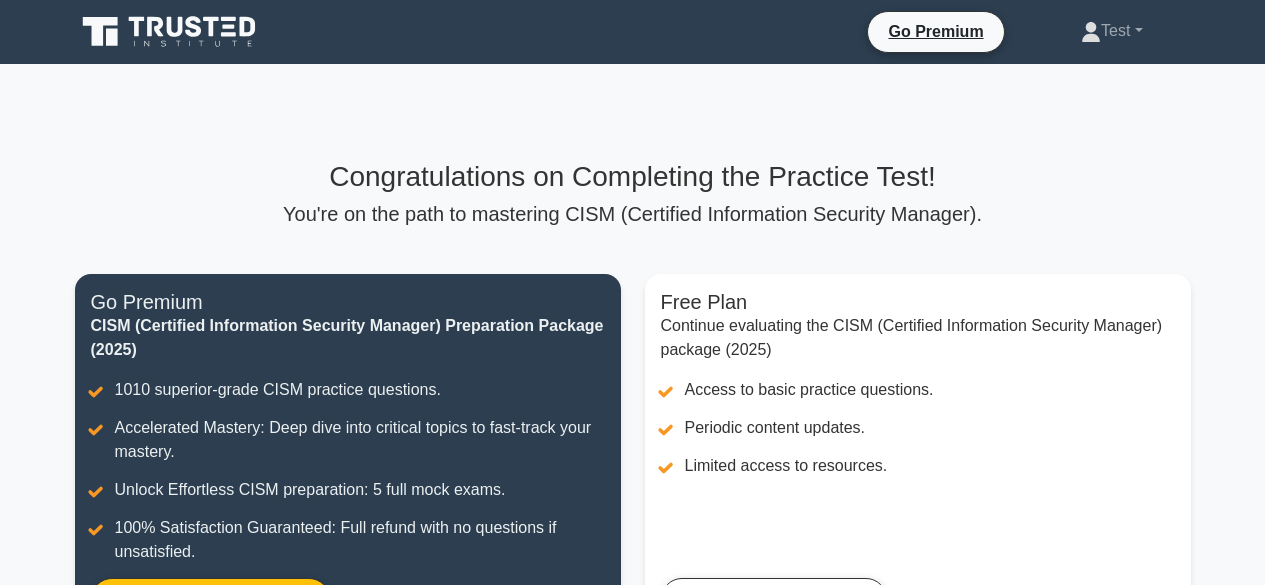 scroll, scrollTop: 0, scrollLeft: 0, axis: both 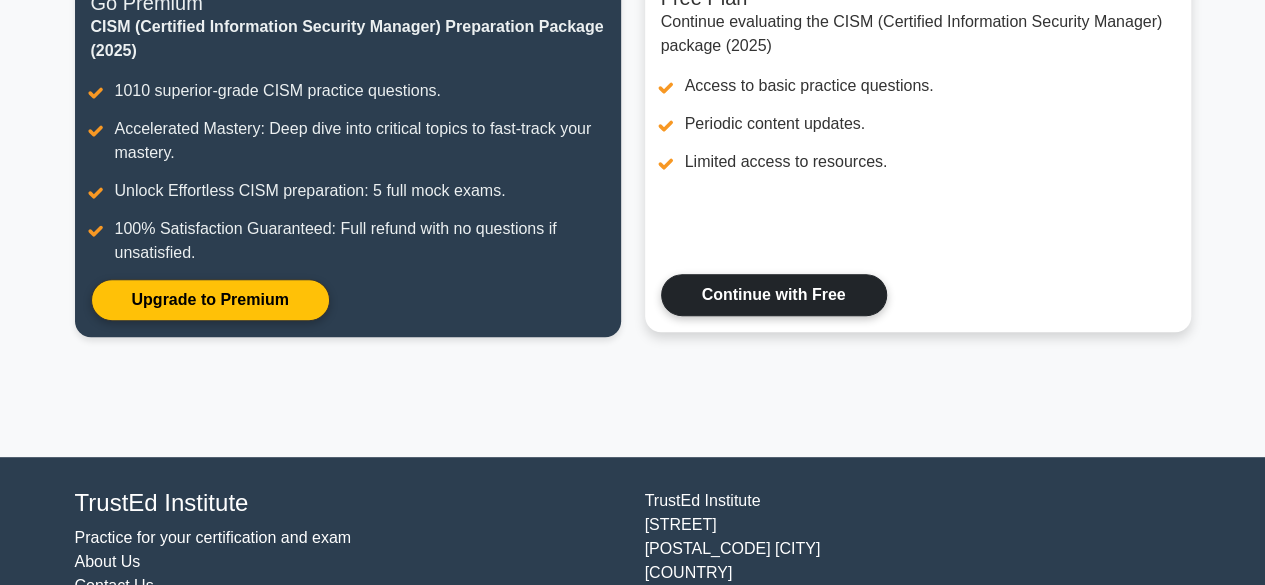 click on "Continue with Free" at bounding box center [774, 295] 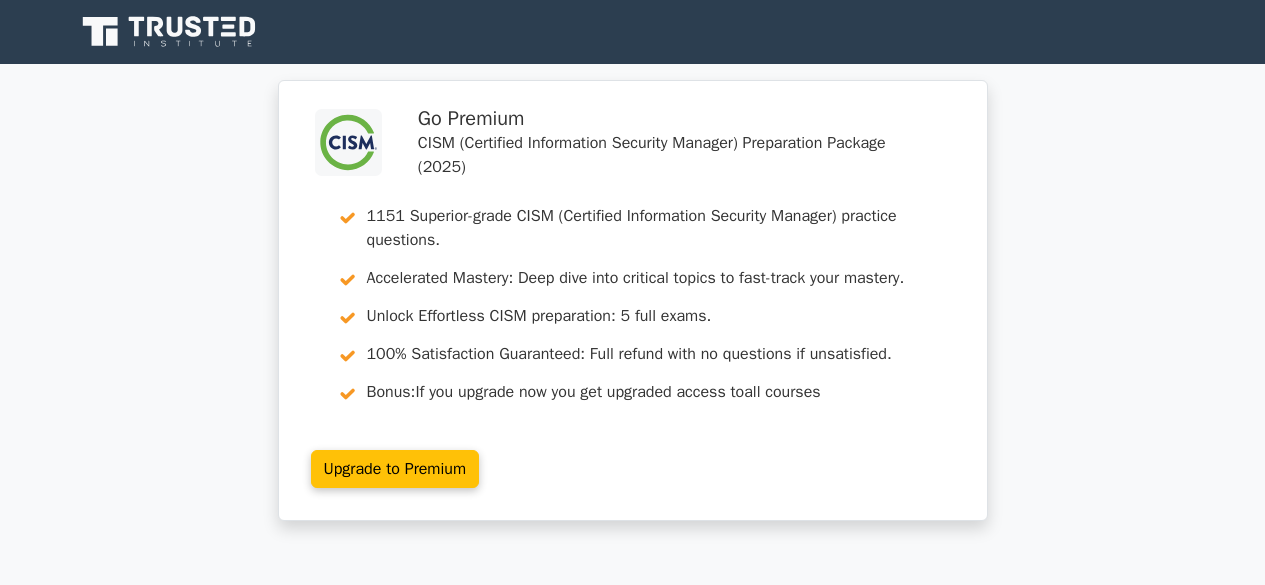 scroll, scrollTop: 0, scrollLeft: 0, axis: both 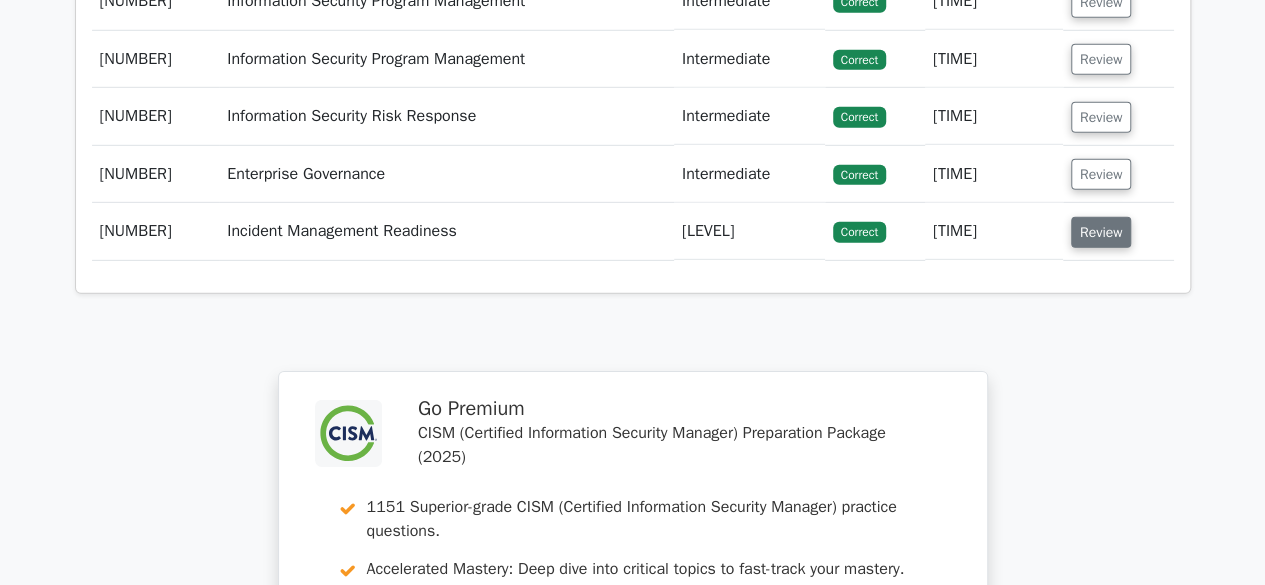 click on "Review" at bounding box center (1101, 232) 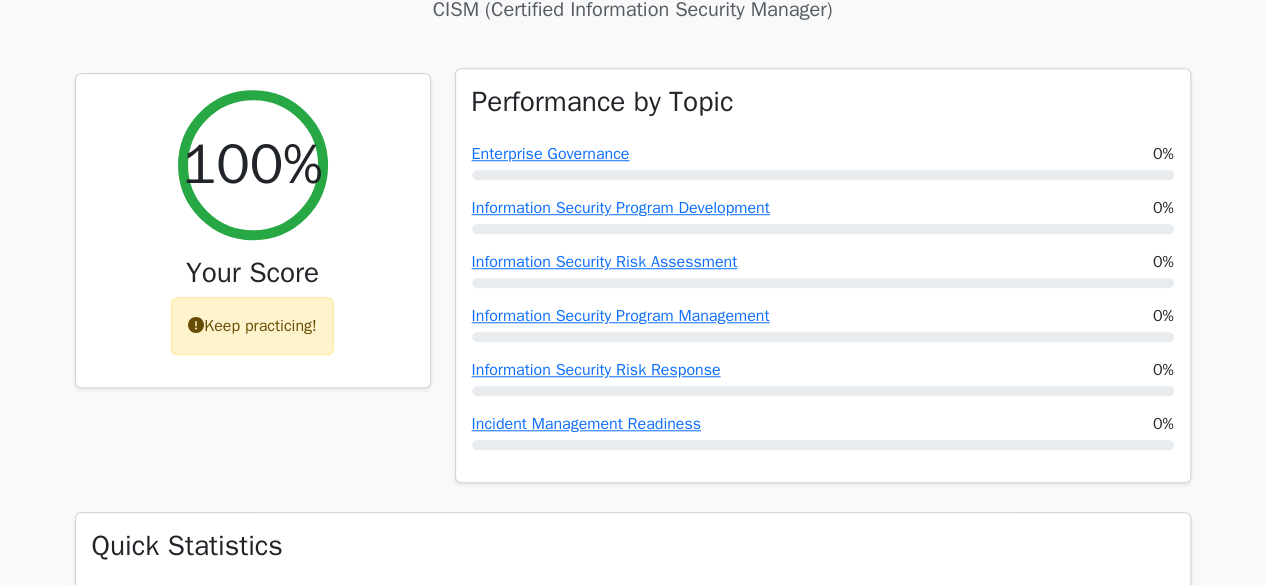 scroll, scrollTop: 0, scrollLeft: 0, axis: both 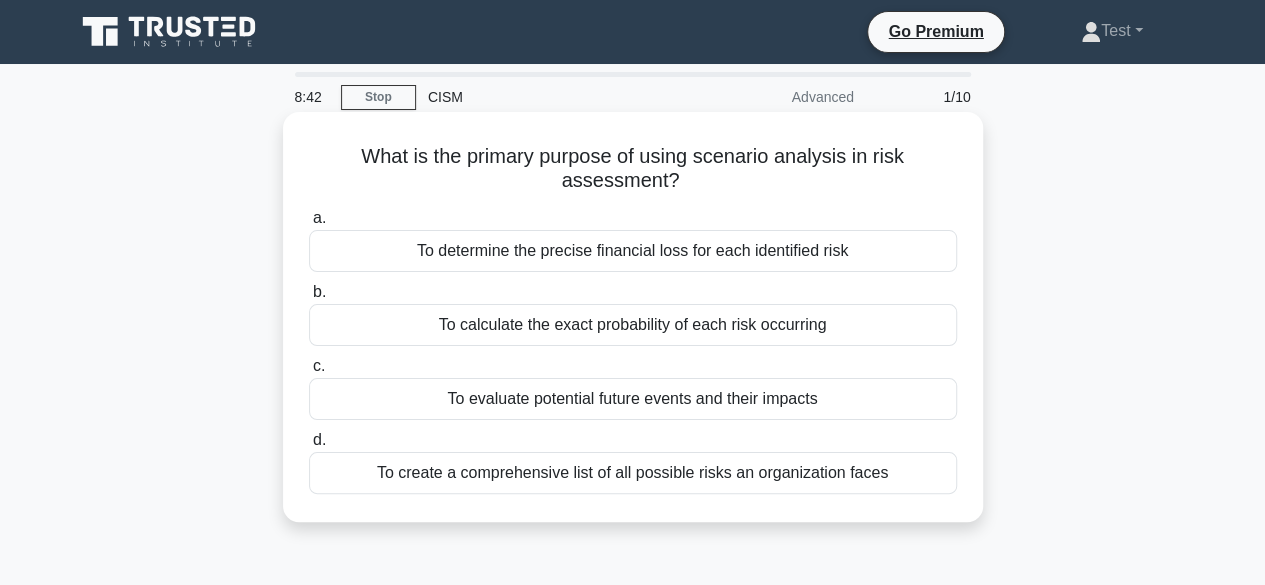 click on "To evaluate potential future events and their impacts" at bounding box center [633, 399] 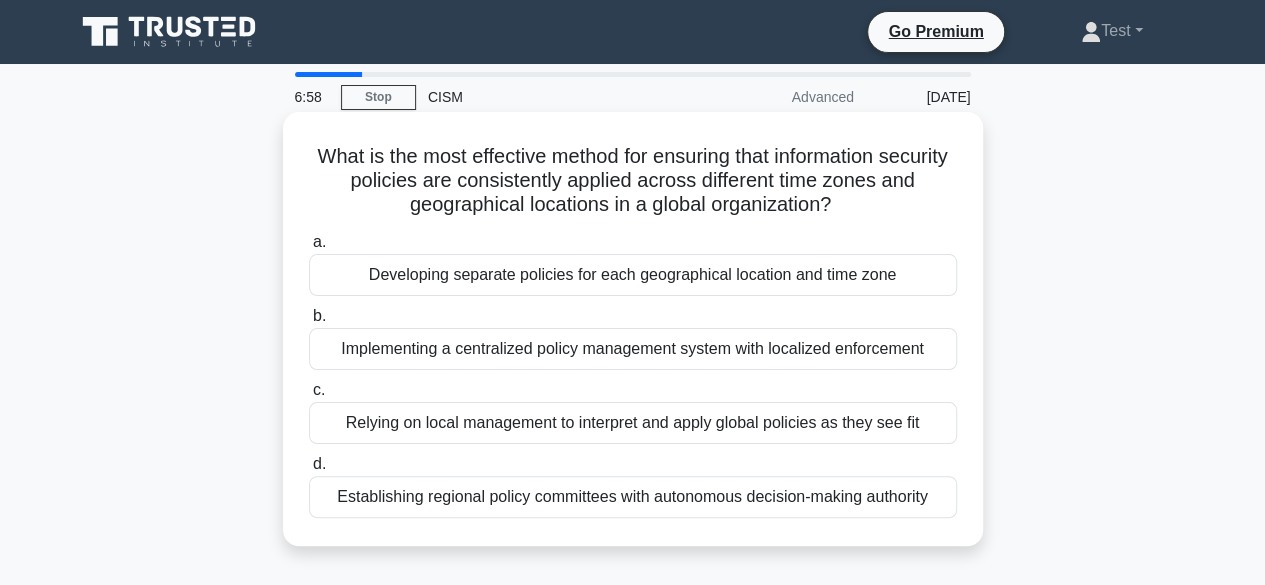 click on "Implementing a centralized policy management system with localized enforcement" at bounding box center [633, 349] 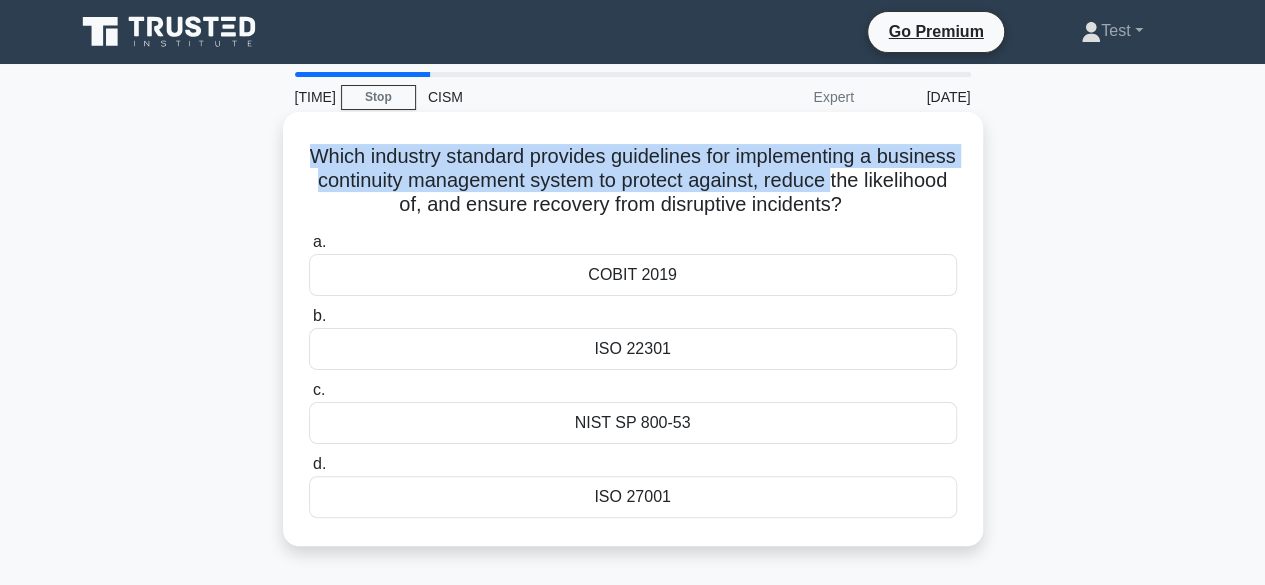 drag, startPoint x: 341, startPoint y: 158, endPoint x: 922, endPoint y: 170, distance: 581.1239 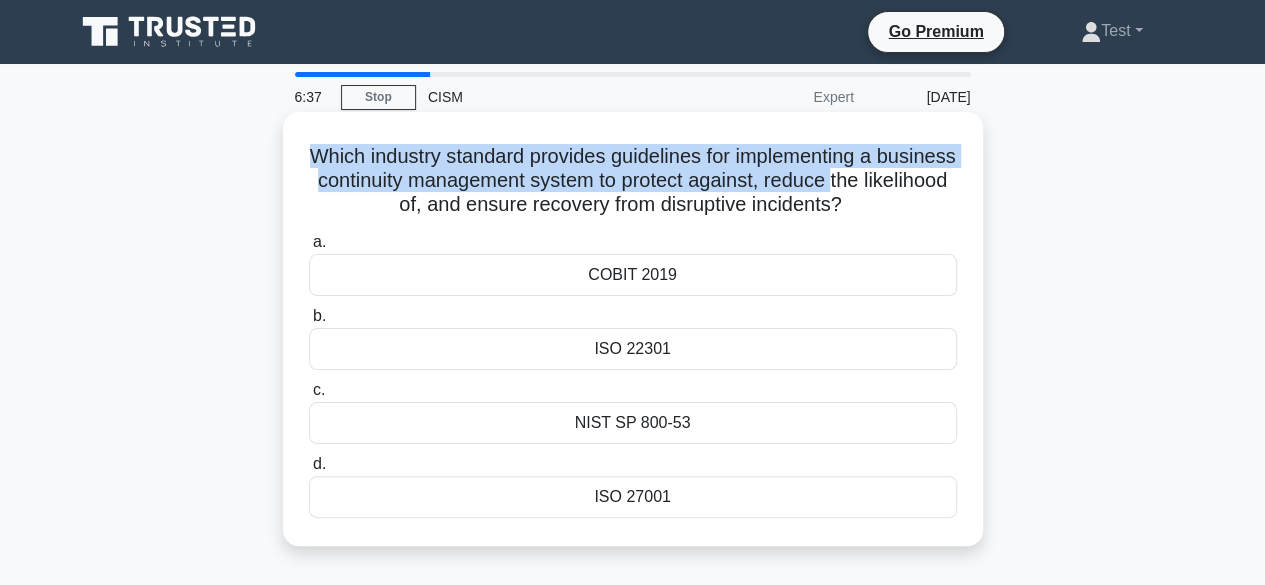click on "Which industry standard provides guidelines for implementing a business continuity management system to protect against, reduce the likelihood of, and ensure recovery from disruptive incidents?
.spinner_0XTQ{transform-origin:center;animation:spinner_y6GP .75s linear infinite}@keyframes spinner_y6GP{100%{transform:rotate(360deg)}}" at bounding box center [633, 181] 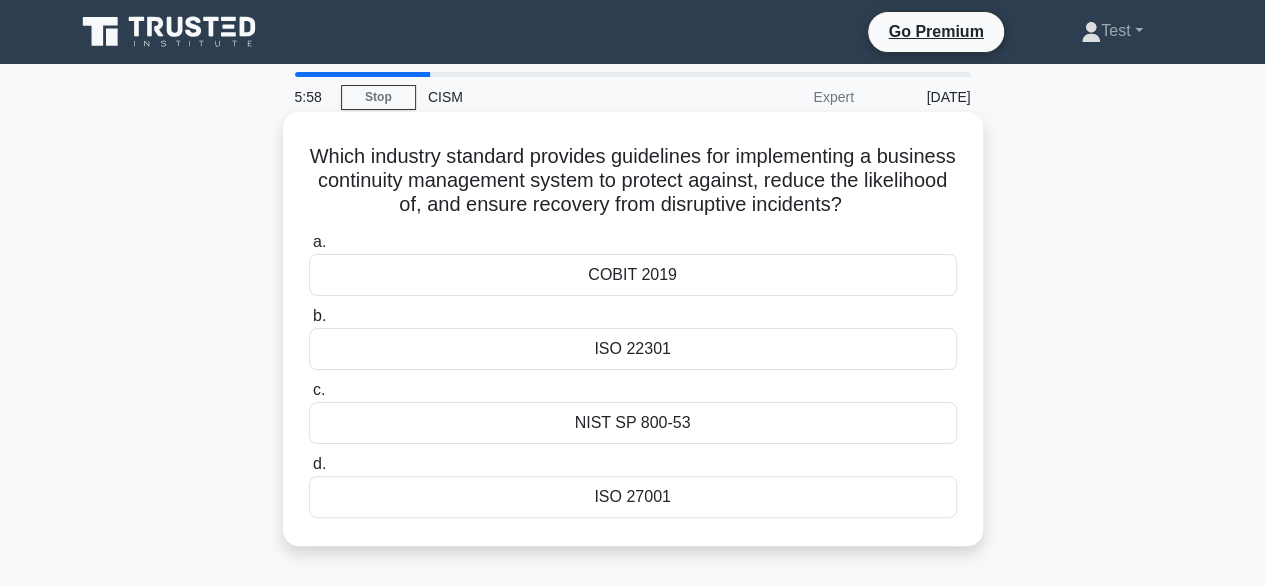 drag, startPoint x: 344, startPoint y: 159, endPoint x: 922, endPoint y: 201, distance: 579.5239 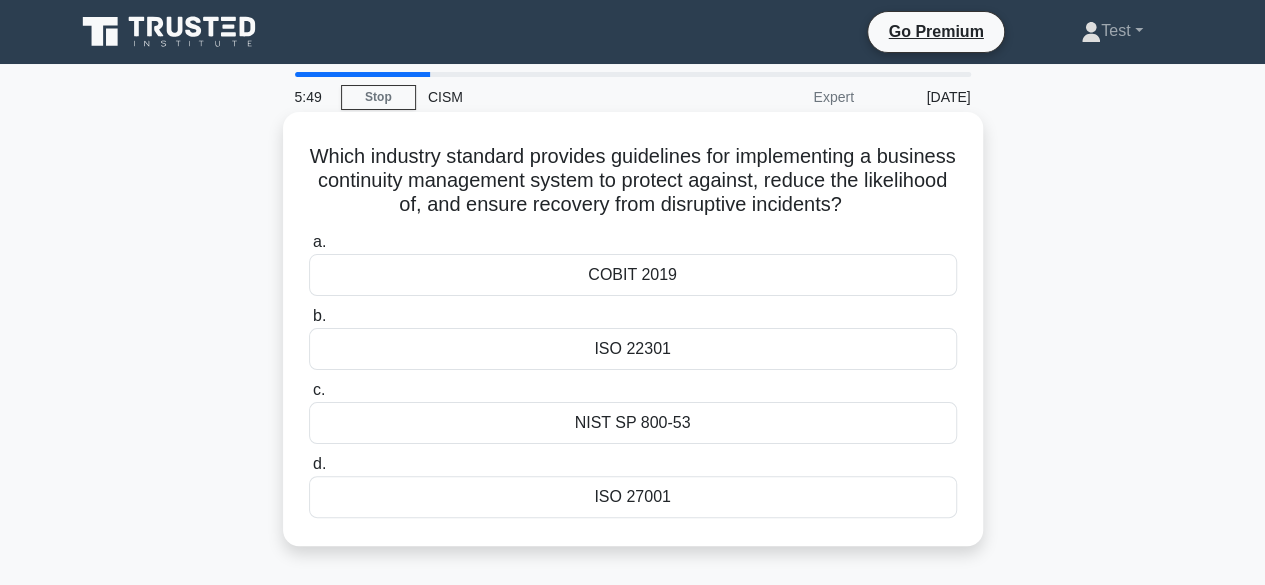 click on "[STANDARD]" at bounding box center [633, 349] 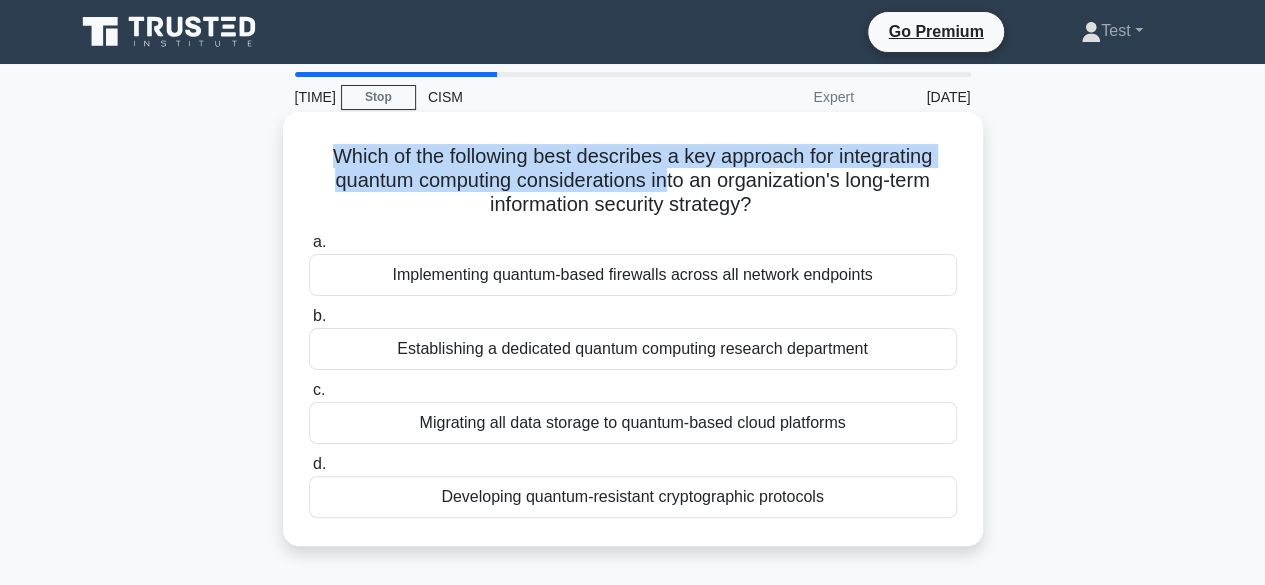 drag, startPoint x: 323, startPoint y: 161, endPoint x: 670, endPoint y: 178, distance: 347.41617 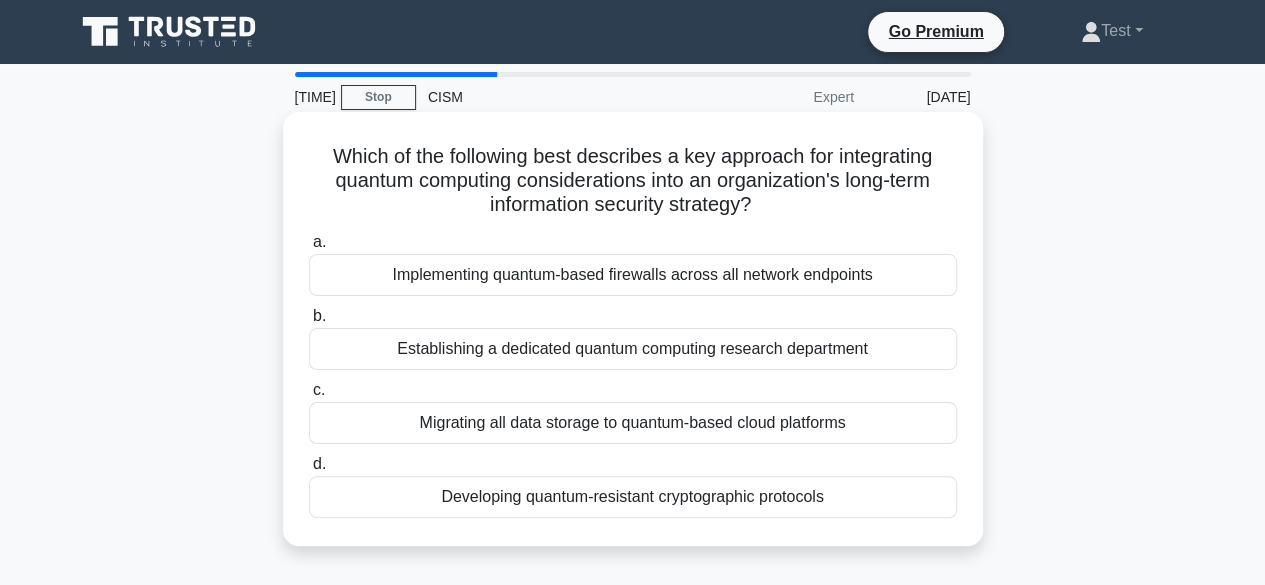 click on "Which of the following best describes a key approach for integrating quantum computing considerations into an organization's long-term information security strategy?
.spinner_0XTQ{transform-origin:center;animation:spinner_y6GP .75s linear infinite}@keyframes spinner_y6GP{100%{transform:rotate(360deg)}}" at bounding box center [633, 181] 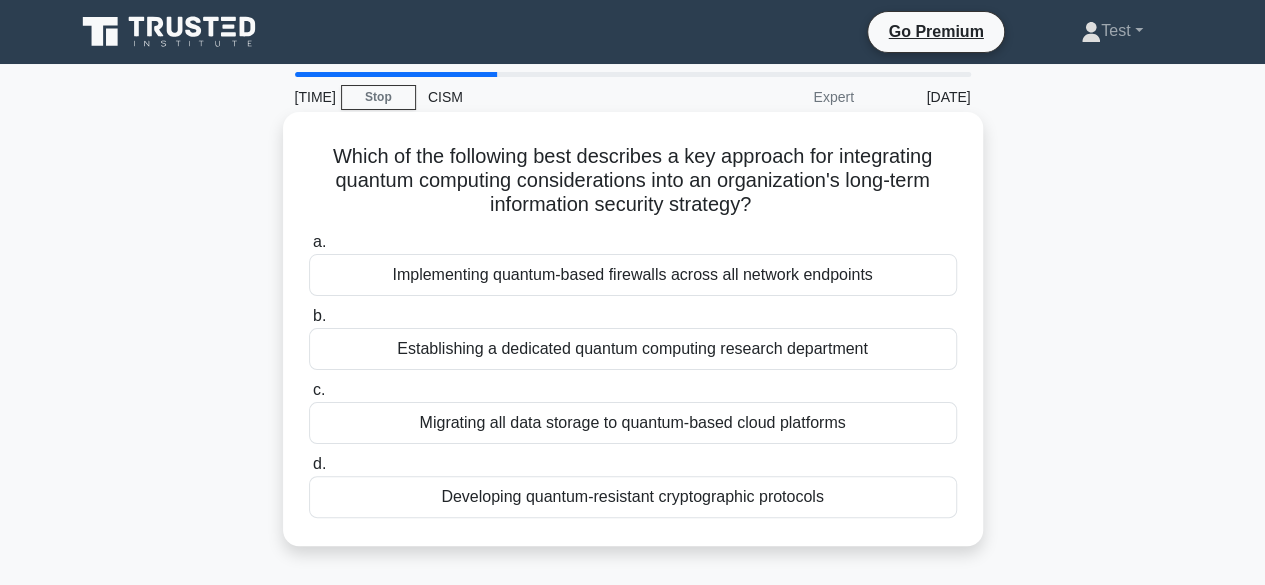 drag, startPoint x: 306, startPoint y: 141, endPoint x: 783, endPoint y: 207, distance: 481.5444 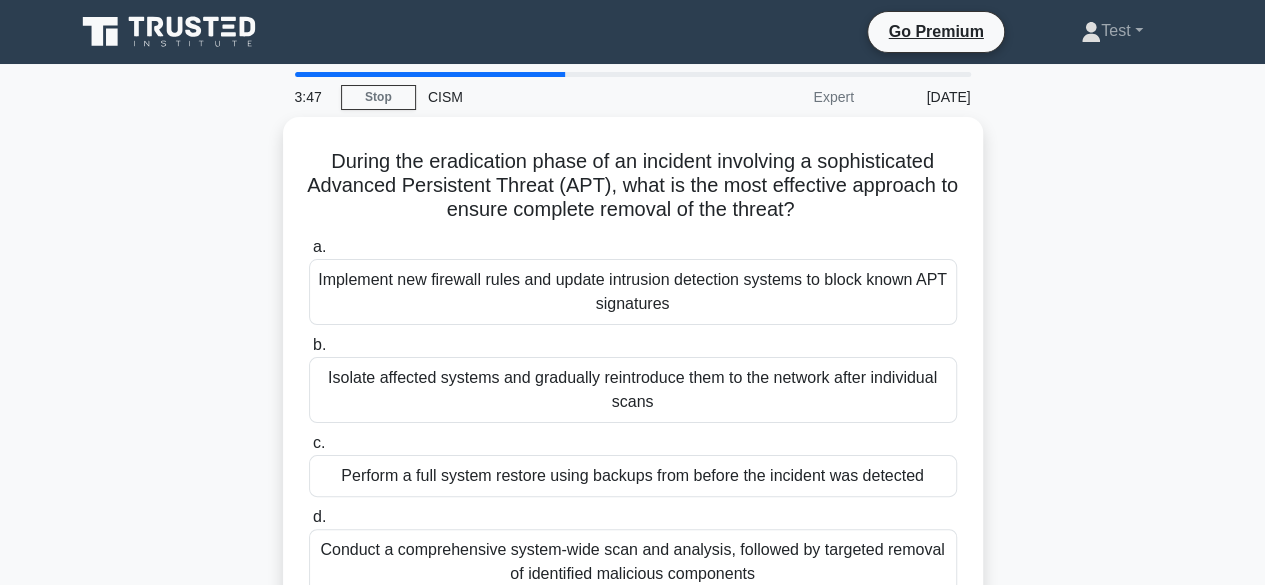 scroll, scrollTop: 100, scrollLeft: 0, axis: vertical 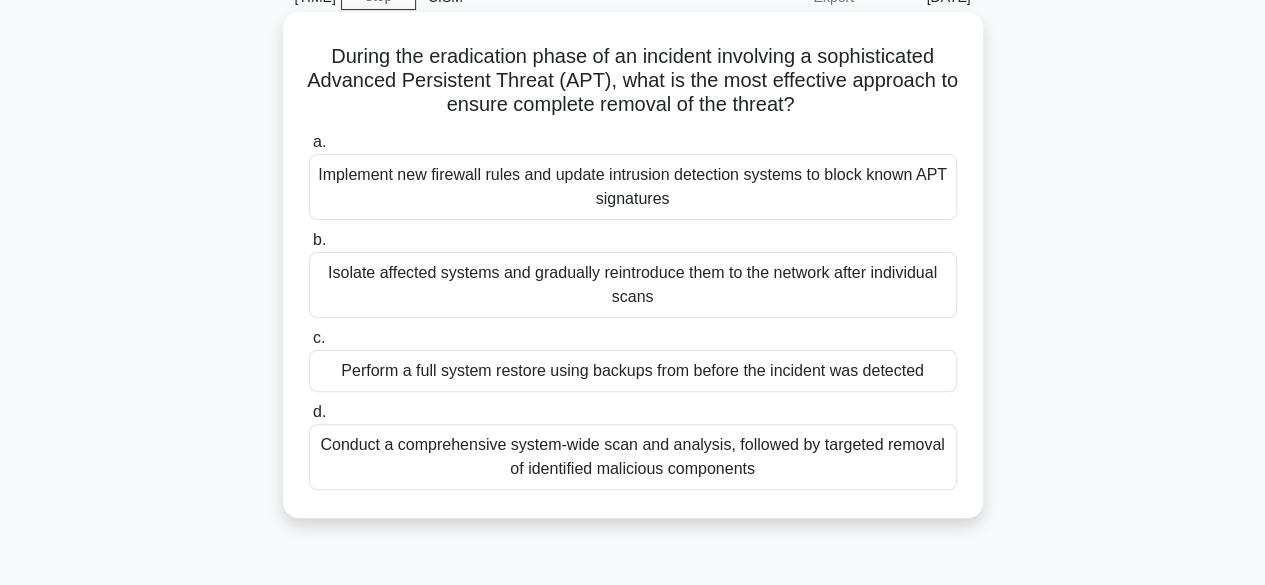 click on "Conduct a comprehensive system-wide scan and analysis, followed by targeted removal of identified malicious components" at bounding box center [633, 457] 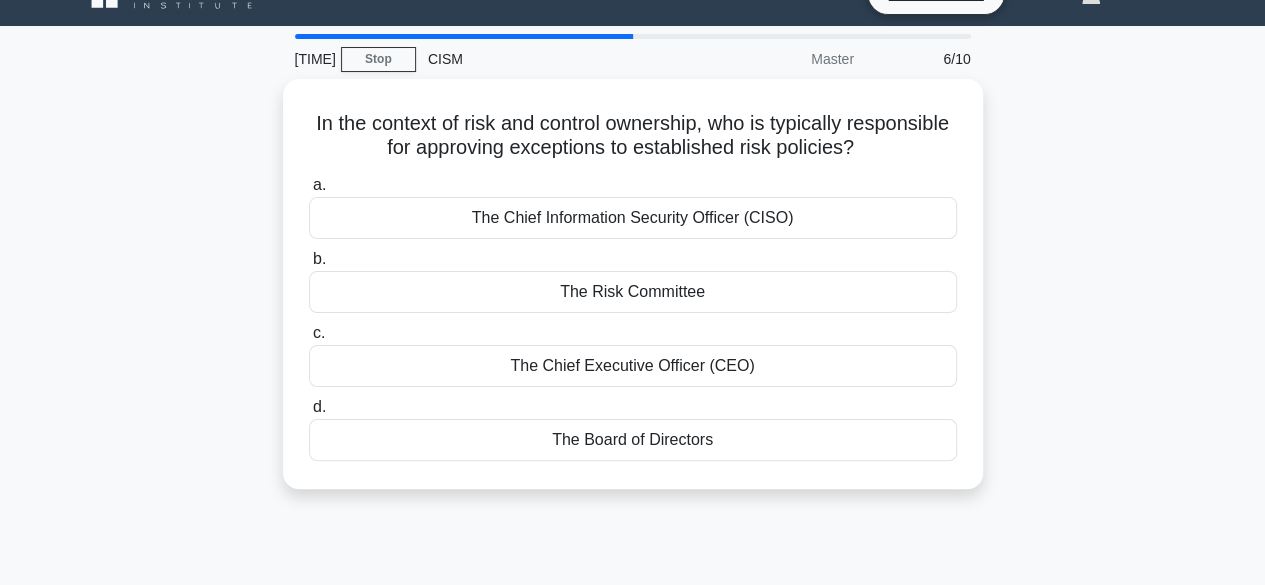 scroll, scrollTop: 0, scrollLeft: 0, axis: both 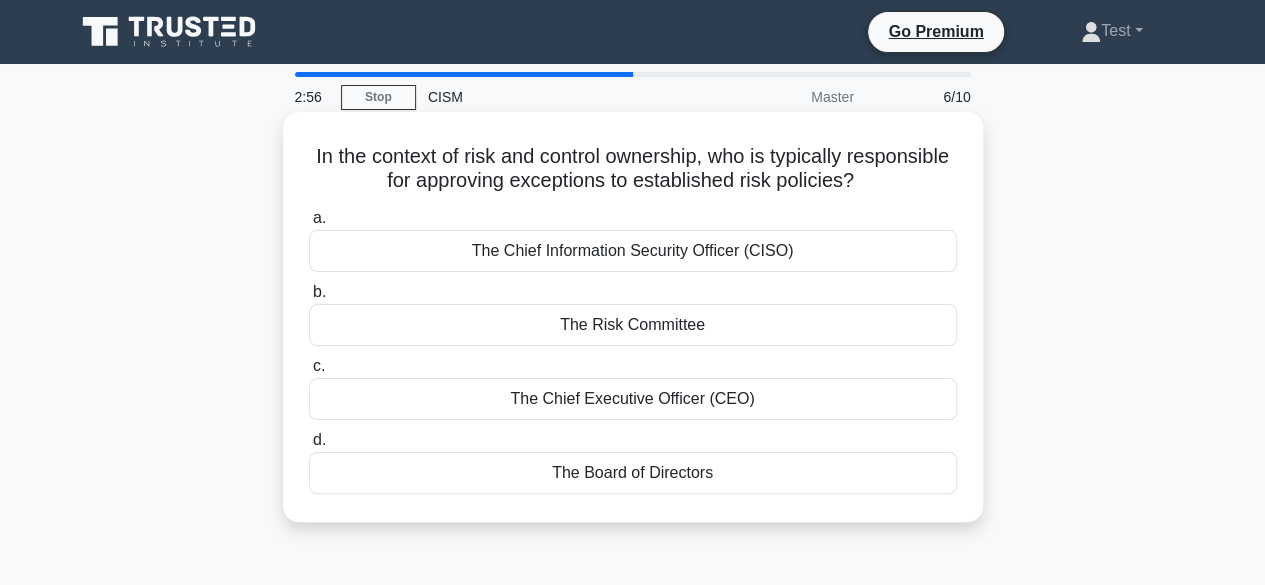 drag, startPoint x: 346, startPoint y: 159, endPoint x: 952, endPoint y: 197, distance: 607.19025 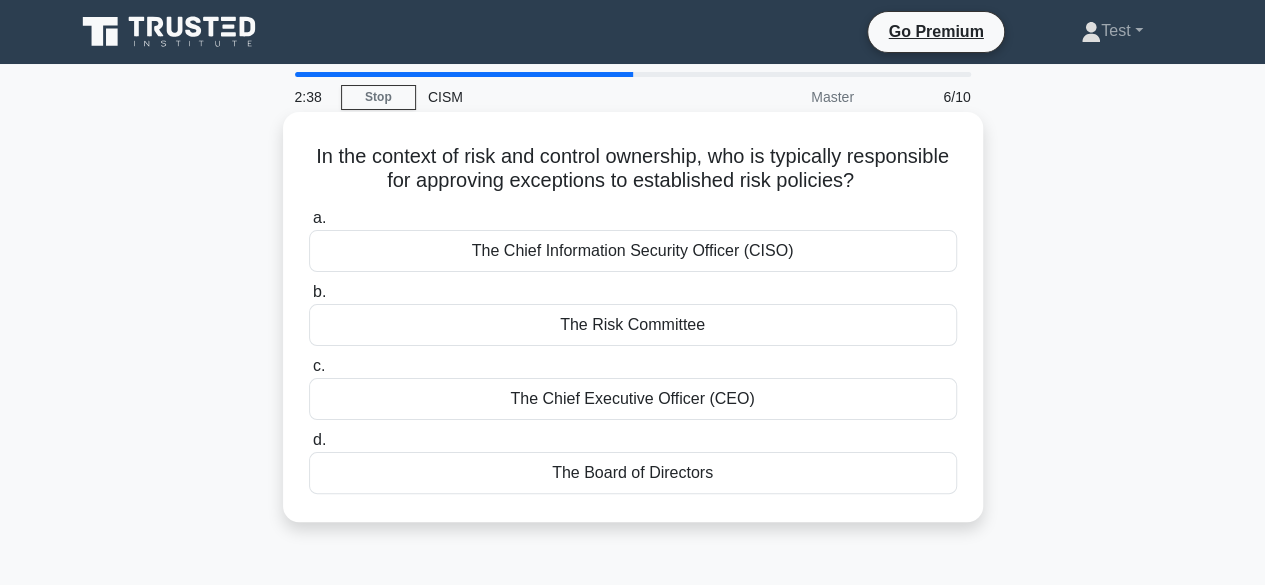 click on "The Chief Information Security Officer (CISO)" at bounding box center [633, 251] 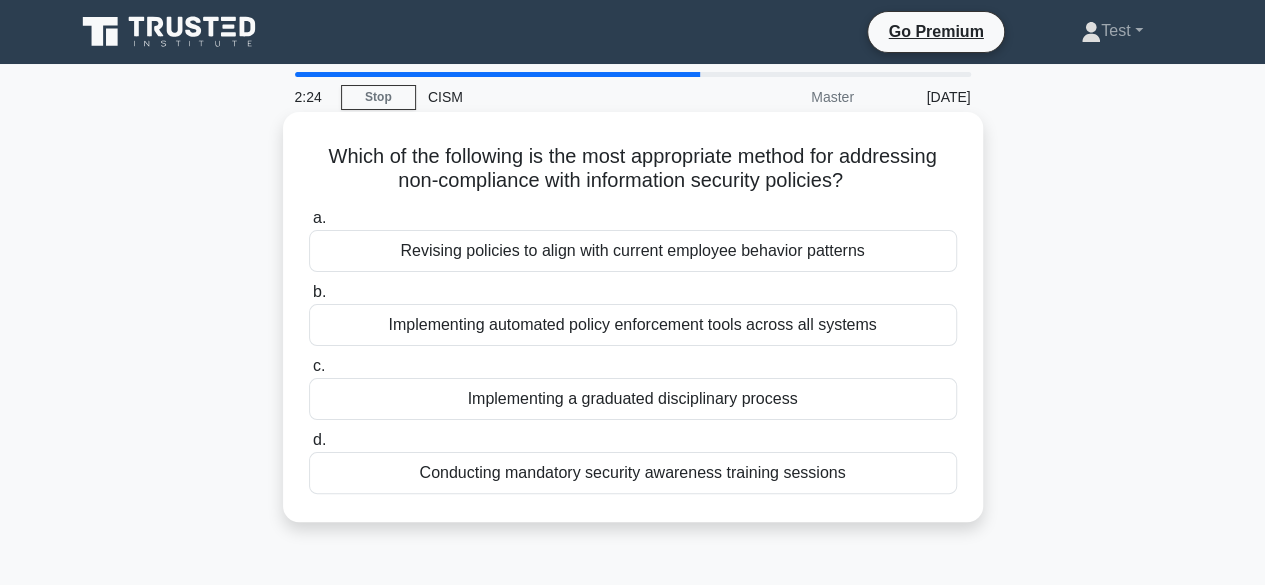 drag, startPoint x: 321, startPoint y: 155, endPoint x: 868, endPoint y: 178, distance: 547.48334 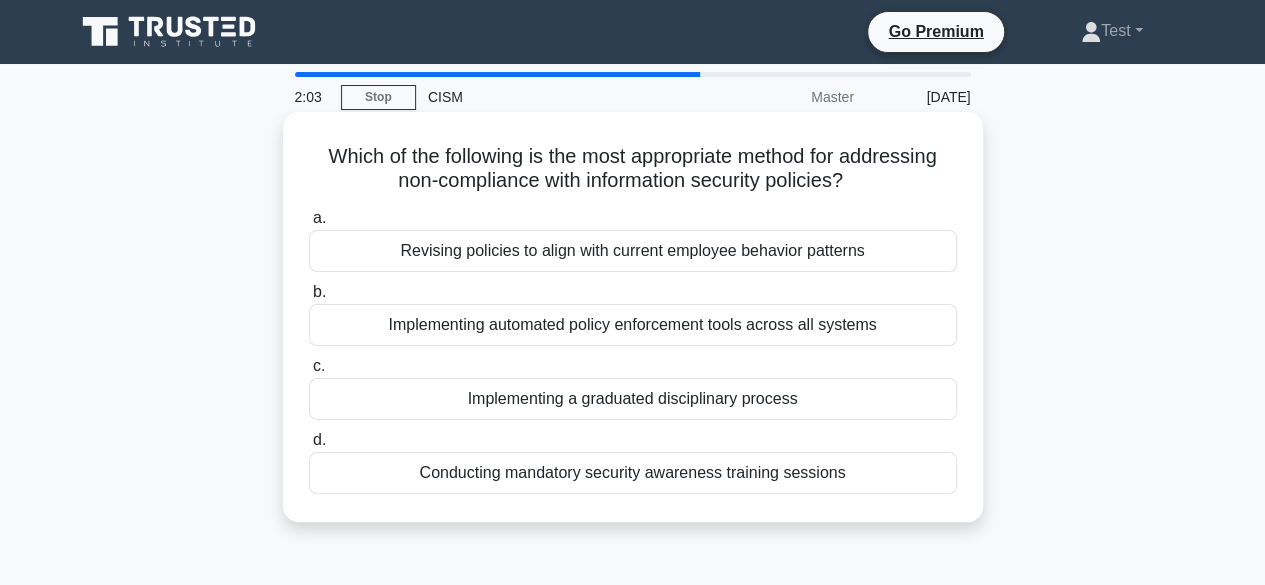 click on "Implementing a graduated disciplinary process" at bounding box center (633, 399) 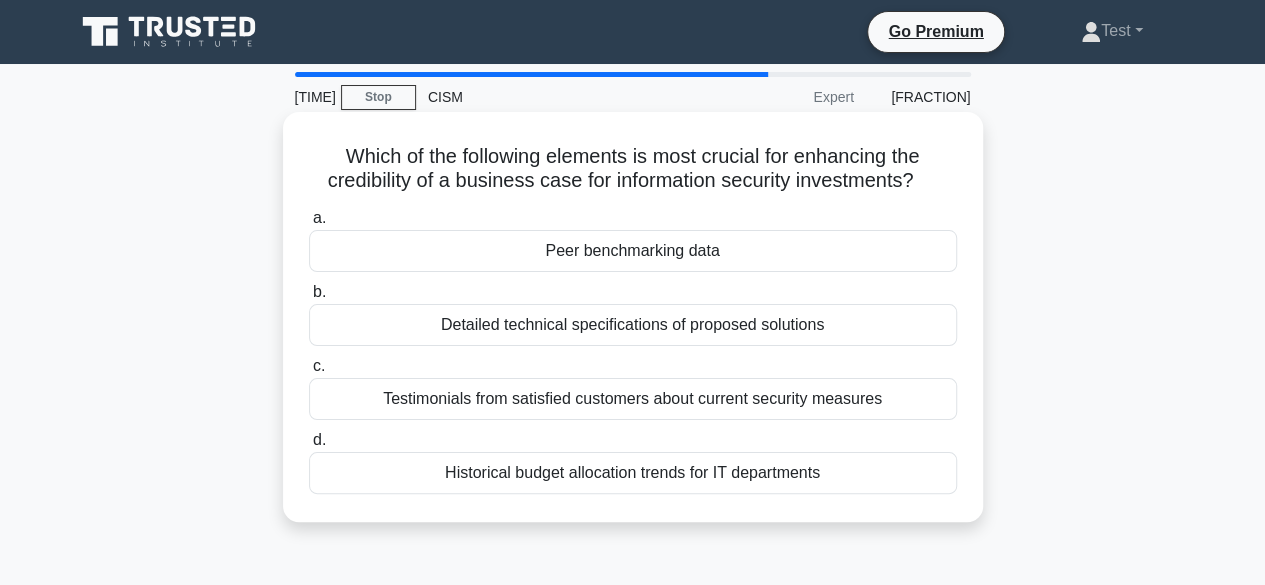 drag, startPoint x: 343, startPoint y: 160, endPoint x: 933, endPoint y: 180, distance: 590.33887 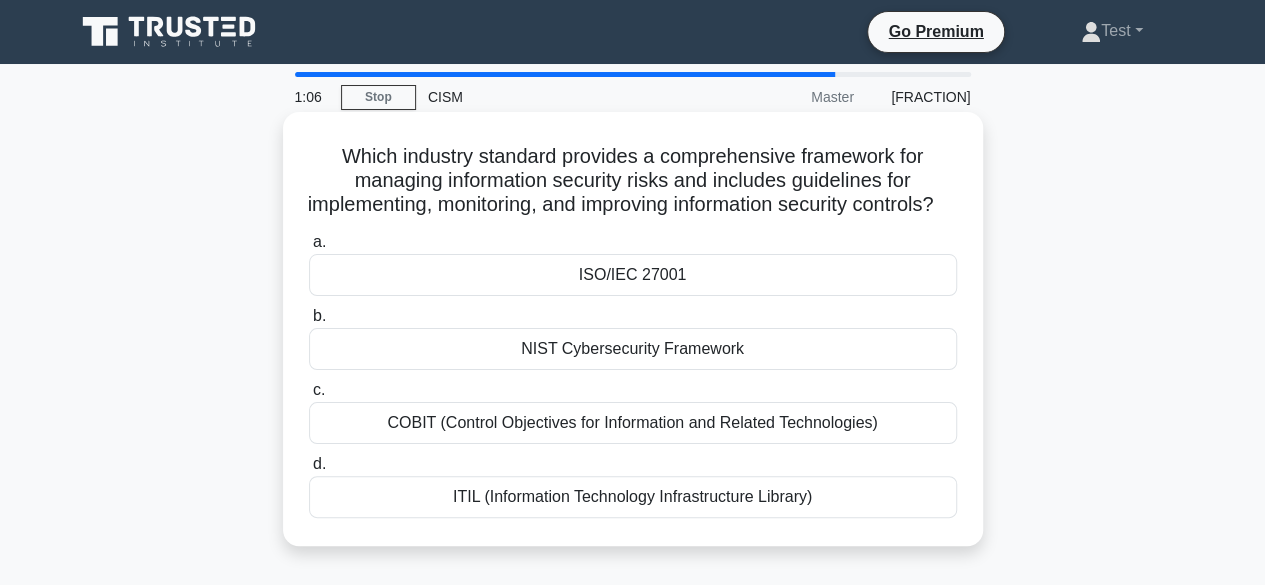 drag, startPoint x: 332, startPoint y: 146, endPoint x: 800, endPoint y: 225, distance: 474.6209 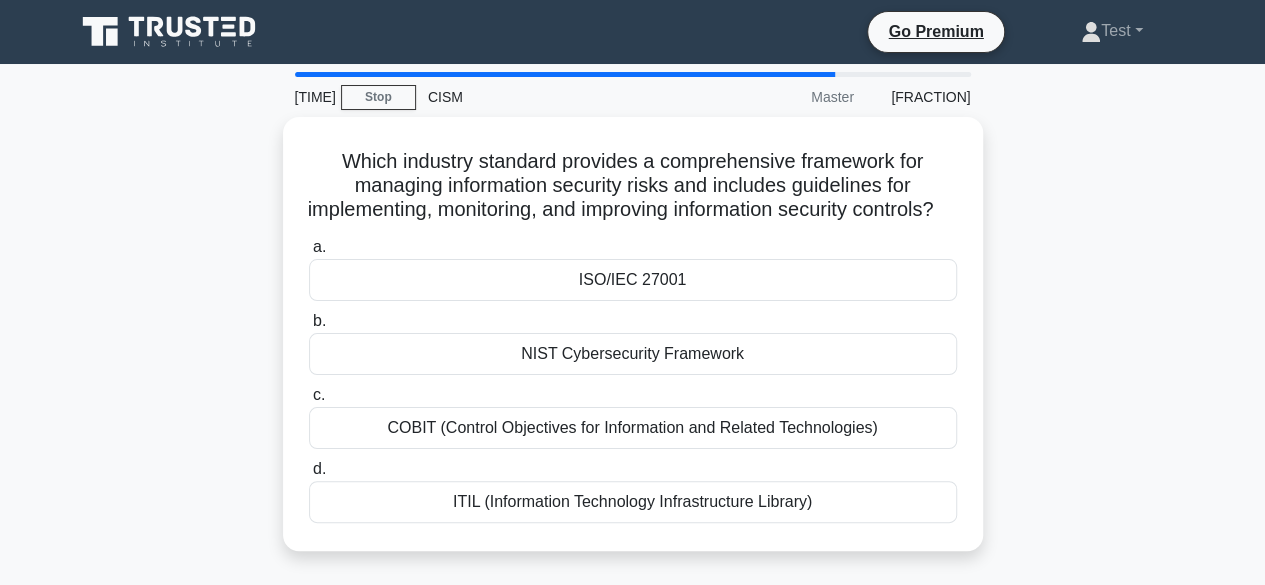 click on "Which industry standard provides a comprehensive framework for managing information security risks and includes guidelines for implementing, monitoring, and improving information security controls?
.spinner_0XTQ{transform-origin:center;animation:spinner_y6GP .75s linear infinite}@keyframes spinner_y6GP{100%{transform:rotate(360deg)}}
a.
ISO/IEC 27001
b. c. d." at bounding box center (633, 346) 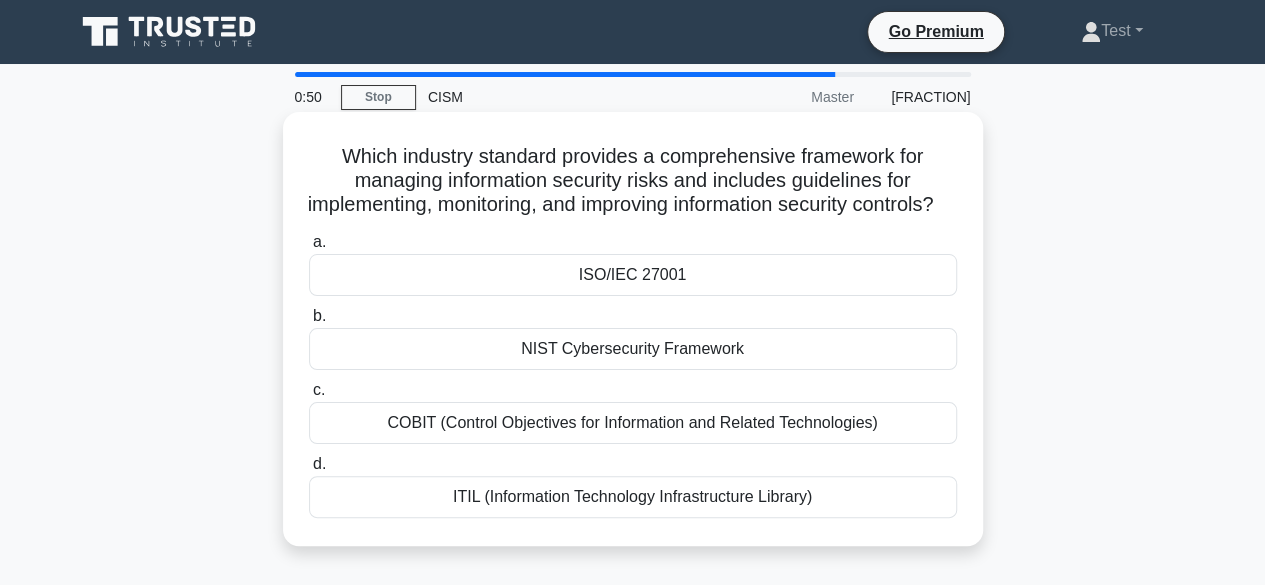 click on "NIST Cybersecurity Framework" at bounding box center (633, 349) 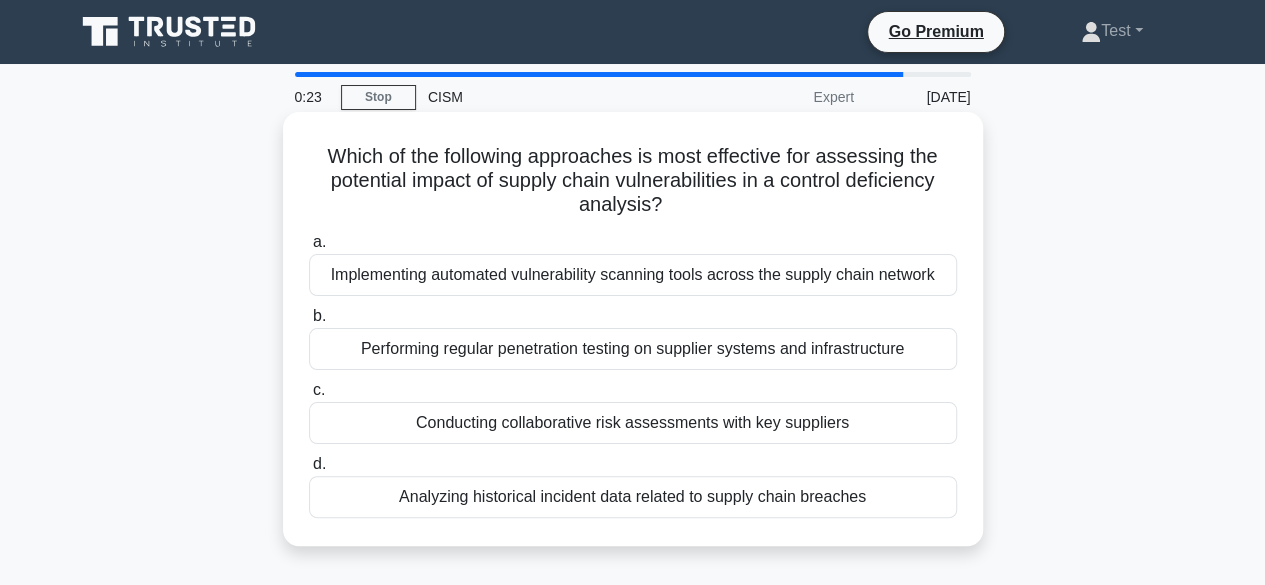 drag, startPoint x: 323, startPoint y: 162, endPoint x: 740, endPoint y: 214, distance: 420.2297 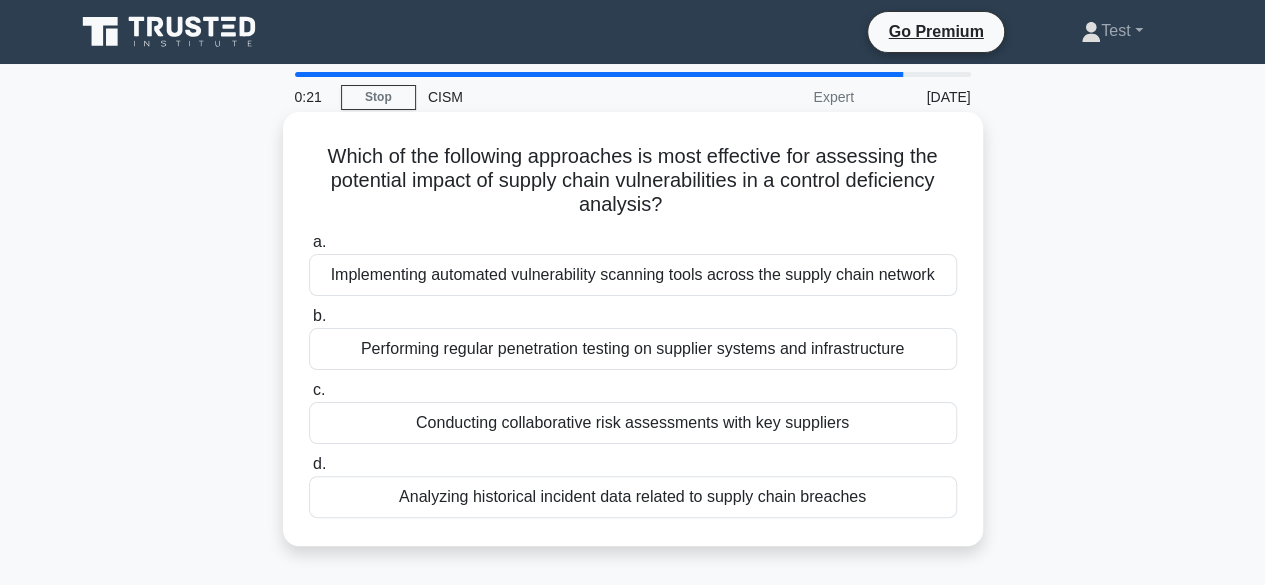 click on "Which of the following approaches is most effective for assessing the potential impact of supply chain vulnerabilities in a control deficiency analysis?
.spinner_0XTQ{transform-origin:center;animation:spinner_y6GP .75s linear infinite}@keyframes spinner_y6GP{100%{transform:rotate(360deg)}}
a.
Implementing automated vulnerability scanning tools across the supply chain network
b." at bounding box center [633, 329] 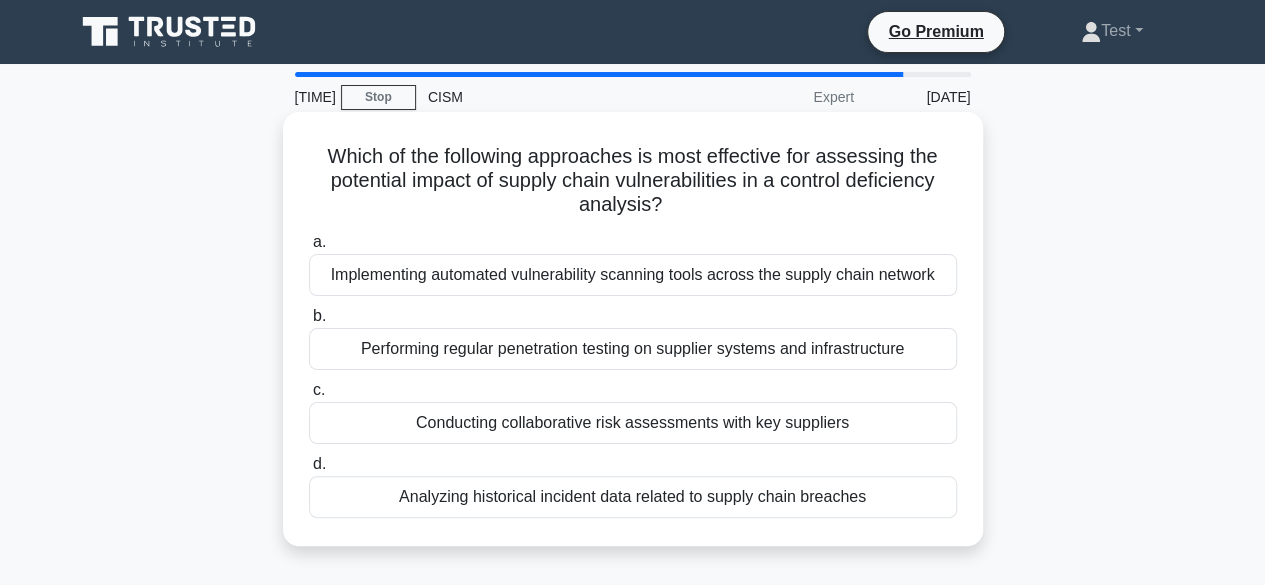 click on "Conducting collaborative risk assessments with key suppliers" at bounding box center (633, 423) 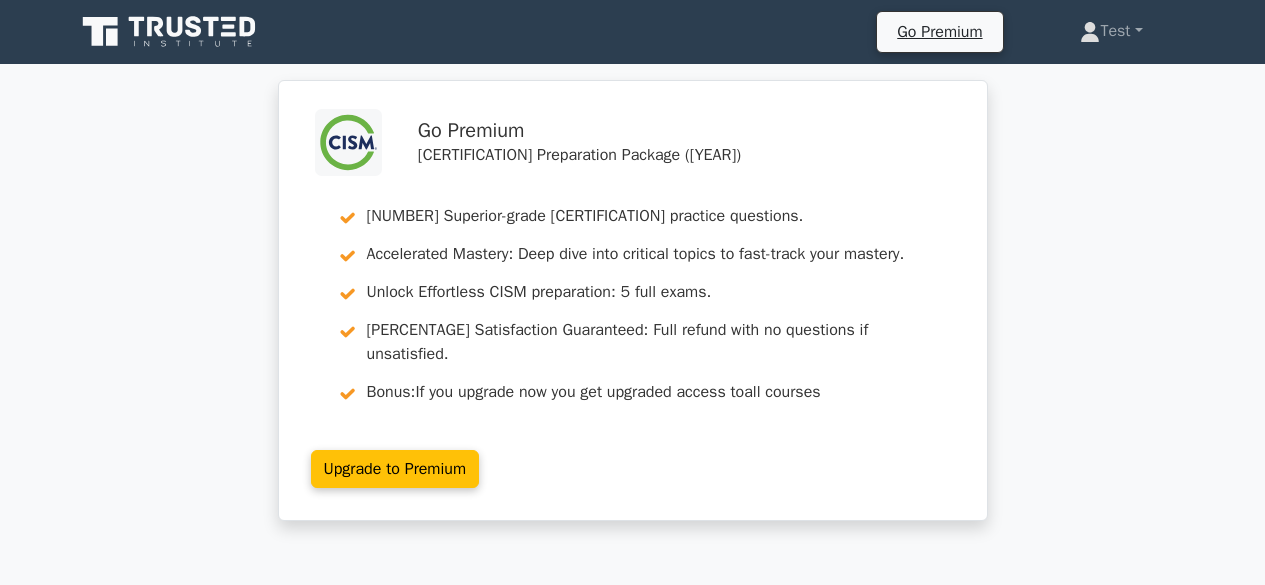 scroll, scrollTop: 400, scrollLeft: 0, axis: vertical 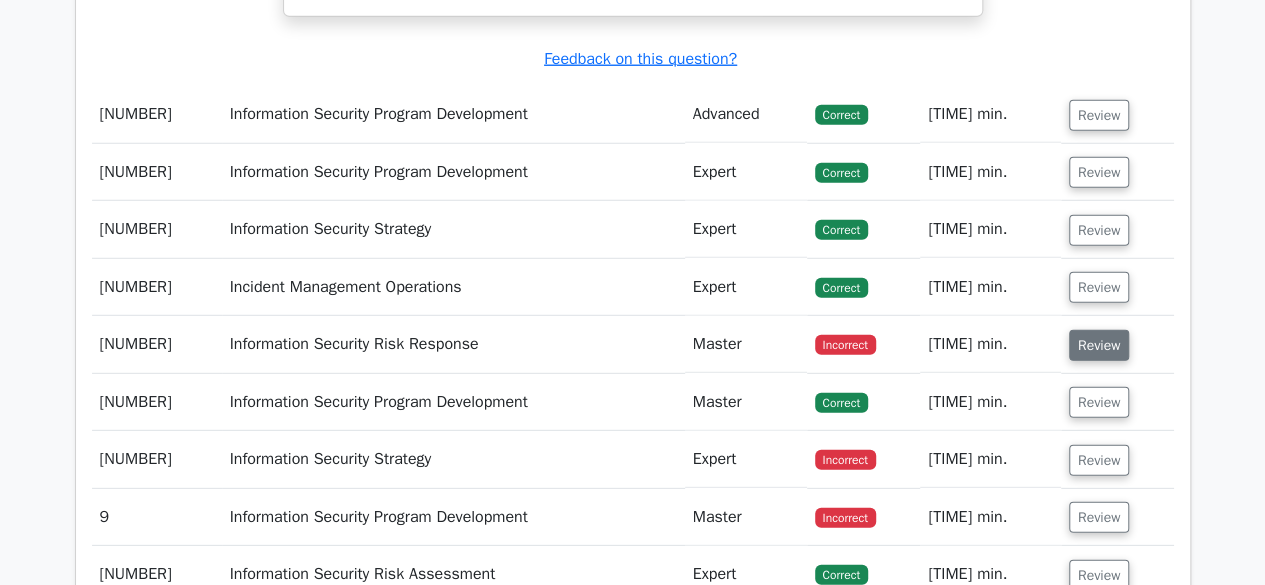 click on "Review" at bounding box center [1099, 345] 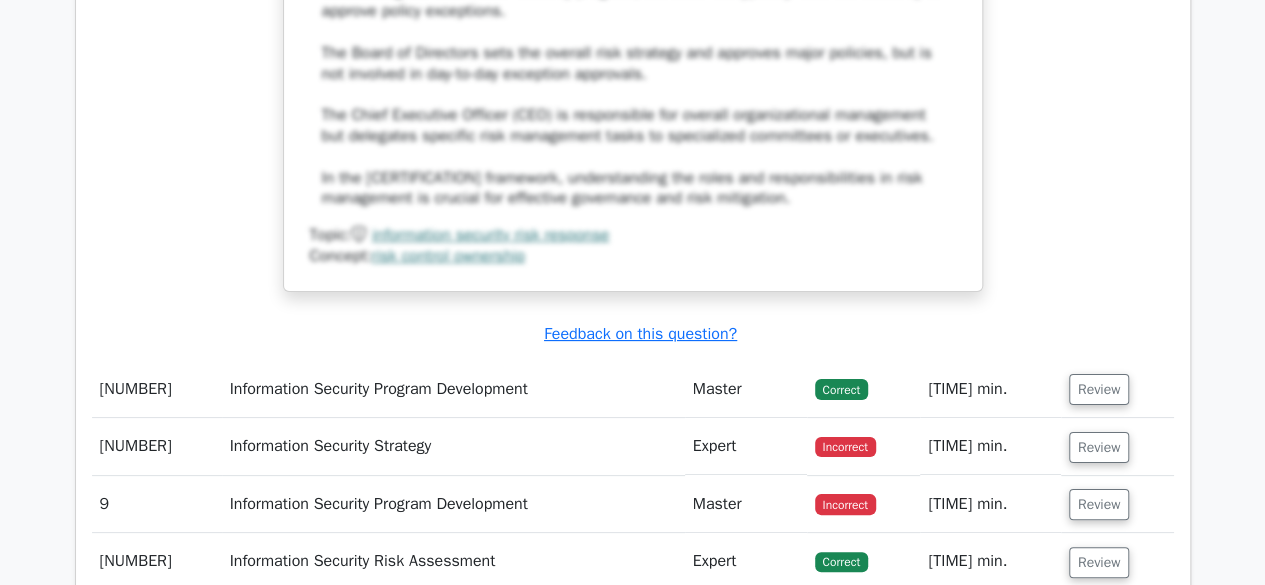 scroll, scrollTop: 4000, scrollLeft: 0, axis: vertical 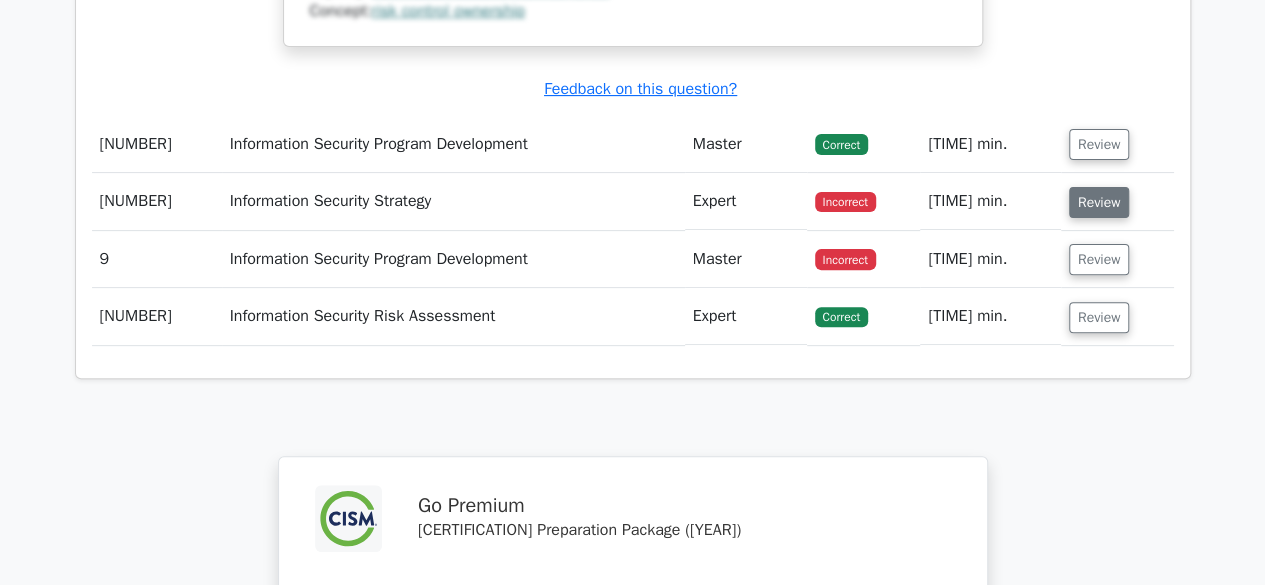 click on "Review" at bounding box center (1099, 202) 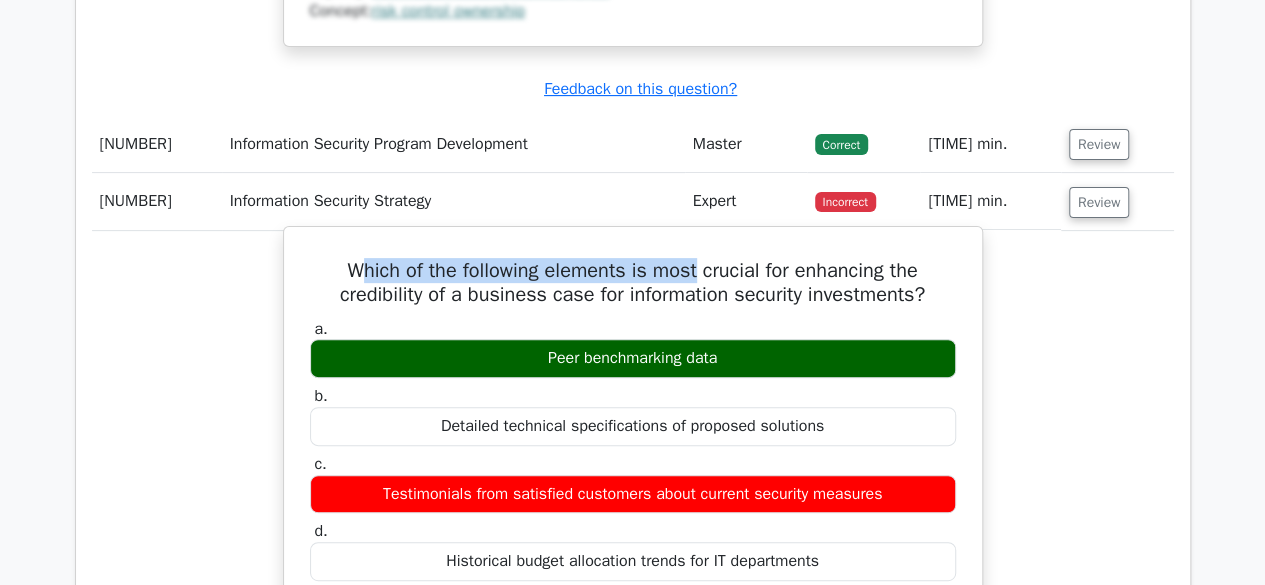 drag, startPoint x: 349, startPoint y: 221, endPoint x: 696, endPoint y: 239, distance: 347.46655 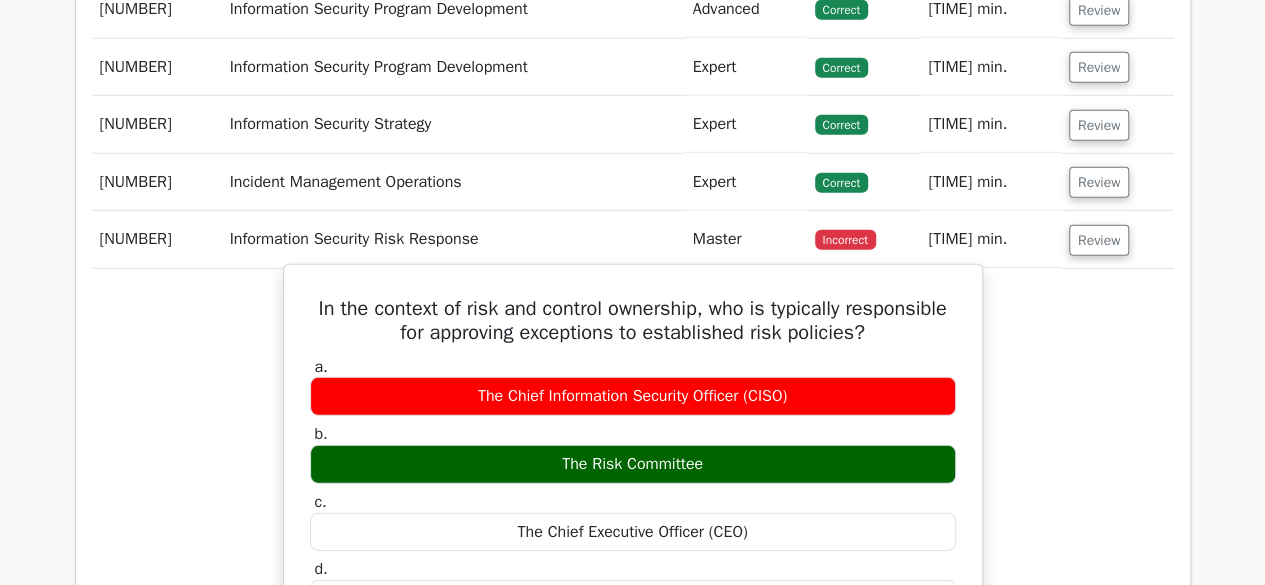 scroll, scrollTop: 2700, scrollLeft: 0, axis: vertical 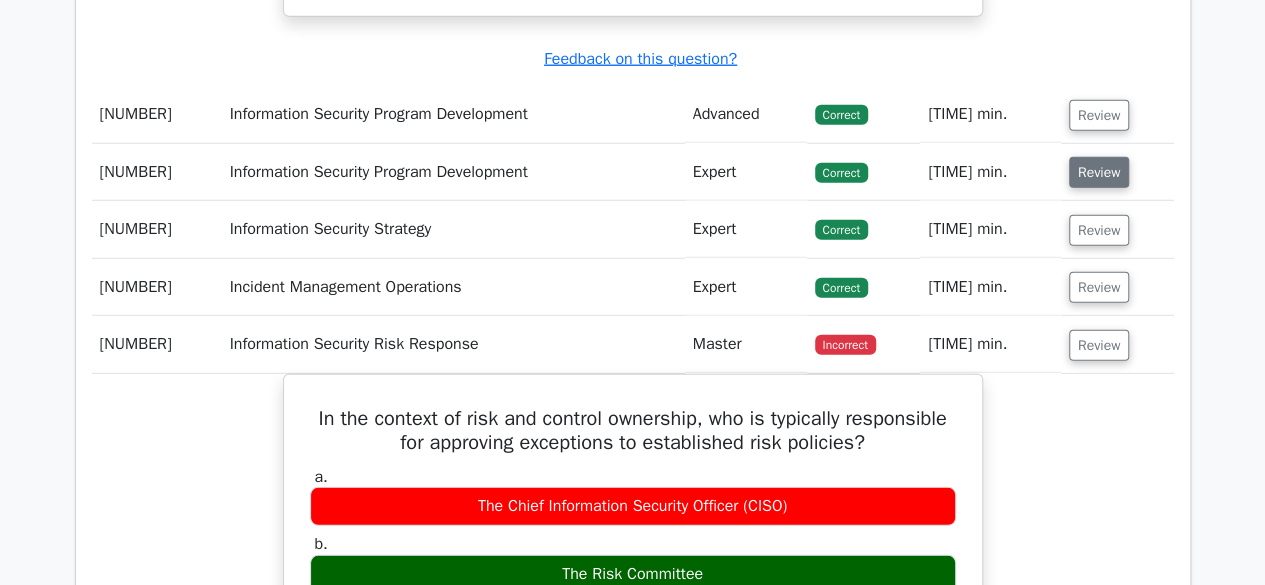click on "Review" at bounding box center [1099, 172] 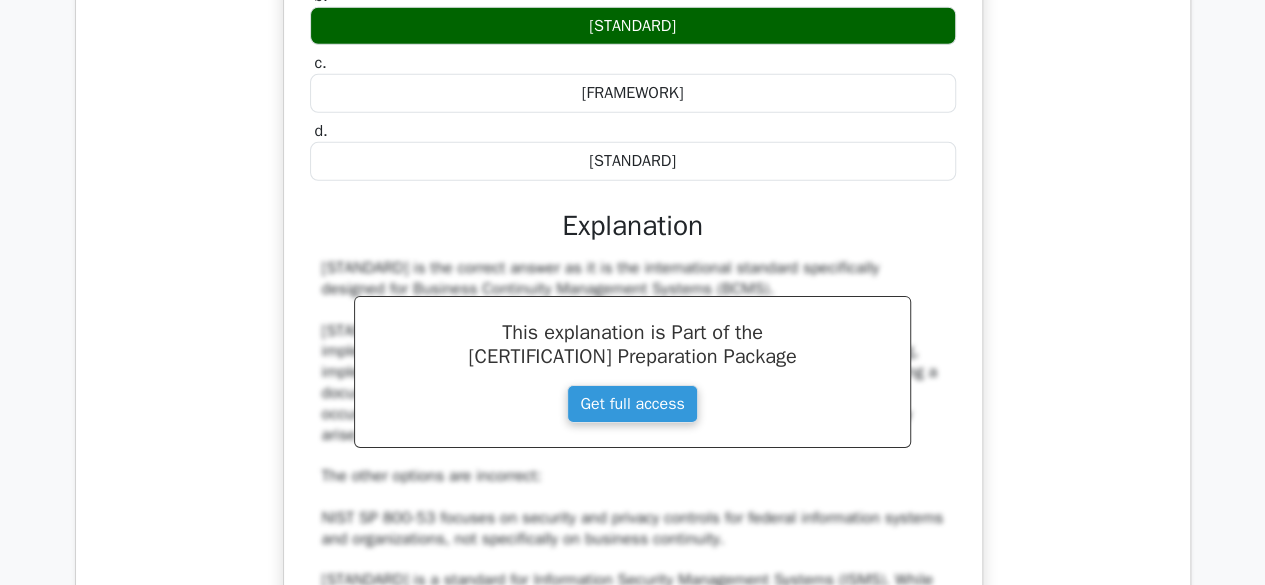 scroll, scrollTop: 2700, scrollLeft: 0, axis: vertical 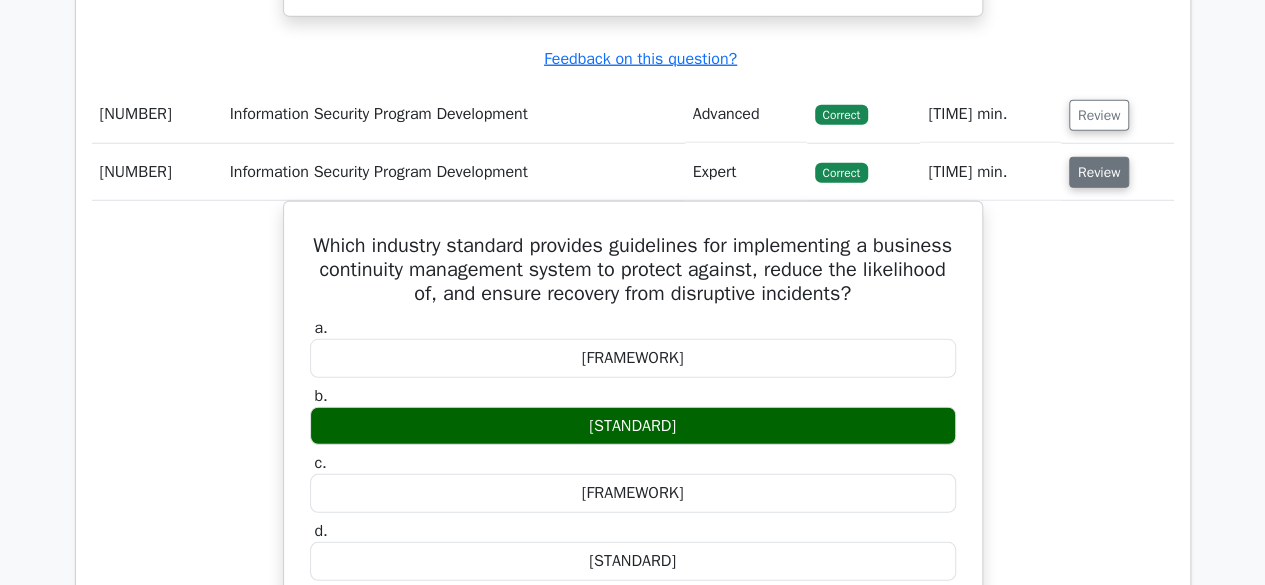 click on "Review" at bounding box center [1099, 172] 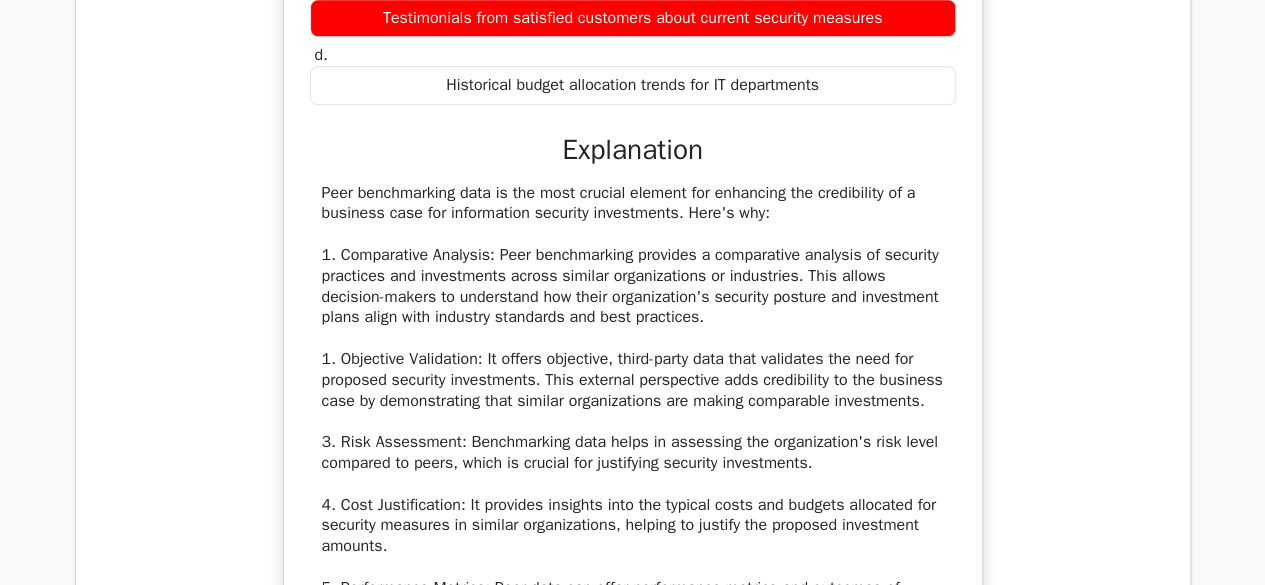 scroll, scrollTop: 4500, scrollLeft: 0, axis: vertical 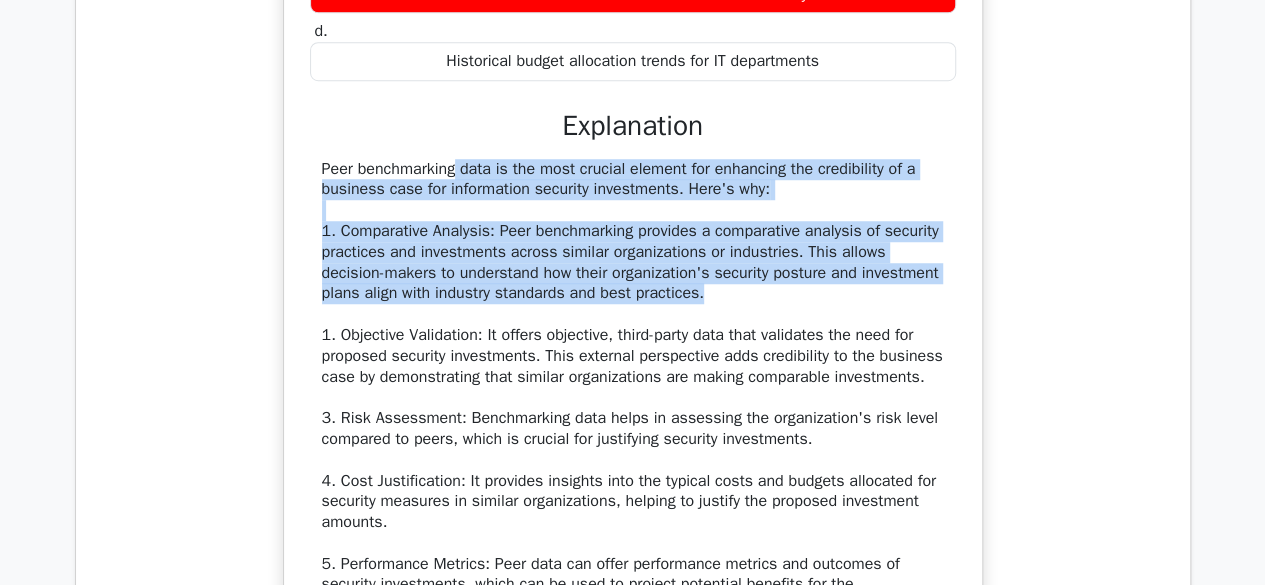 drag, startPoint x: 314, startPoint y: 112, endPoint x: 893, endPoint y: 255, distance: 596.3975 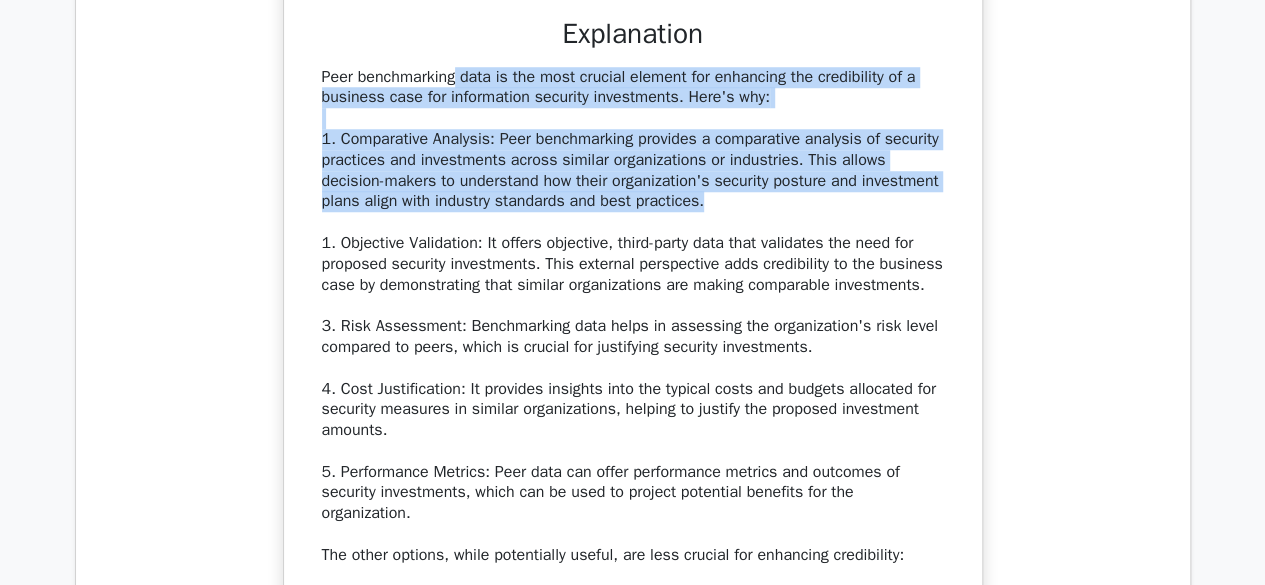 scroll, scrollTop: 4700, scrollLeft: 0, axis: vertical 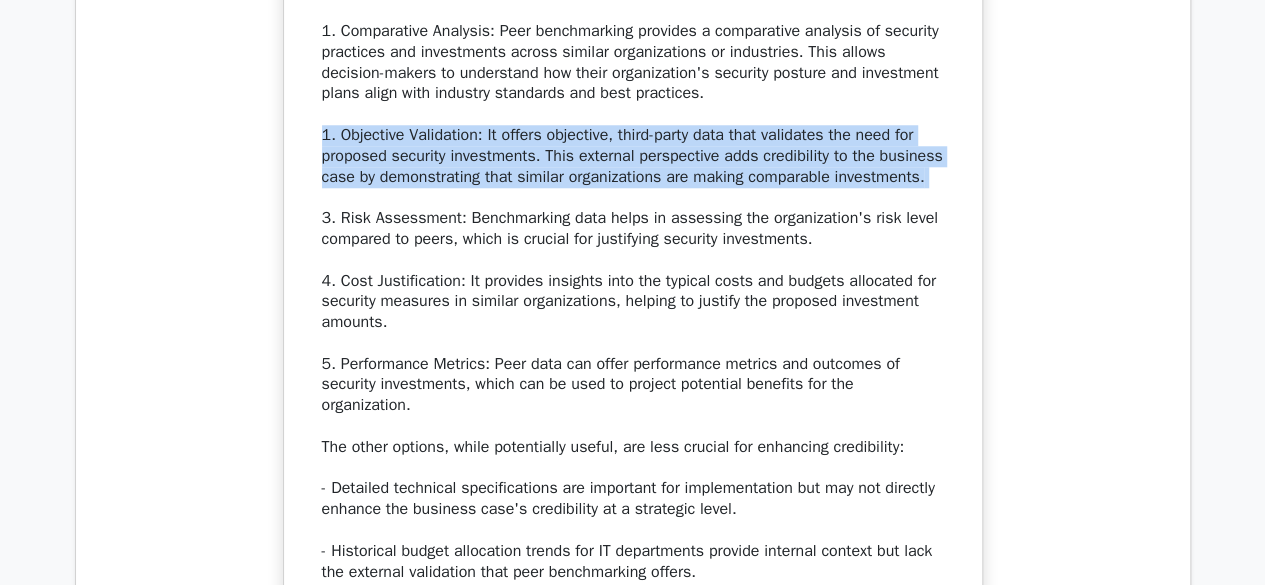drag, startPoint x: 320, startPoint y: 99, endPoint x: 920, endPoint y: 145, distance: 601.76074 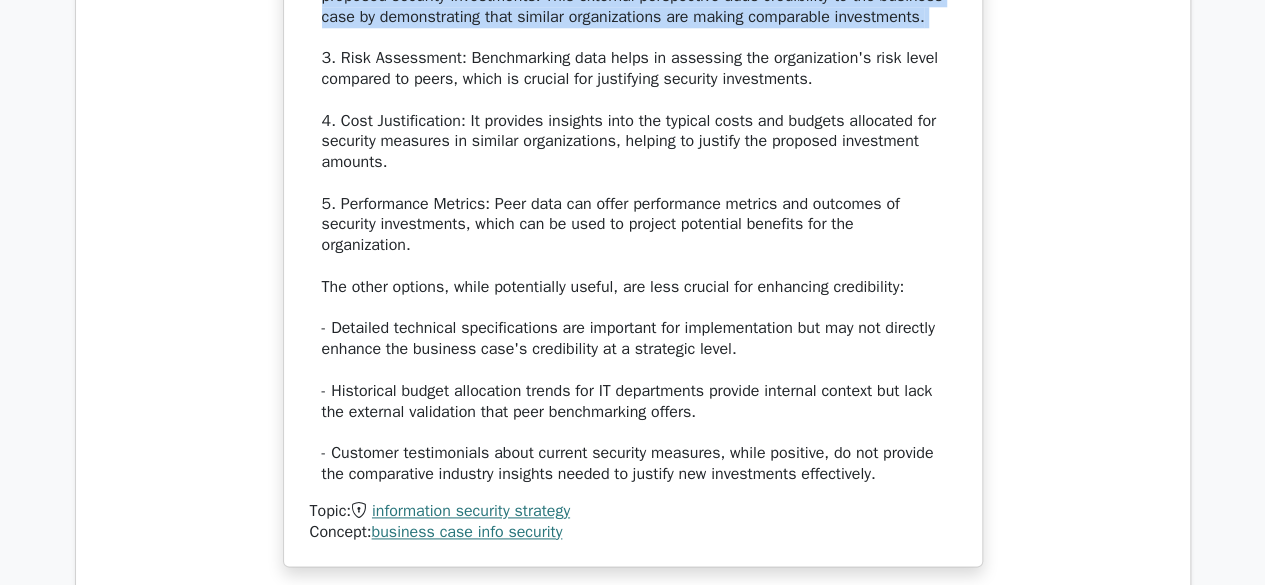 scroll, scrollTop: 4800, scrollLeft: 0, axis: vertical 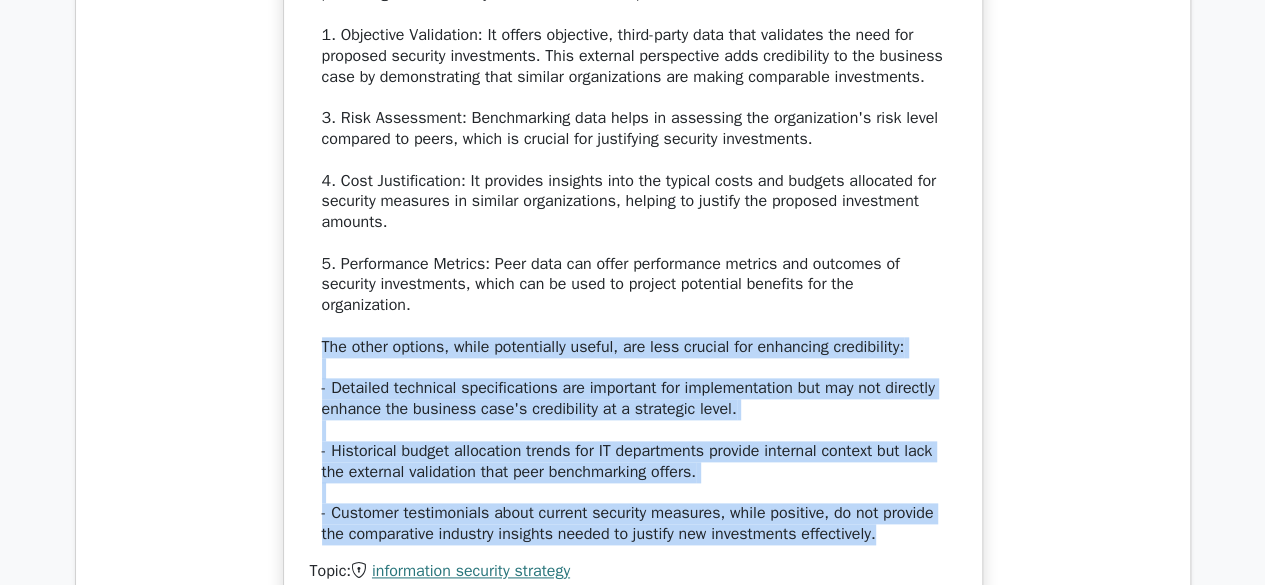 drag, startPoint x: 318, startPoint y: 297, endPoint x: 896, endPoint y: 481, distance: 606.58057 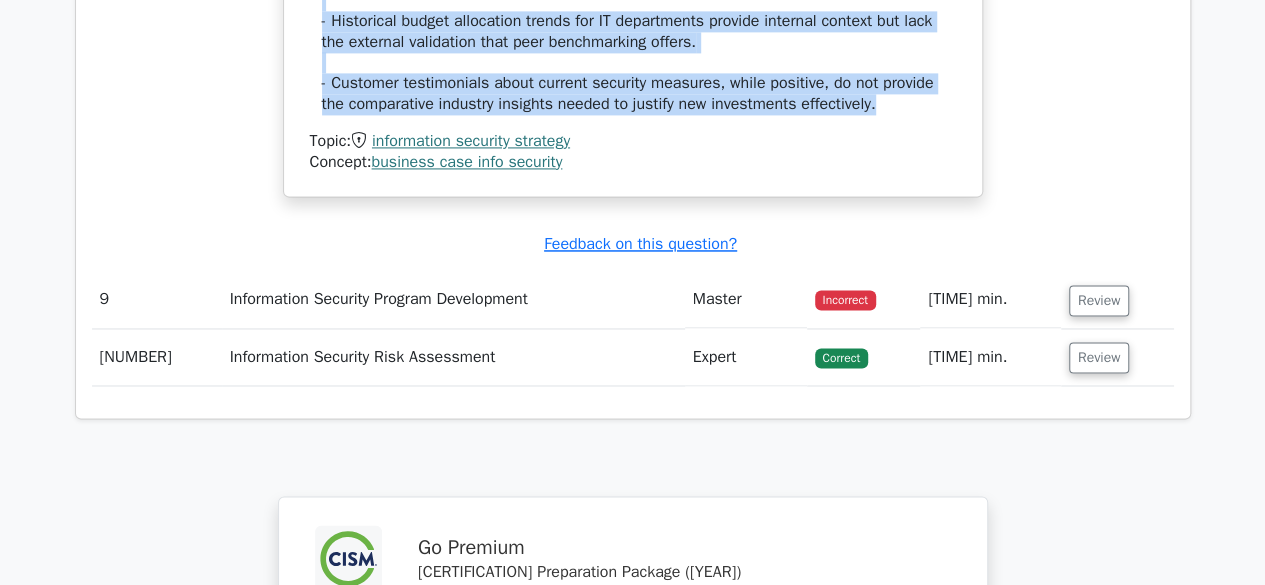 scroll, scrollTop: 5300, scrollLeft: 0, axis: vertical 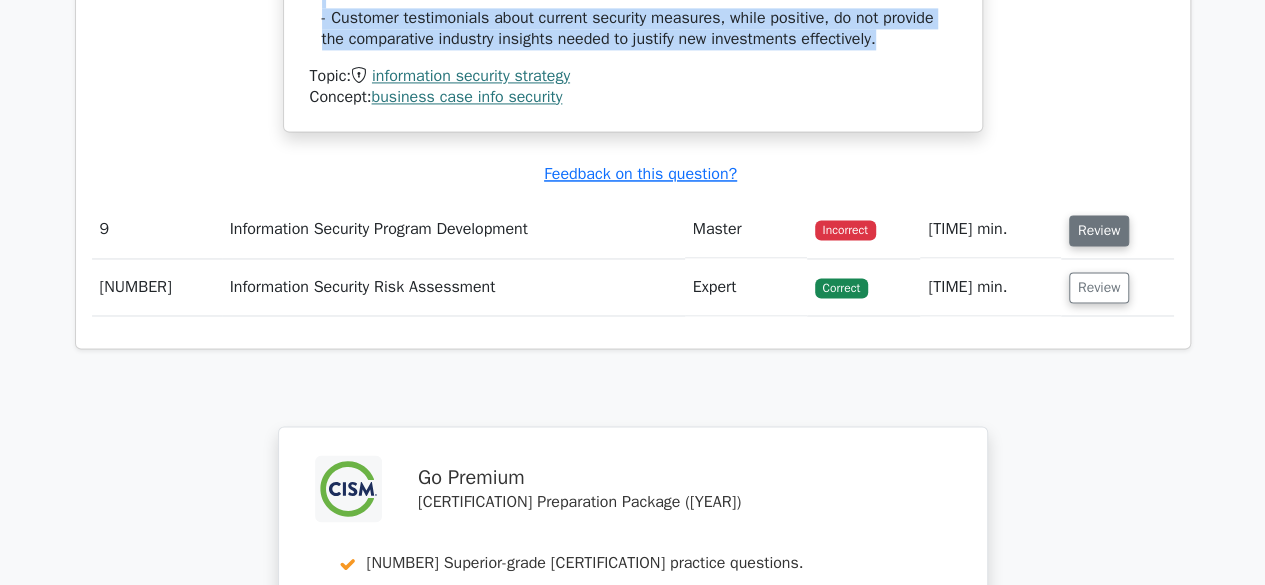 click on "Review" at bounding box center (1099, 230) 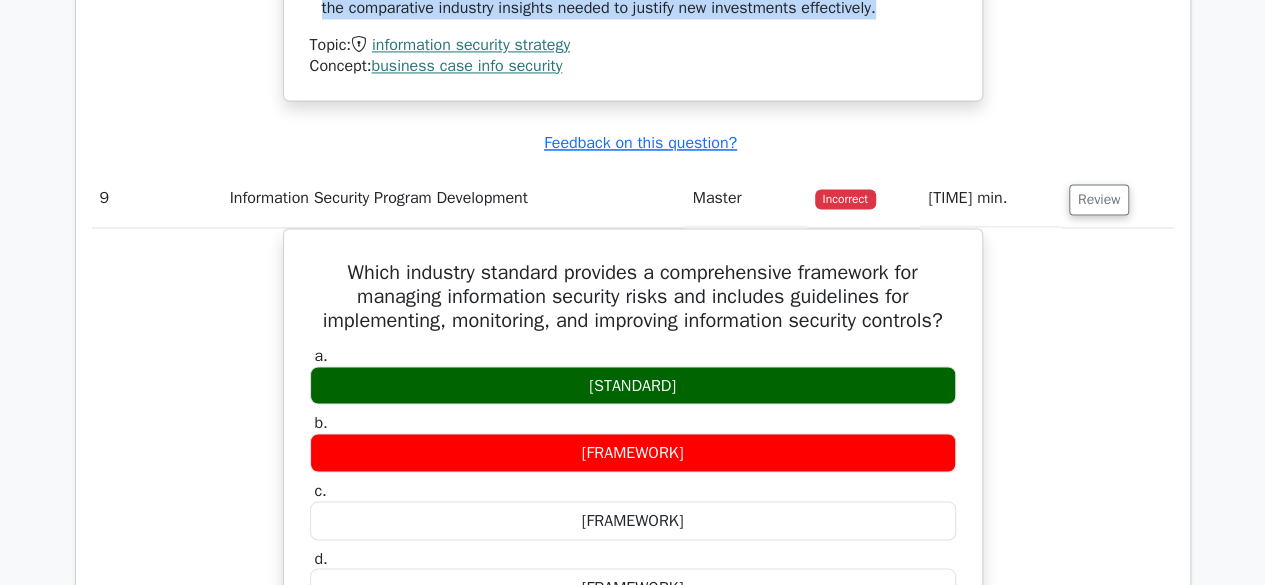scroll, scrollTop: 5300, scrollLeft: 0, axis: vertical 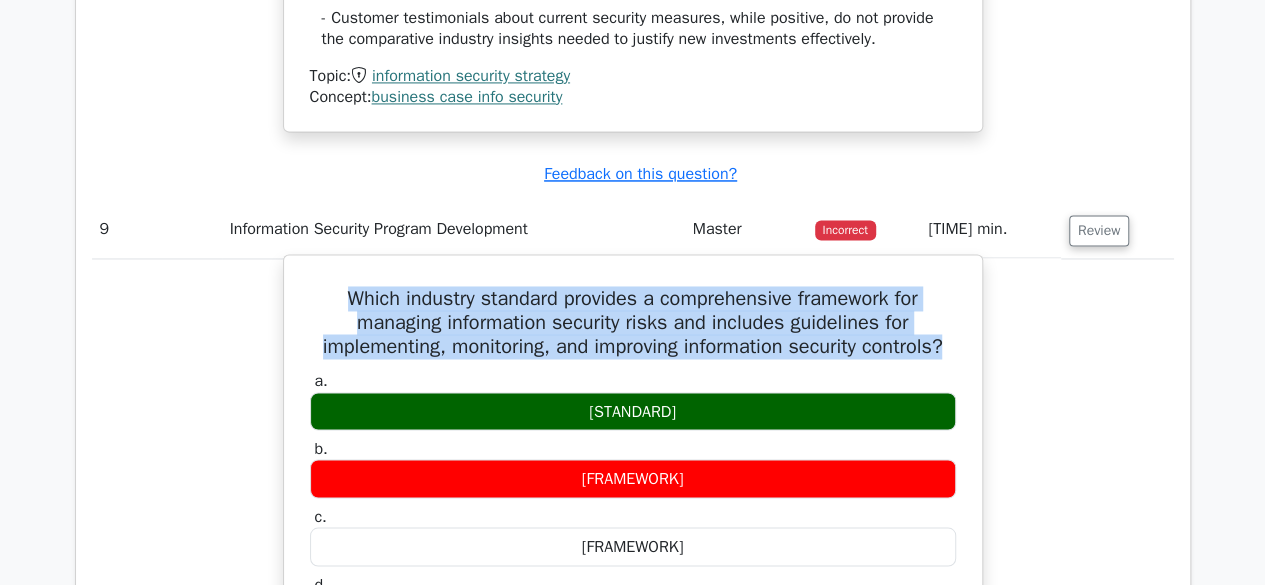 drag, startPoint x: 334, startPoint y: 250, endPoint x: 829, endPoint y: 332, distance: 501.74594 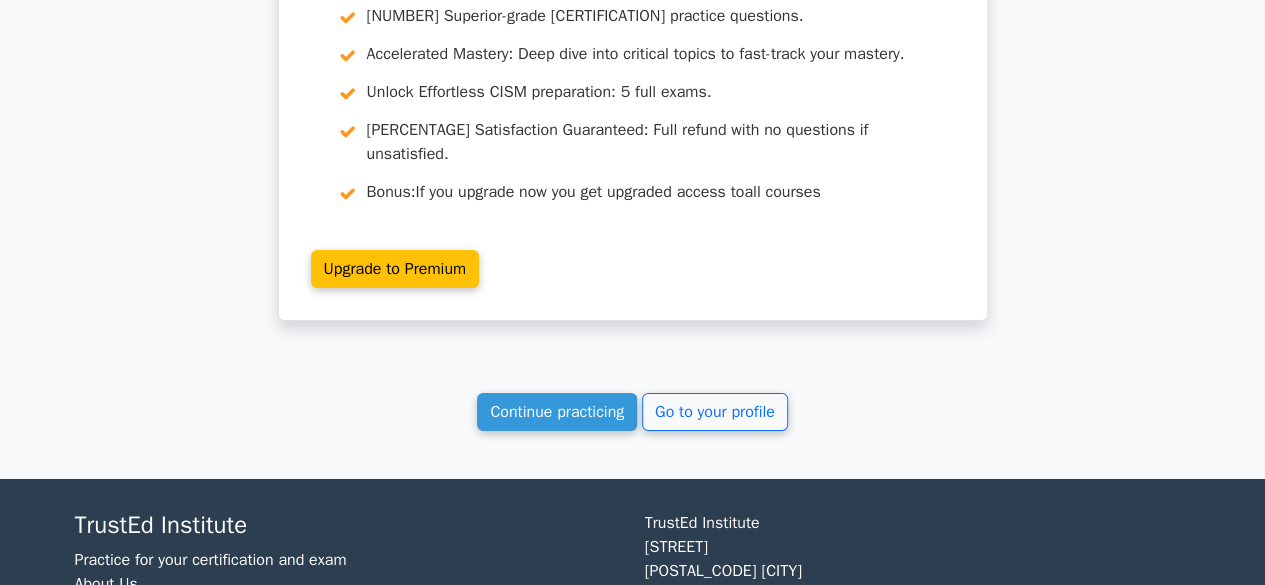 scroll, scrollTop: 7154, scrollLeft: 0, axis: vertical 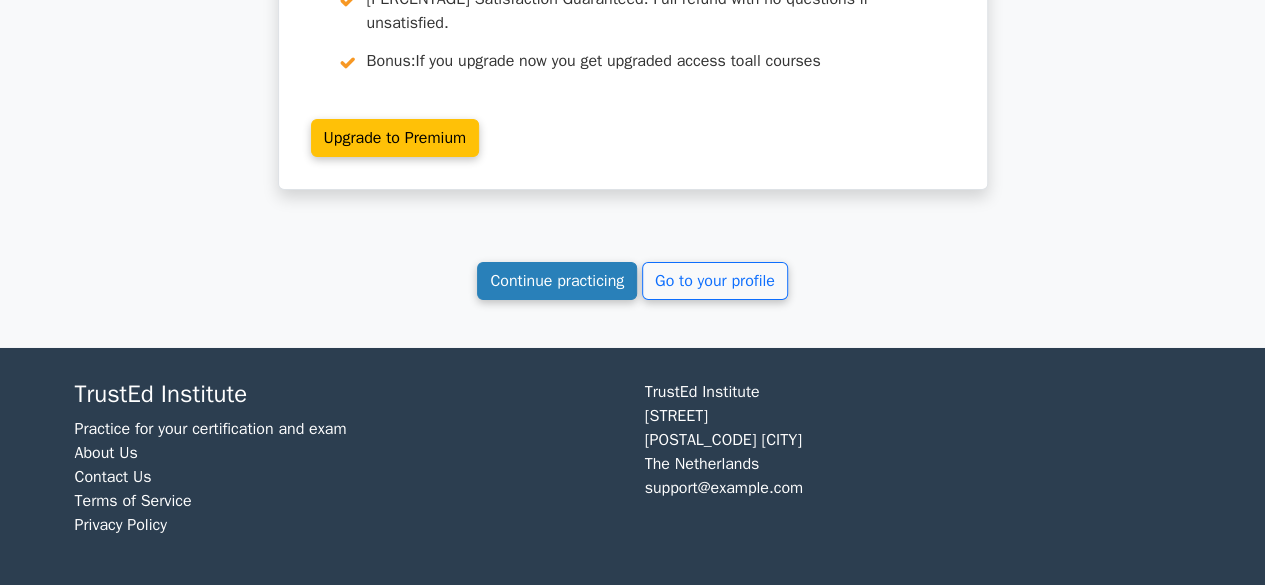 click on "Continue practicing" at bounding box center [557, 281] 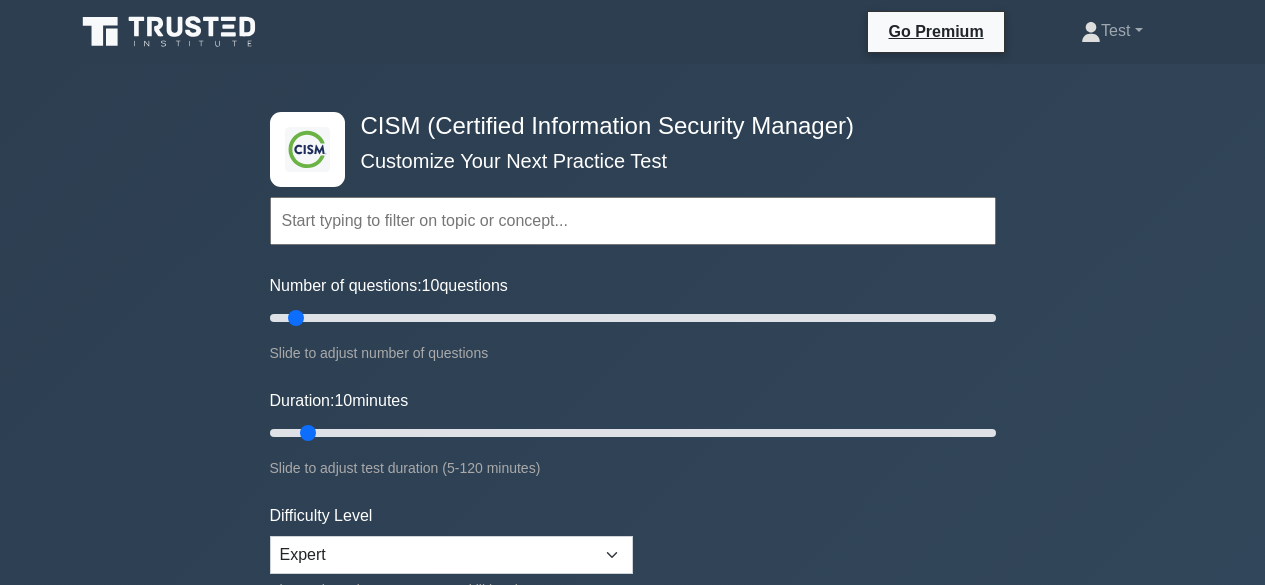 scroll, scrollTop: 0, scrollLeft: 0, axis: both 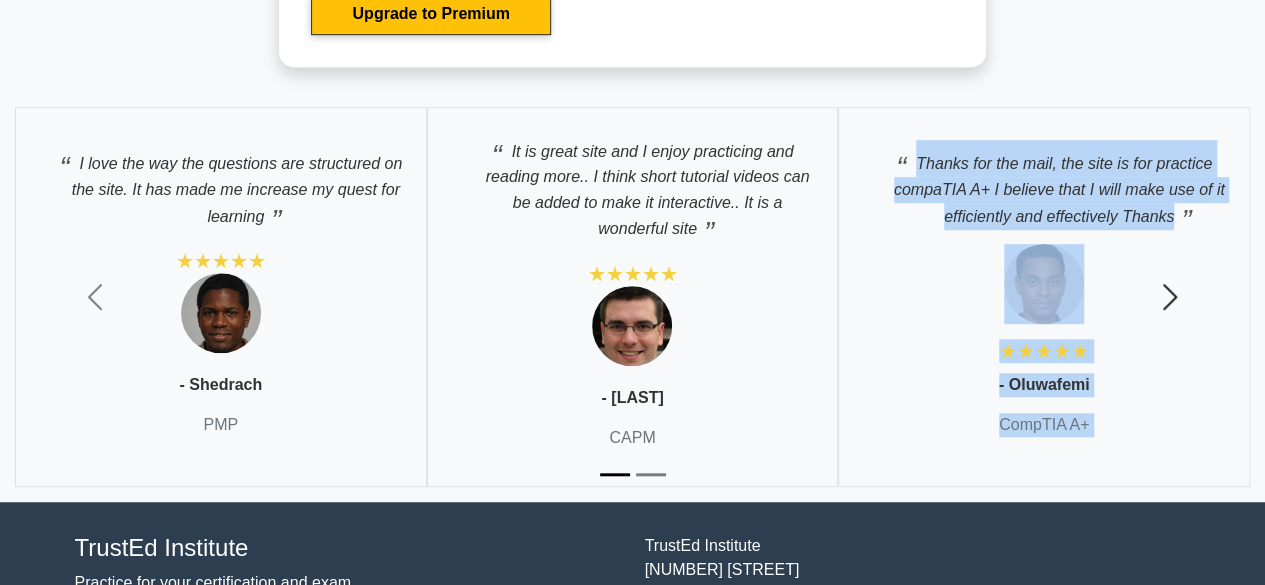 drag, startPoint x: 892, startPoint y: 146, endPoint x: 1162, endPoint y: 206, distance: 276.58633 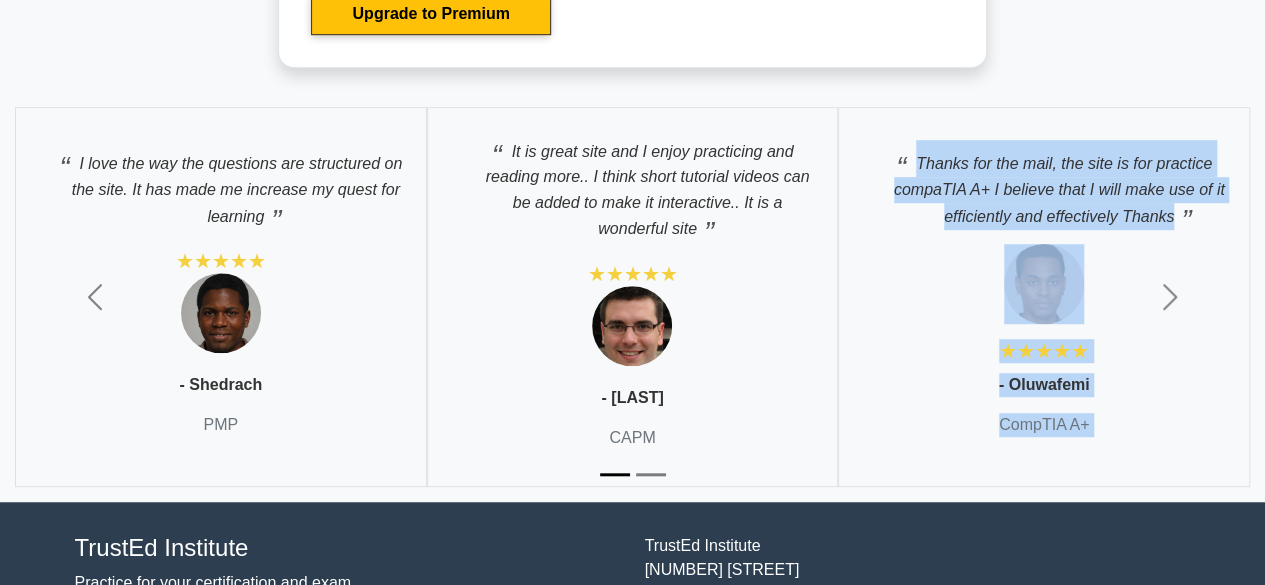 click on "Thanks for the mail, the site is for practice compaTIA A+
I believe that I will make use of it efficiently and effectively
Thanks
★★★★★
- Oluwafemi
CompTIA A+" at bounding box center (221, 297) 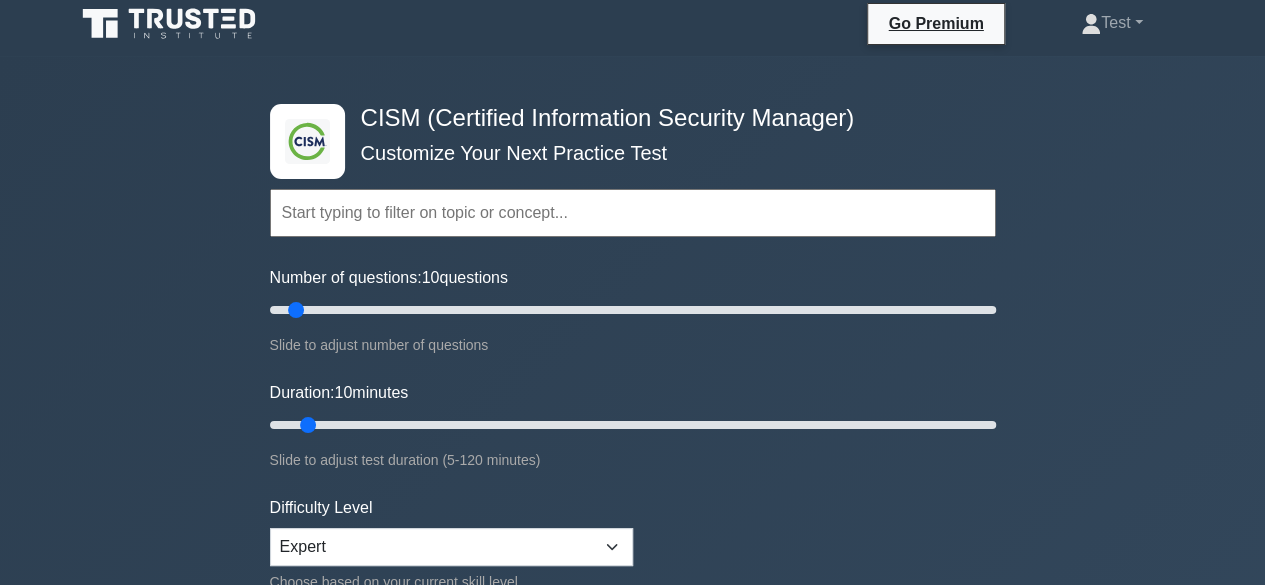 scroll, scrollTop: 0, scrollLeft: 0, axis: both 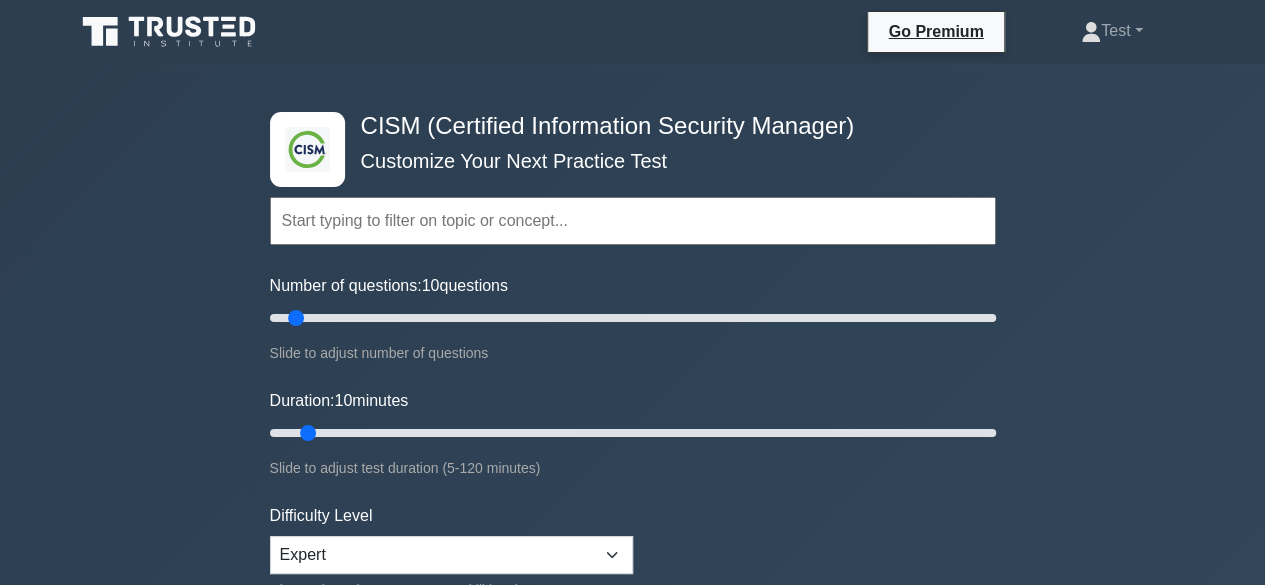click at bounding box center [633, 221] 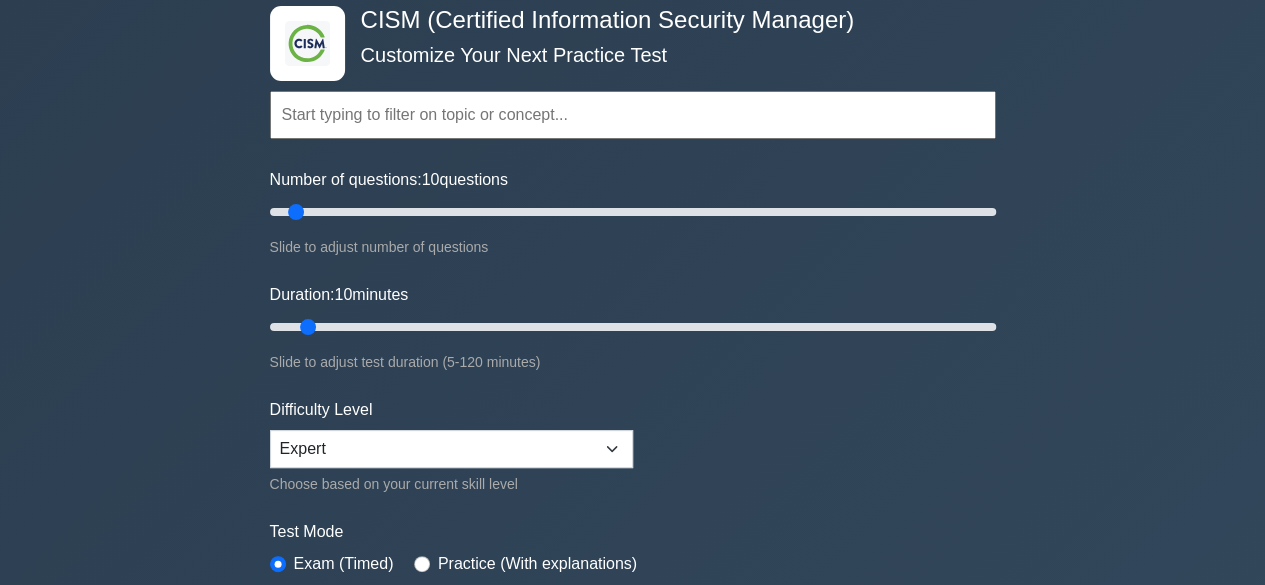 scroll, scrollTop: 200, scrollLeft: 0, axis: vertical 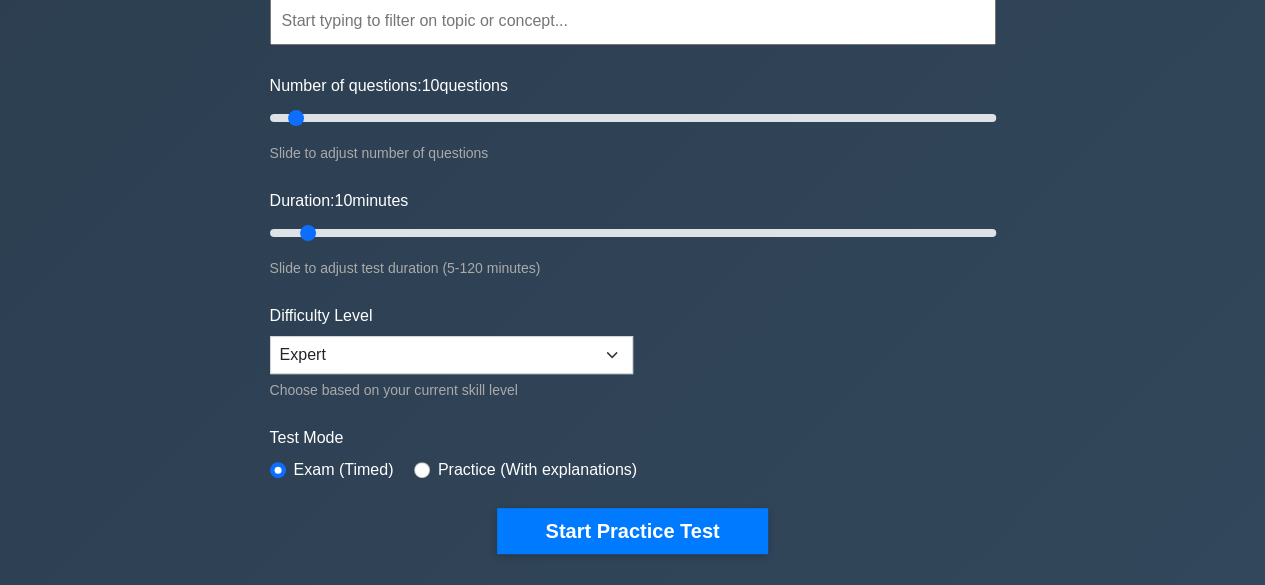 click on "Difficulty Level
Beginner
Intermediate
Expert
Choose based on your current skill level" at bounding box center (451, 353) 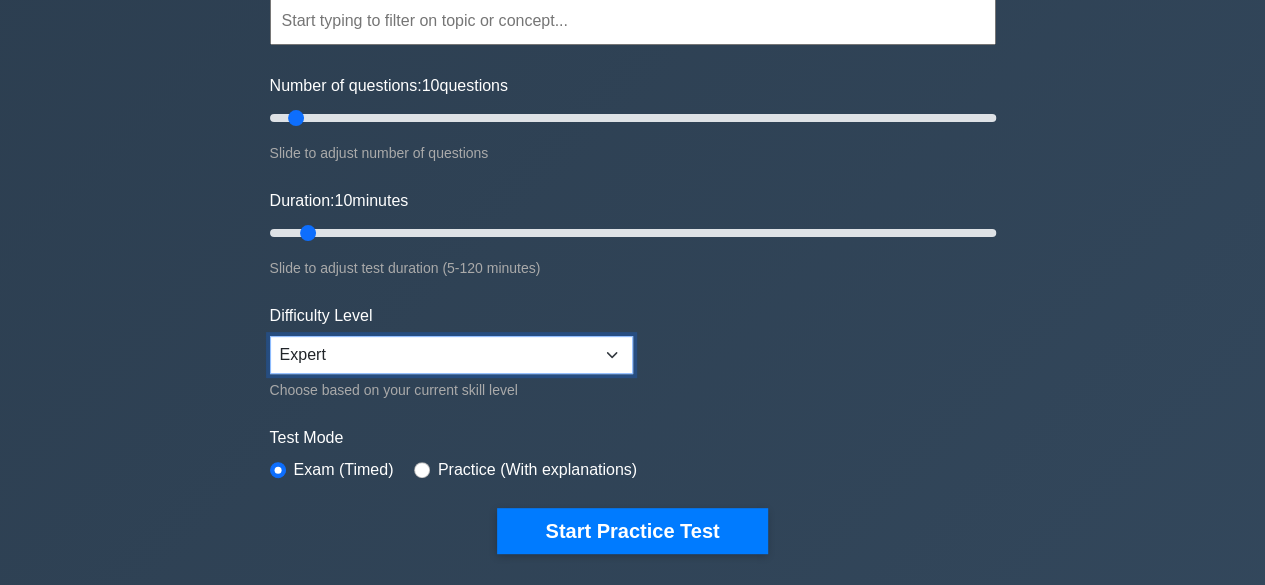 click on "Beginner
Intermediate
Expert" at bounding box center (451, 355) 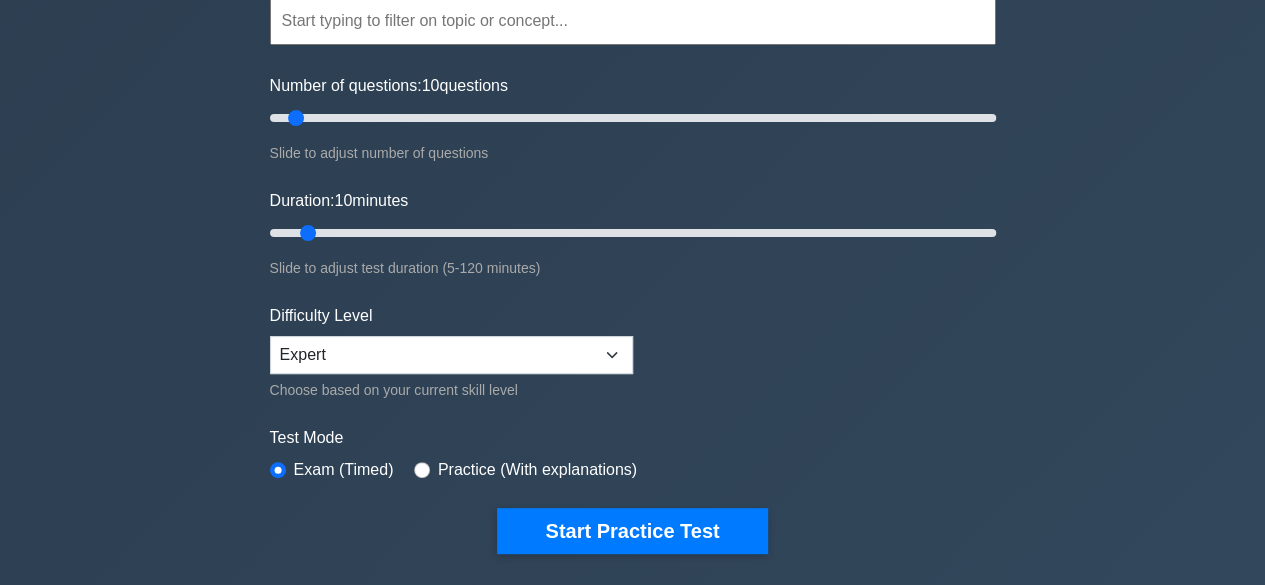 click on "Practice (With explanations)" at bounding box center [537, 470] 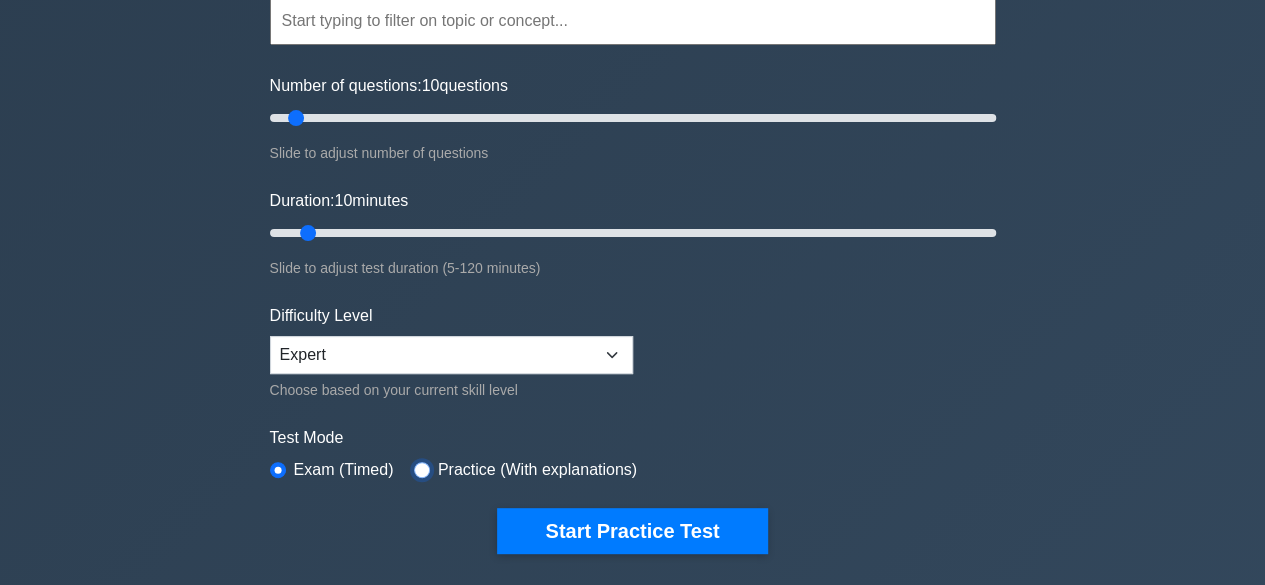 click at bounding box center [422, 470] 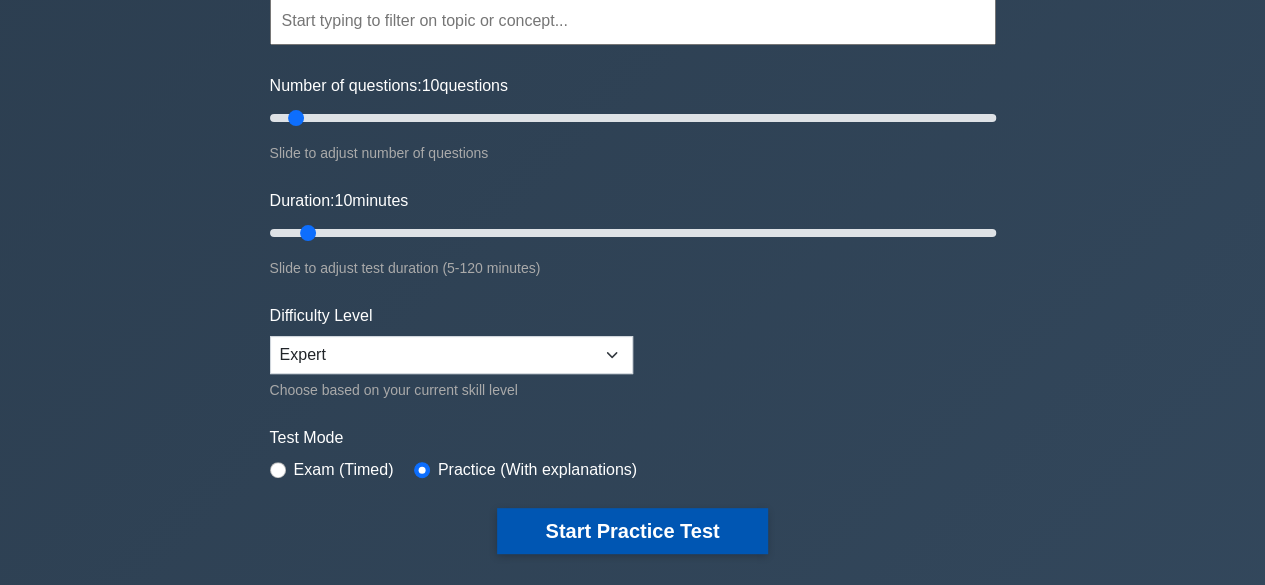 click on "Start Practice Test" at bounding box center [632, 531] 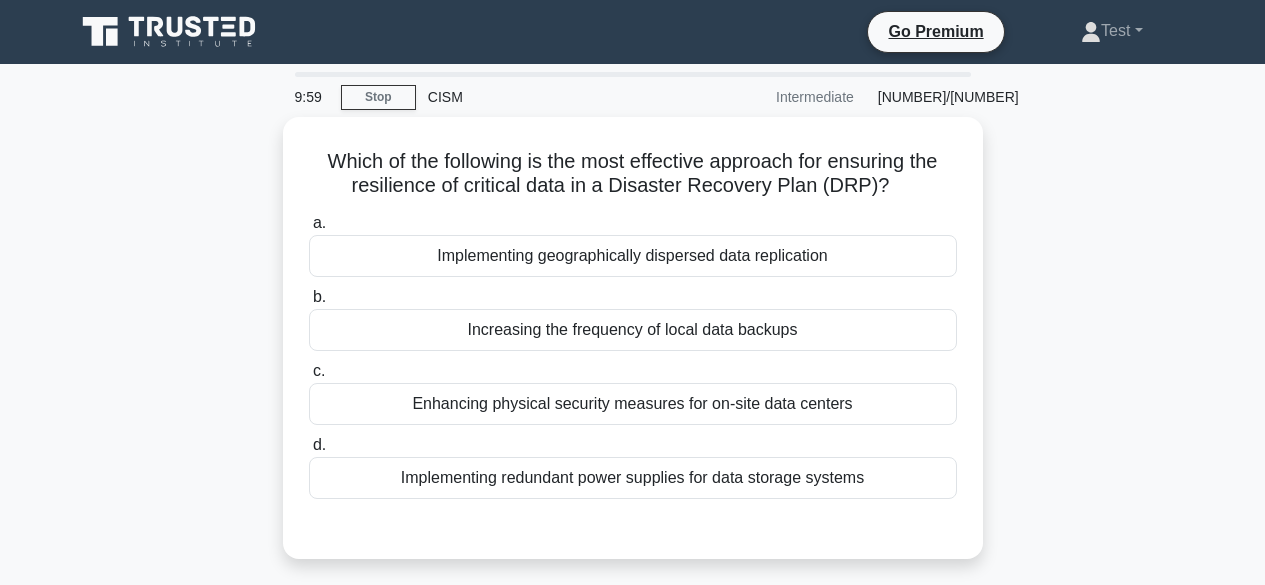 scroll, scrollTop: 0, scrollLeft: 0, axis: both 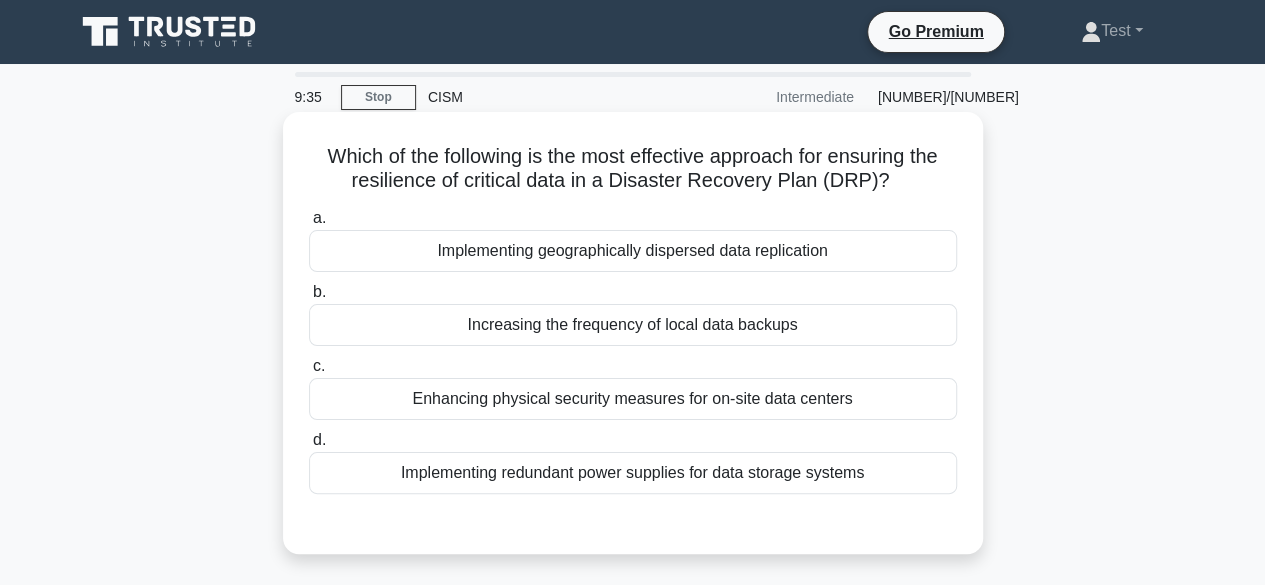 click on "Implementing geographically dispersed data replication" at bounding box center (633, 251) 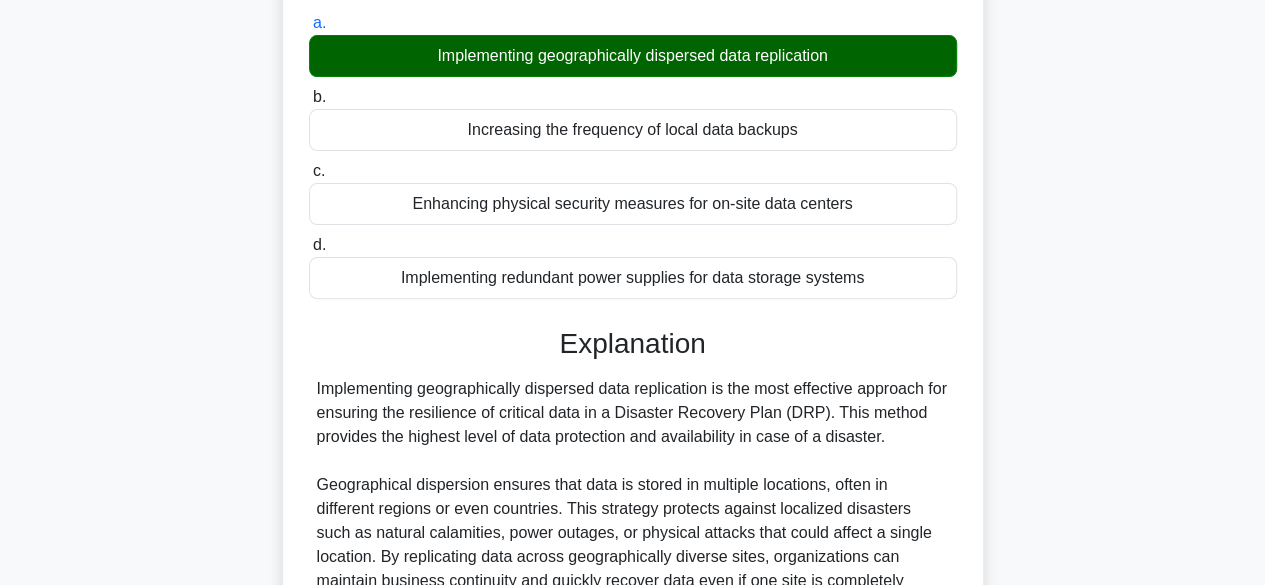 scroll, scrollTop: 300, scrollLeft: 0, axis: vertical 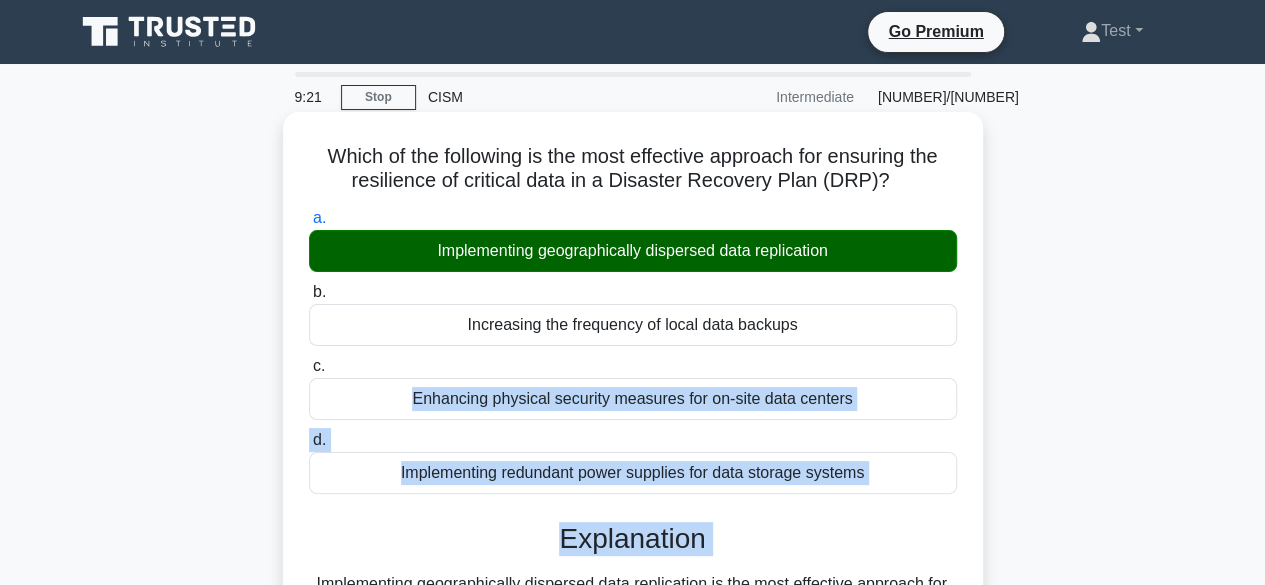 drag, startPoint x: 298, startPoint y: 273, endPoint x: 920, endPoint y: 361, distance: 628.1942 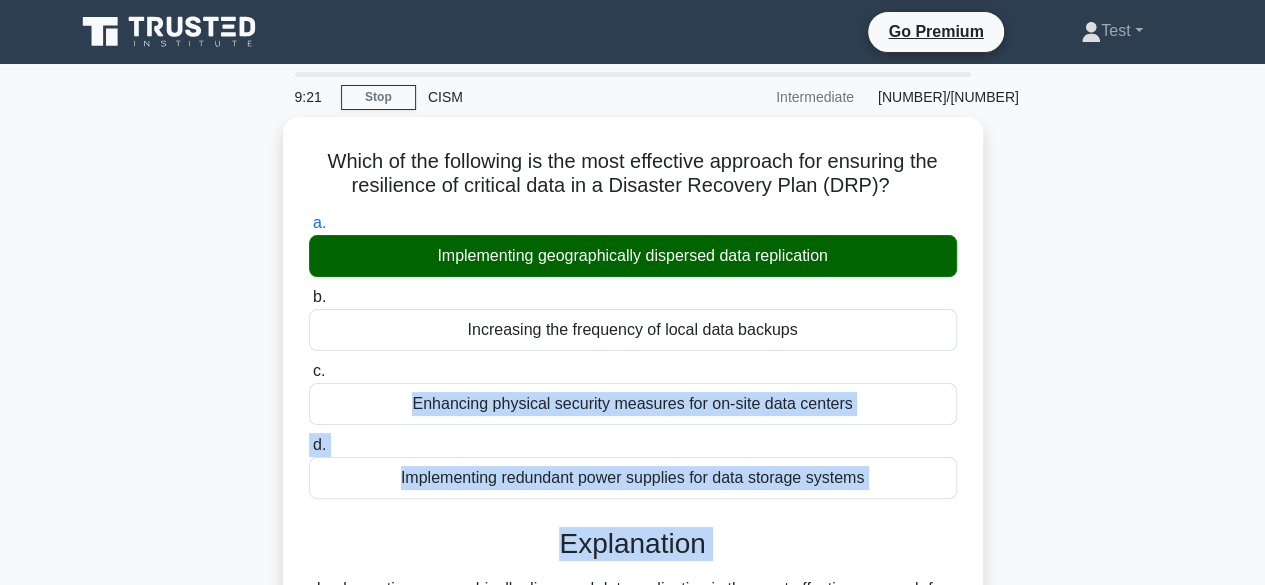 click on "Which of the following is the most effective approach for ensuring the resilience of critical data in a Disaster Recovery Plan (DRP)?
.spinner_0XTQ{transform-origin:center;animation:spinner_y6GP .75s linear infinite}@keyframes spinner_y6GP{100%{transform:rotate(360deg)}}
a.
Implementing geographically dispersed data replication
b. c. d." at bounding box center [633, 754] 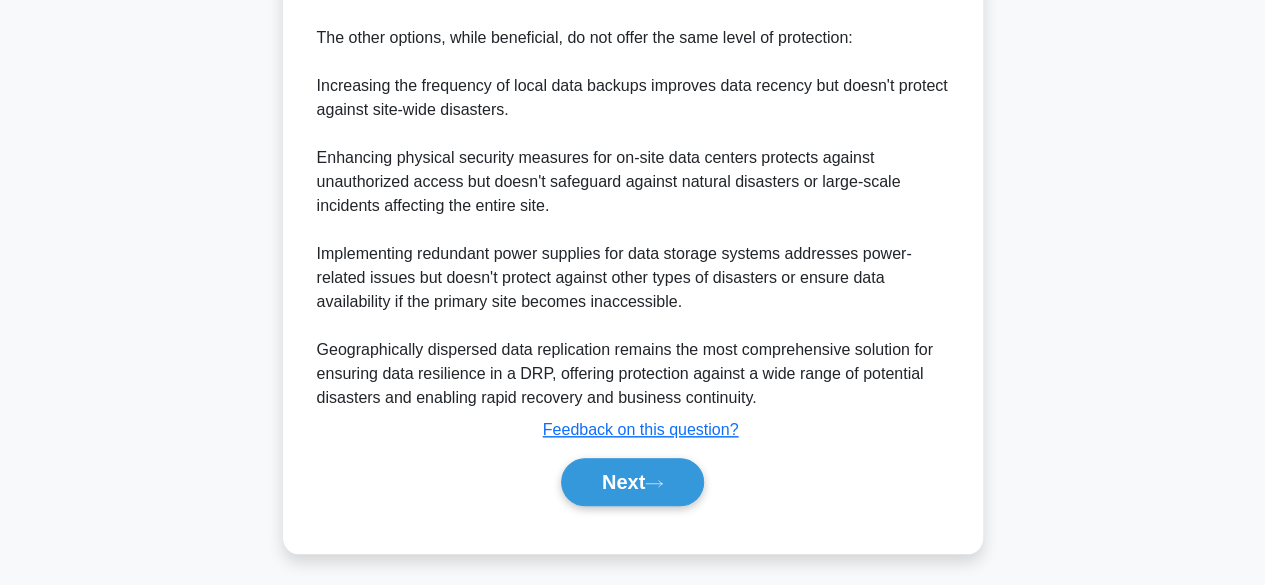 scroll, scrollTop: 813, scrollLeft: 0, axis: vertical 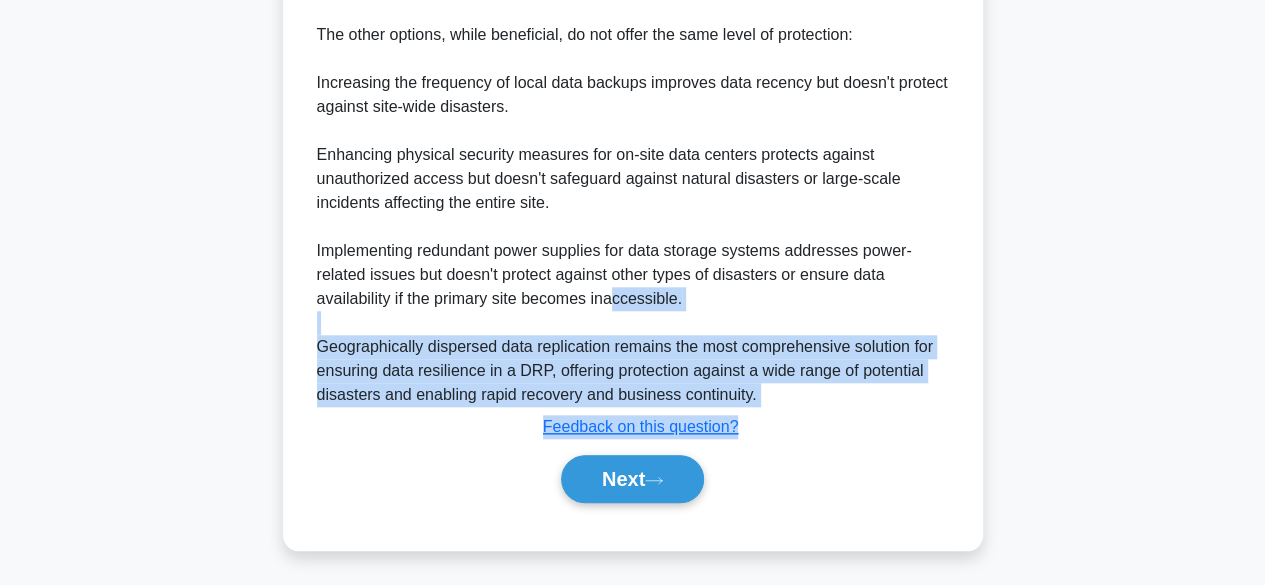 drag, startPoint x: 783, startPoint y: 405, endPoint x: 628, endPoint y: 306, distance: 183.91846 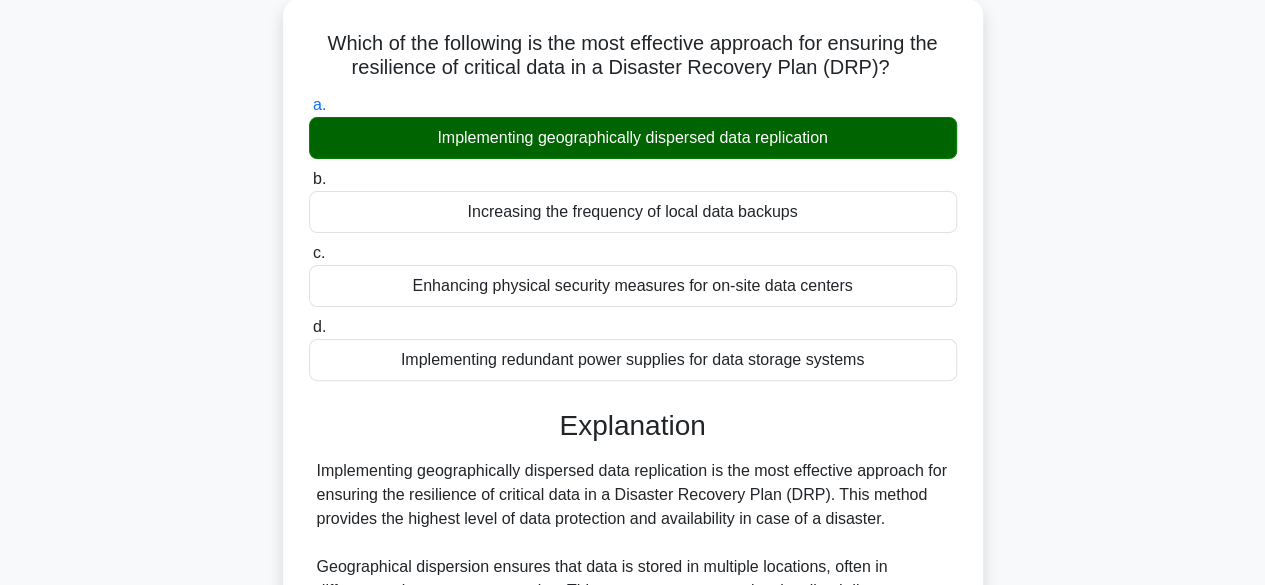 scroll, scrollTop: 0, scrollLeft: 0, axis: both 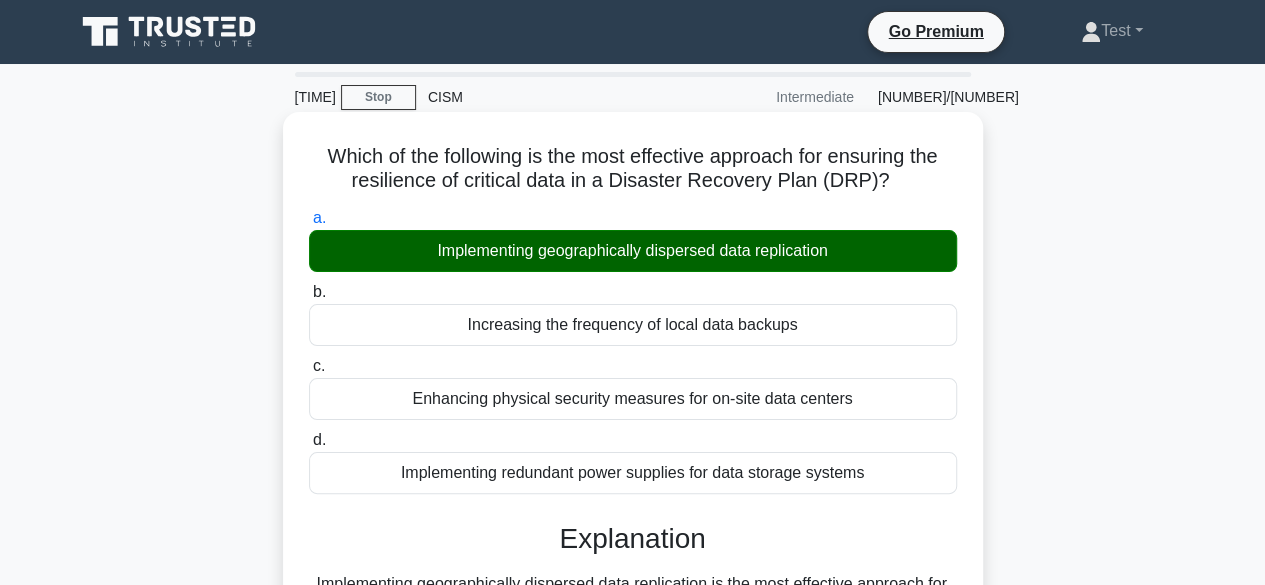 drag, startPoint x: 770, startPoint y: 400, endPoint x: 284, endPoint y: 319, distance: 492.70377 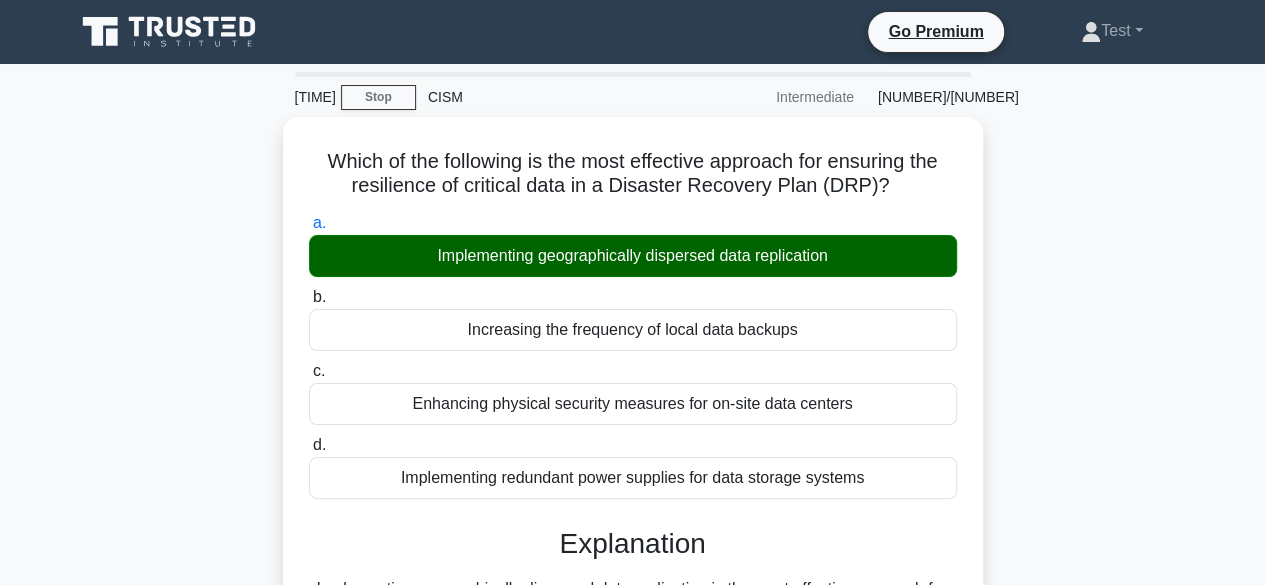 click on "Which of the following is the most effective approach for ensuring the resilience of critical data in a Disaster Recovery Plan (DRP)?
.spinner_0XTQ{transform-origin:center;animation:spinner_y6GP .75s linear infinite}@keyframes spinner_y6GP{100%{transform:rotate(360deg)}}
a.
Implementing geographically dispersed data replication
b. c. d." at bounding box center (633, 754) 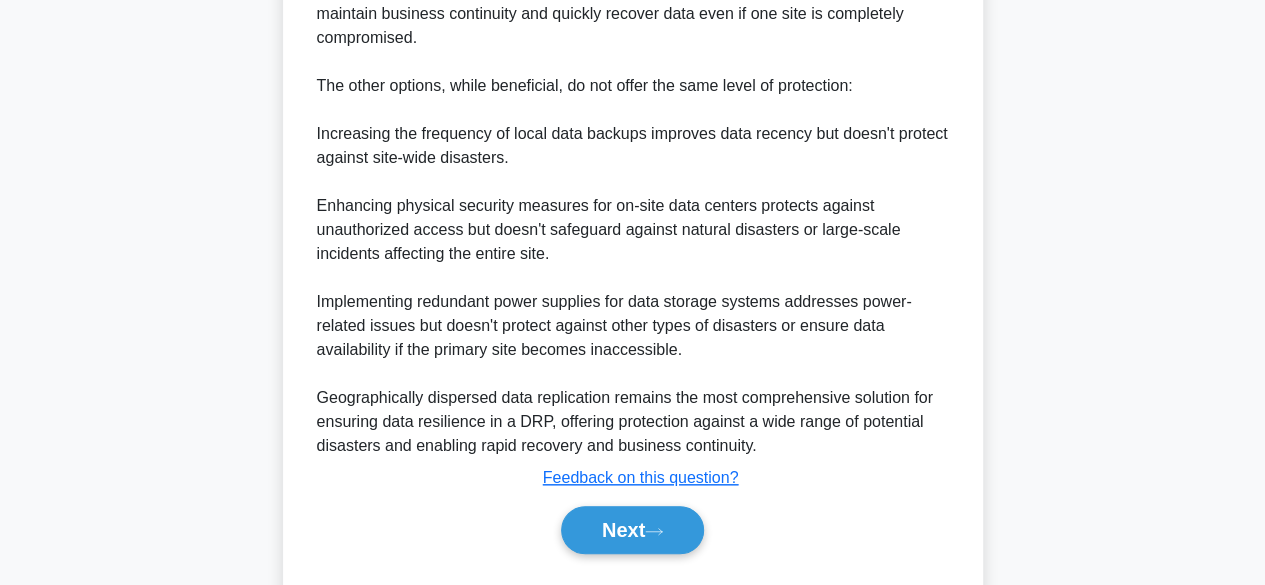 scroll, scrollTop: 813, scrollLeft: 0, axis: vertical 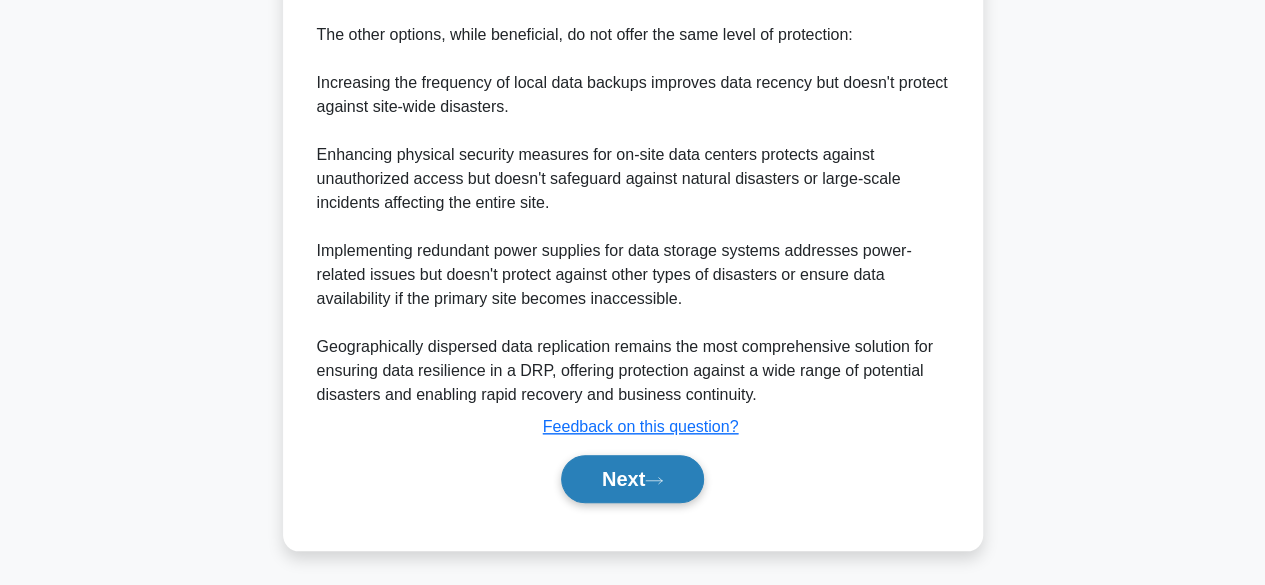 click on "Next" at bounding box center (632, 479) 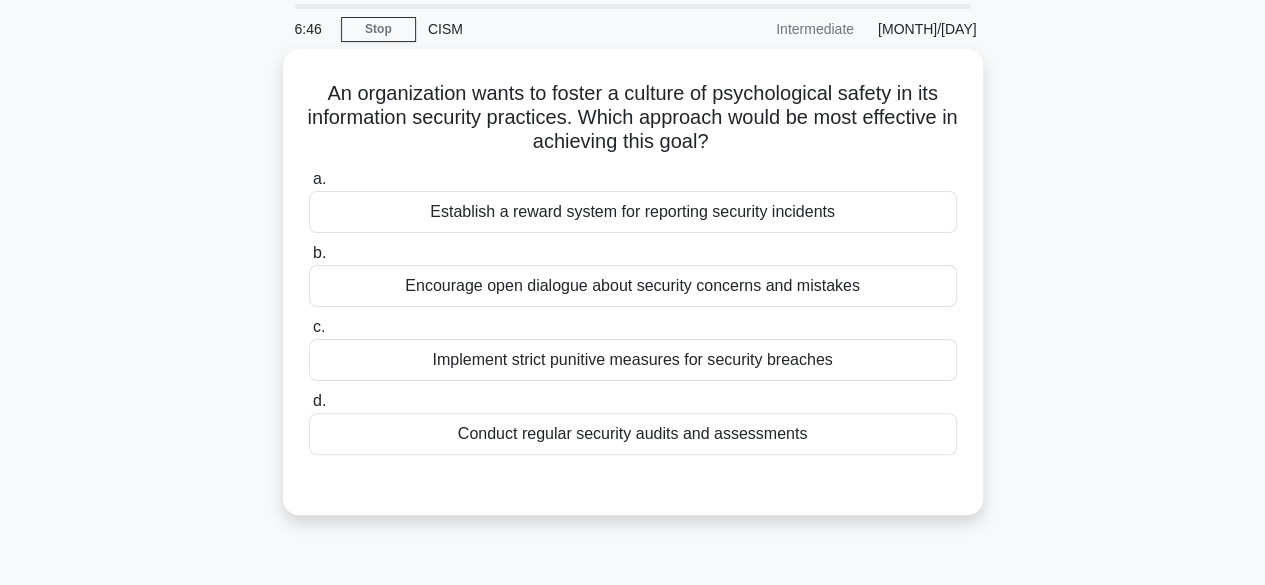 scroll, scrollTop: 0, scrollLeft: 0, axis: both 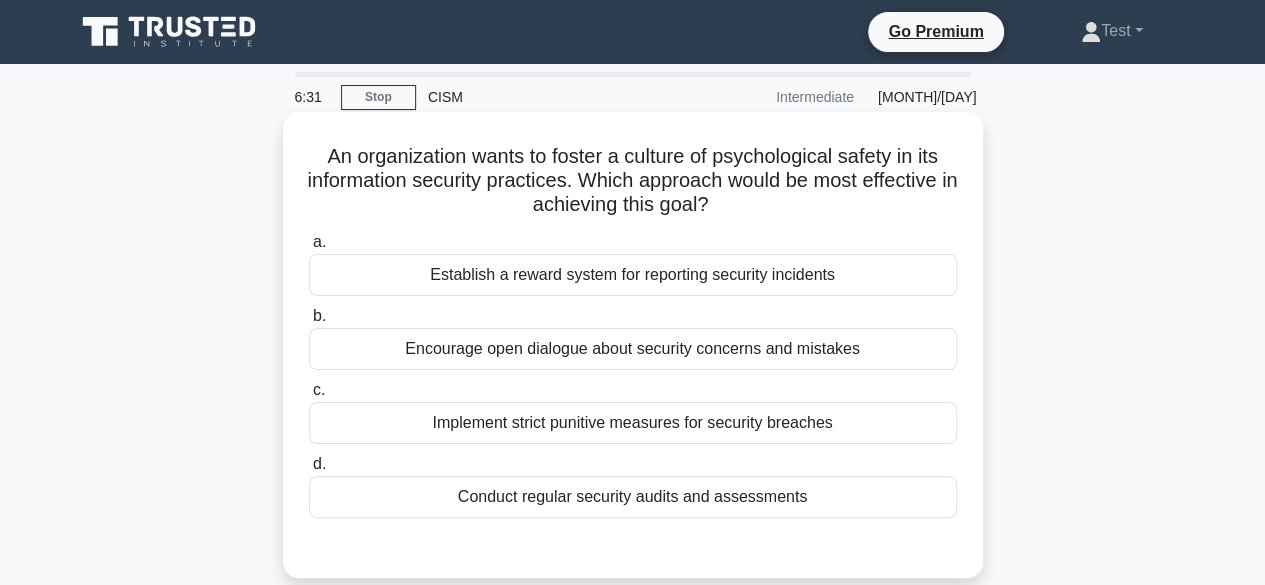 drag, startPoint x: 318, startPoint y: 161, endPoint x: 766, endPoint y: 216, distance: 451.3635 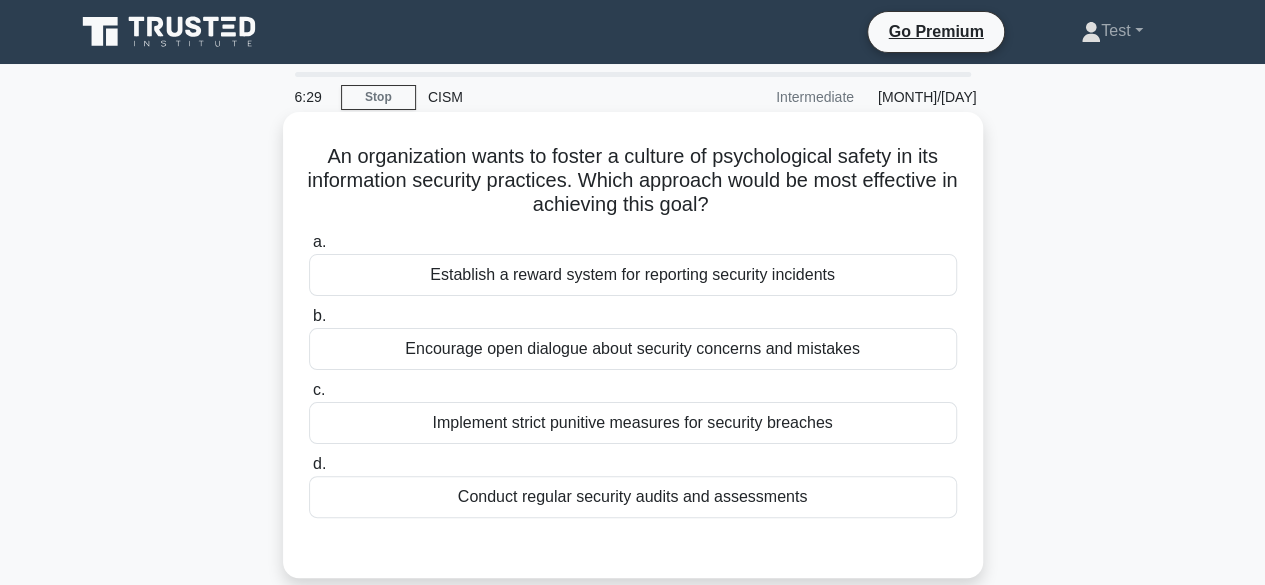 click on "An organization wants to foster a culture of psychological safety in its information security practices. Which approach would be most effective in achieving this goal?" at bounding box center (633, 181) 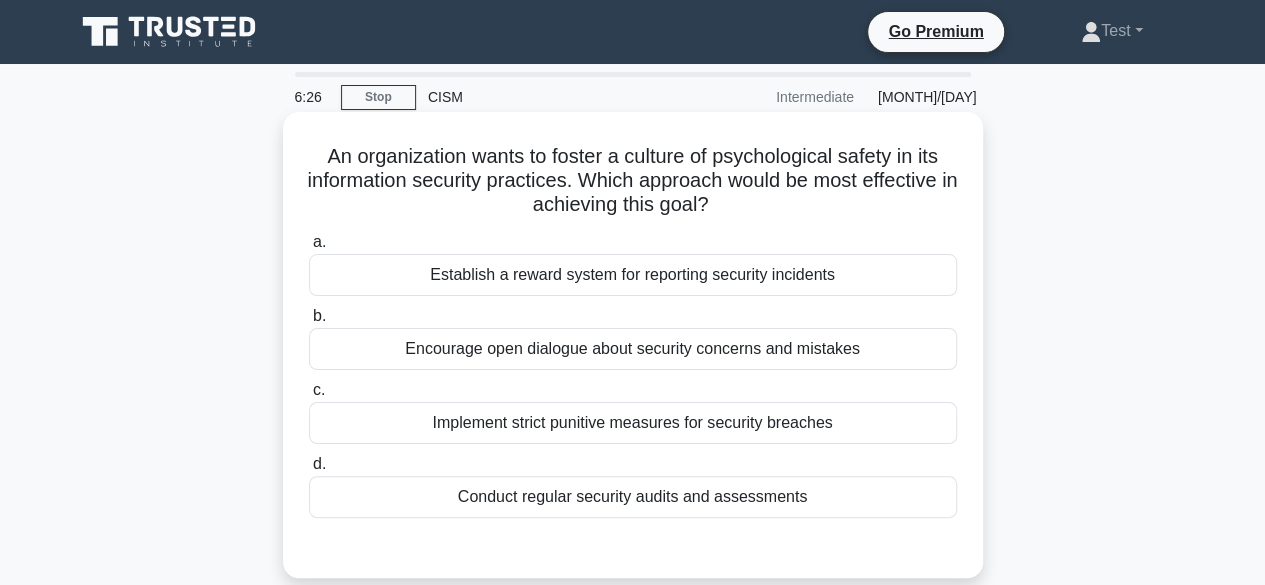 click on "Encourage open dialogue about security concerns and mistakes" at bounding box center (633, 349) 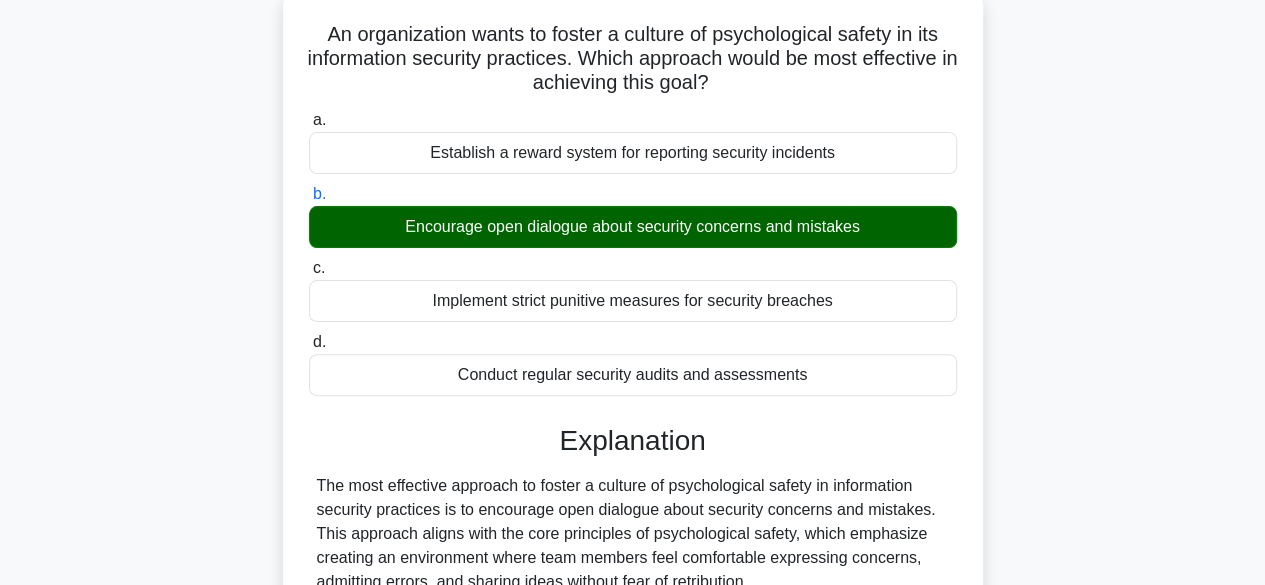 scroll, scrollTop: 300, scrollLeft: 0, axis: vertical 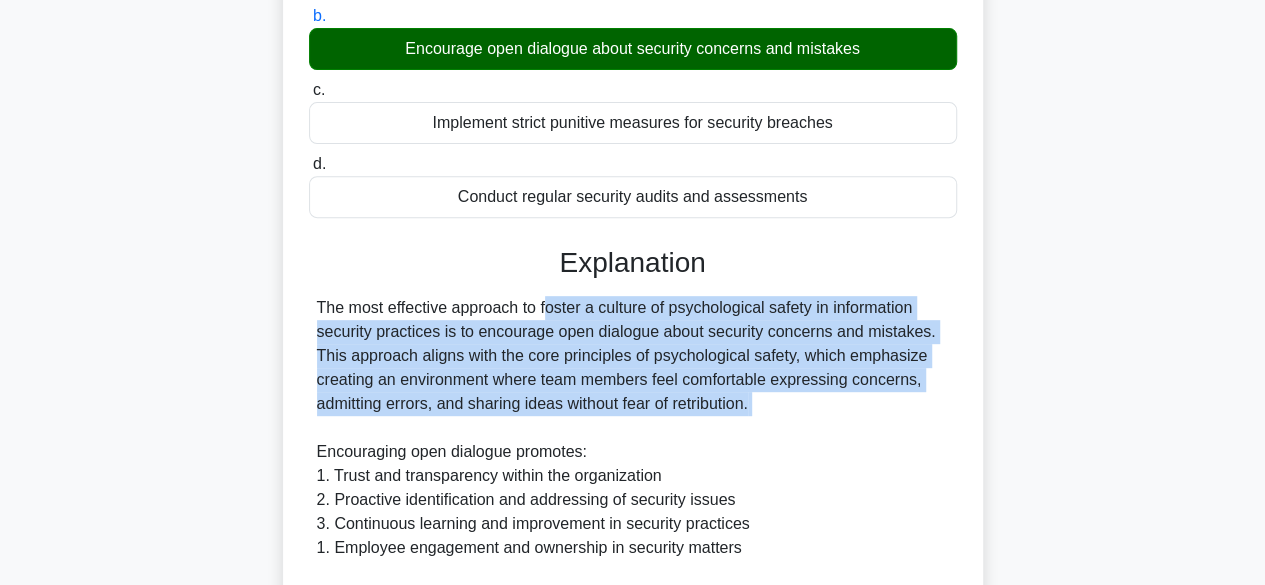 drag, startPoint x: 426, startPoint y: 301, endPoint x: 870, endPoint y: 417, distance: 458.90305 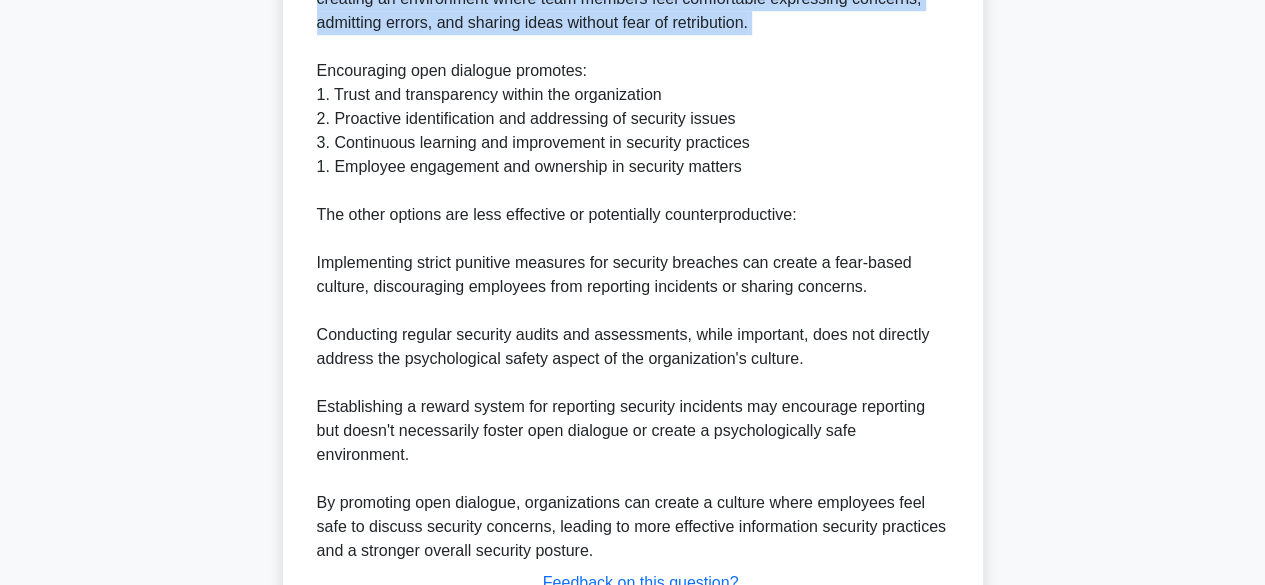 scroll, scrollTop: 837, scrollLeft: 0, axis: vertical 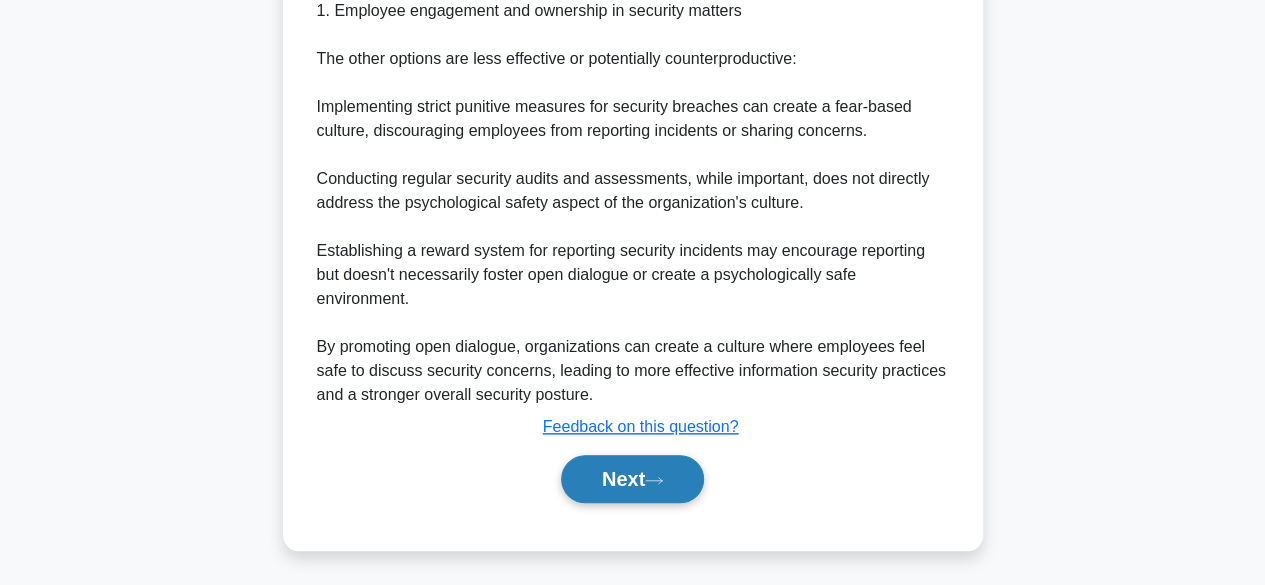 click on "Next" at bounding box center (632, 479) 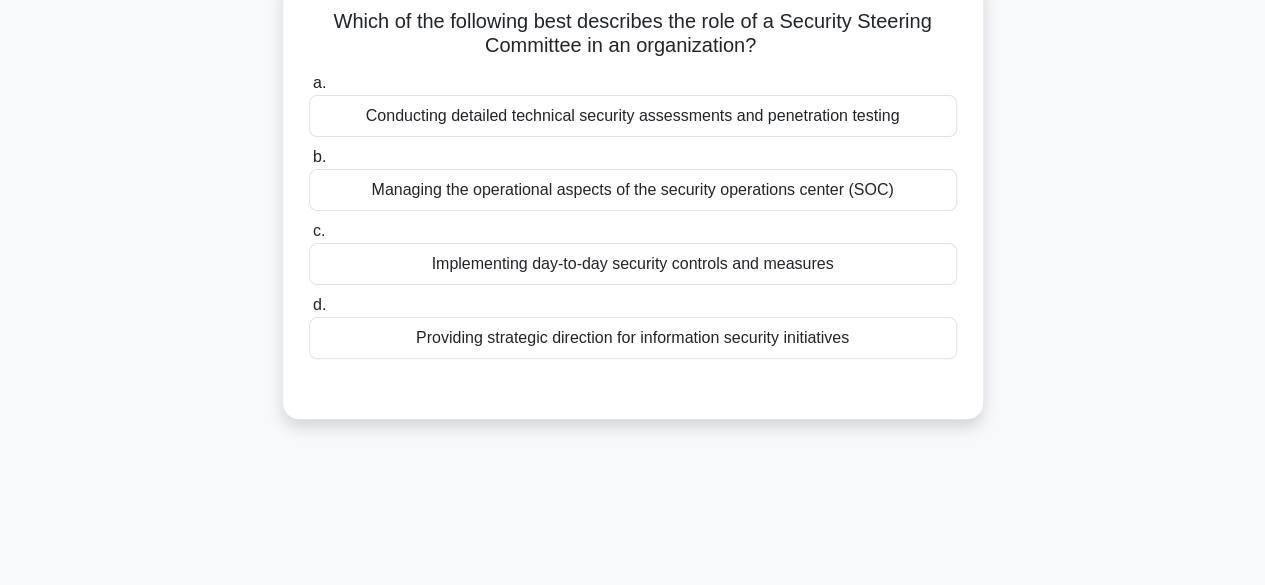 scroll, scrollTop: 0, scrollLeft: 0, axis: both 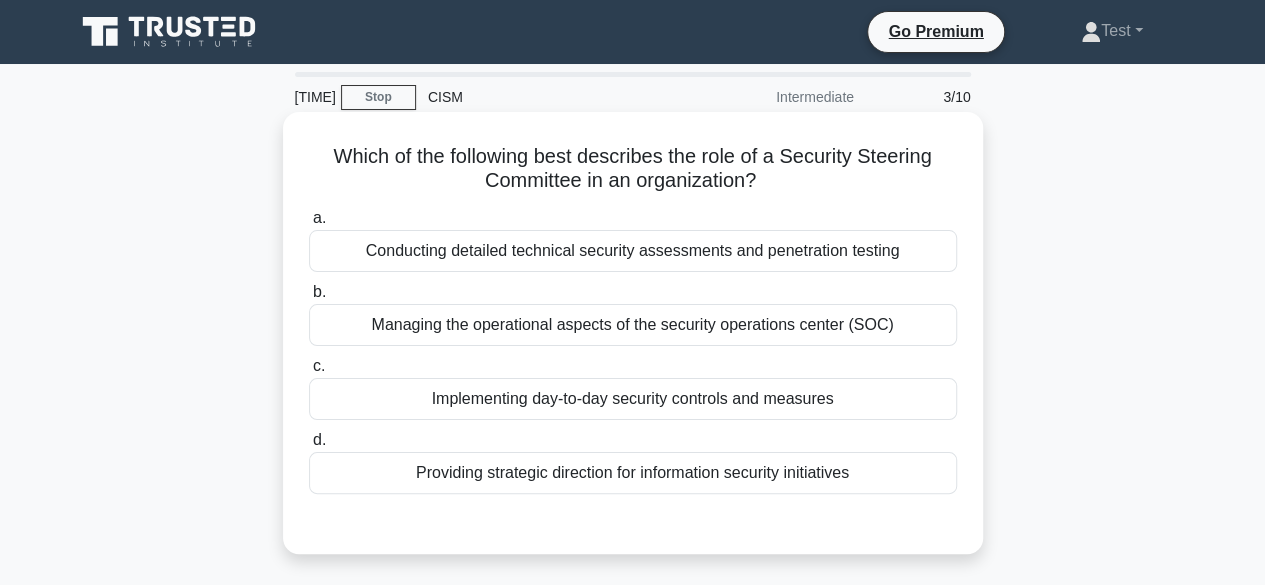 drag, startPoint x: 318, startPoint y: 143, endPoint x: 769, endPoint y: 183, distance: 452.77036 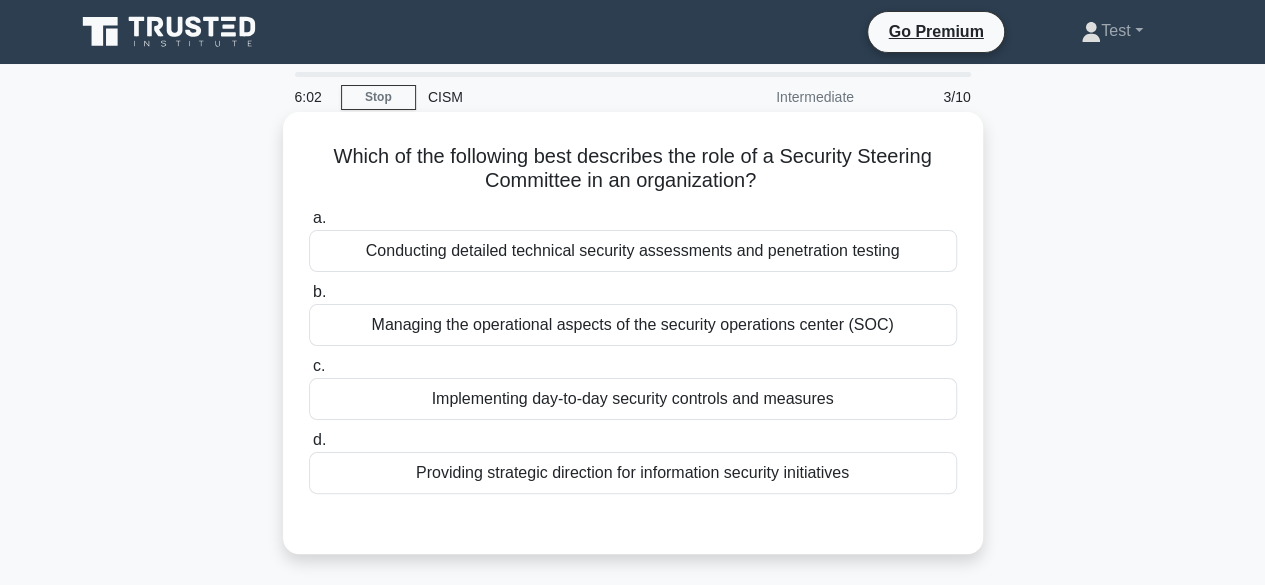 click on "Providing strategic direction for information security initiatives" at bounding box center (633, 473) 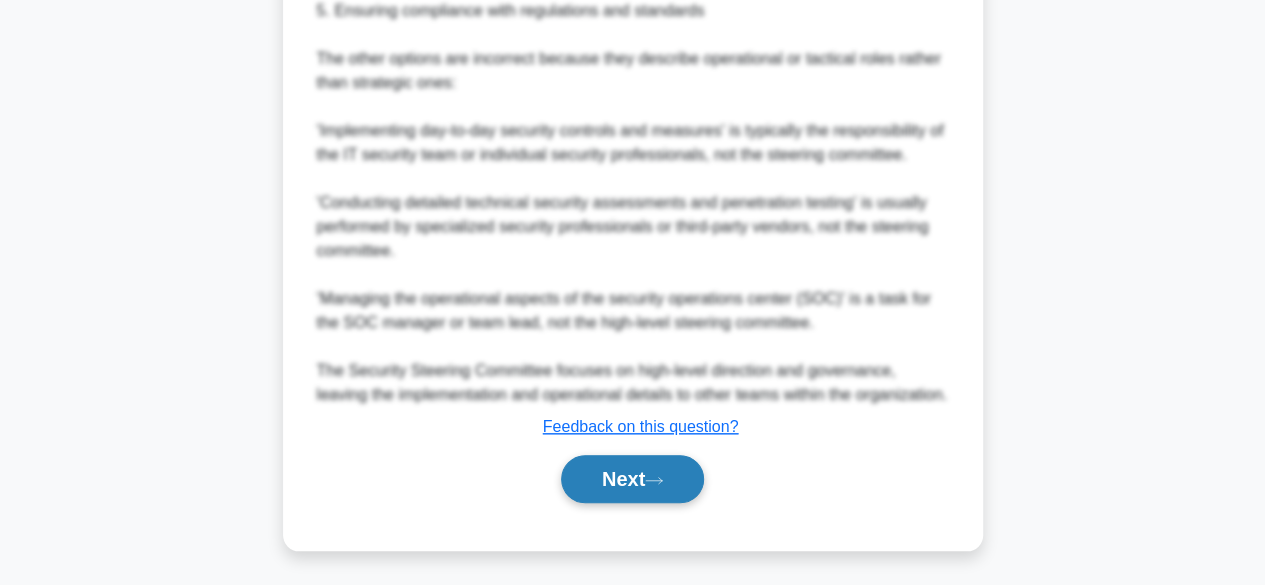 click on "Next" at bounding box center (632, 479) 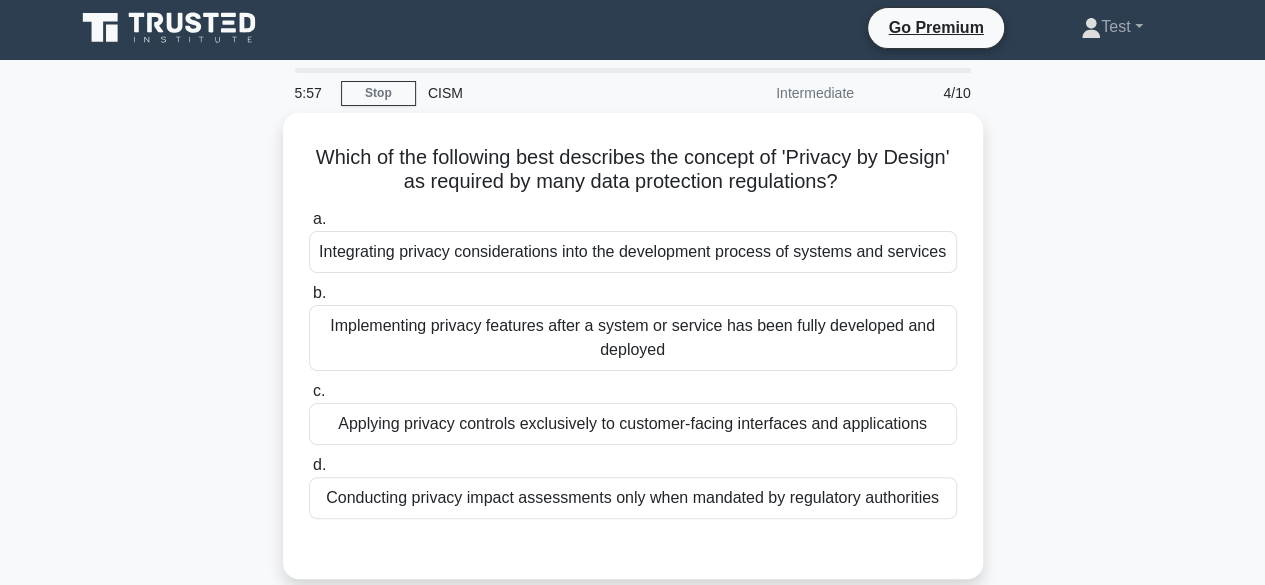 scroll, scrollTop: 0, scrollLeft: 0, axis: both 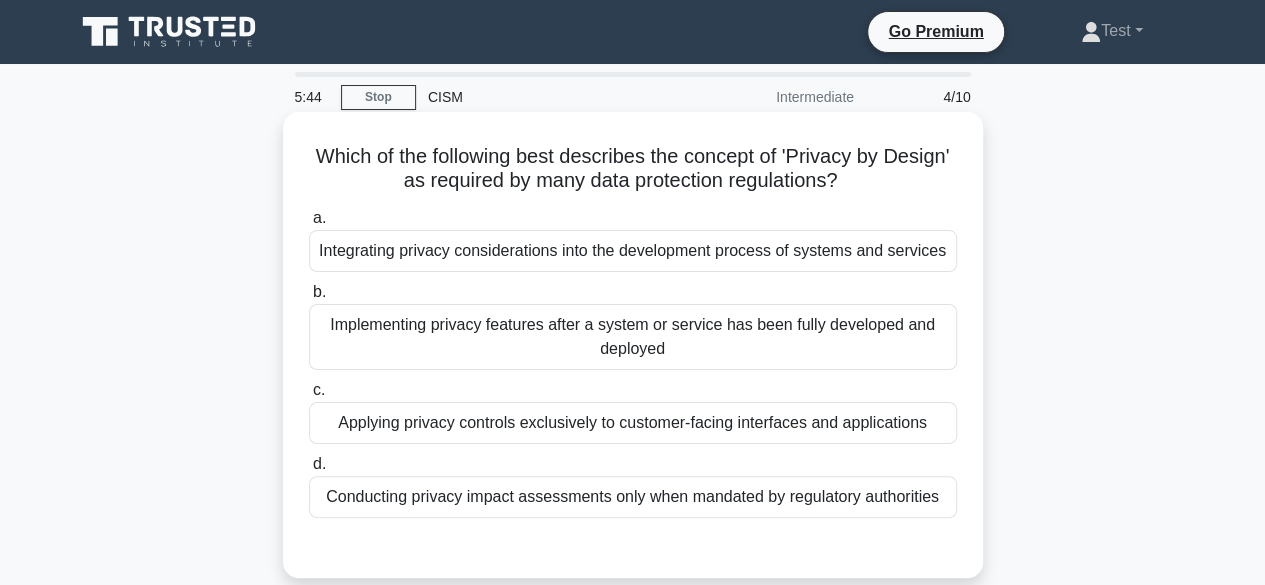 drag, startPoint x: 336, startPoint y: 155, endPoint x: 892, endPoint y: 180, distance: 556.56177 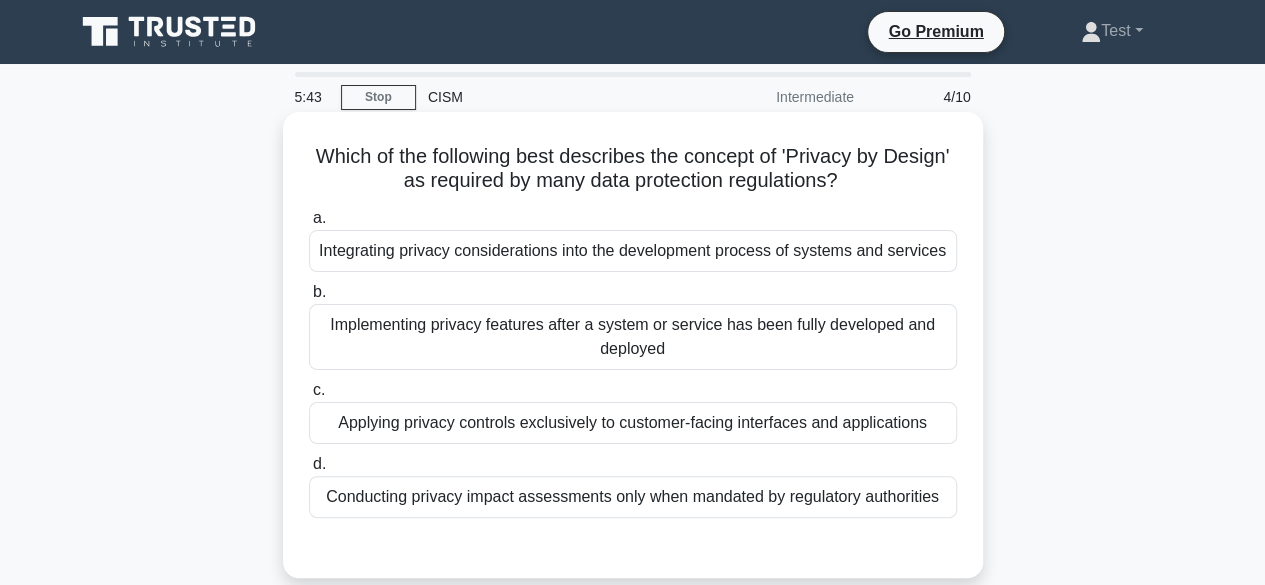click on "Integrating privacy considerations into the development process of systems and services" at bounding box center [633, 251] 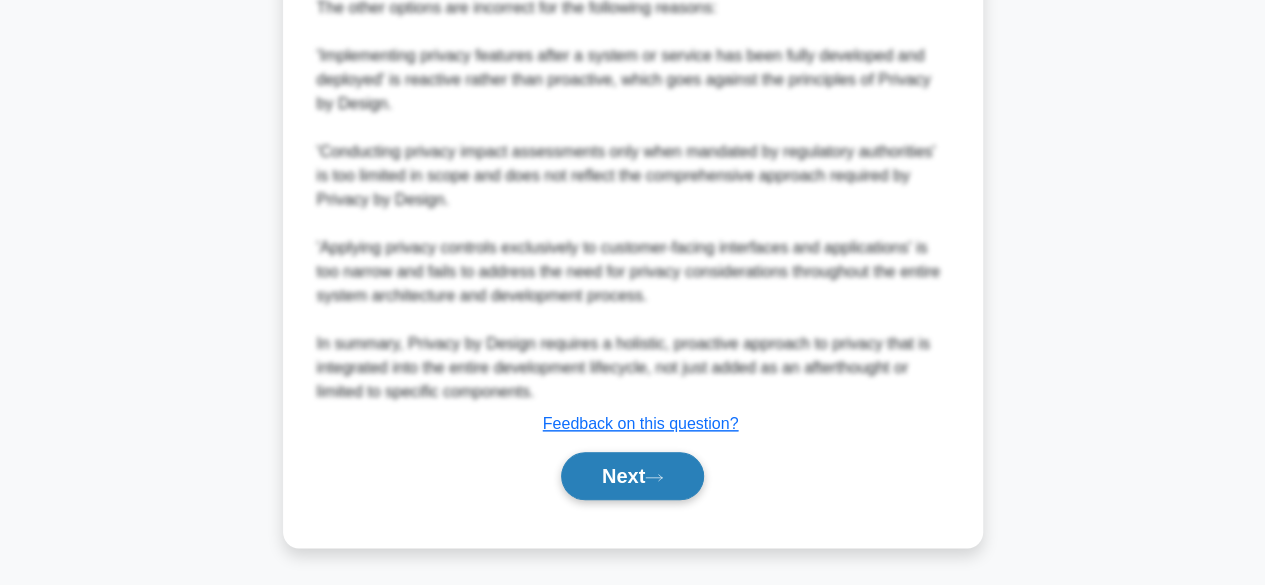 click on "Next" at bounding box center (632, 476) 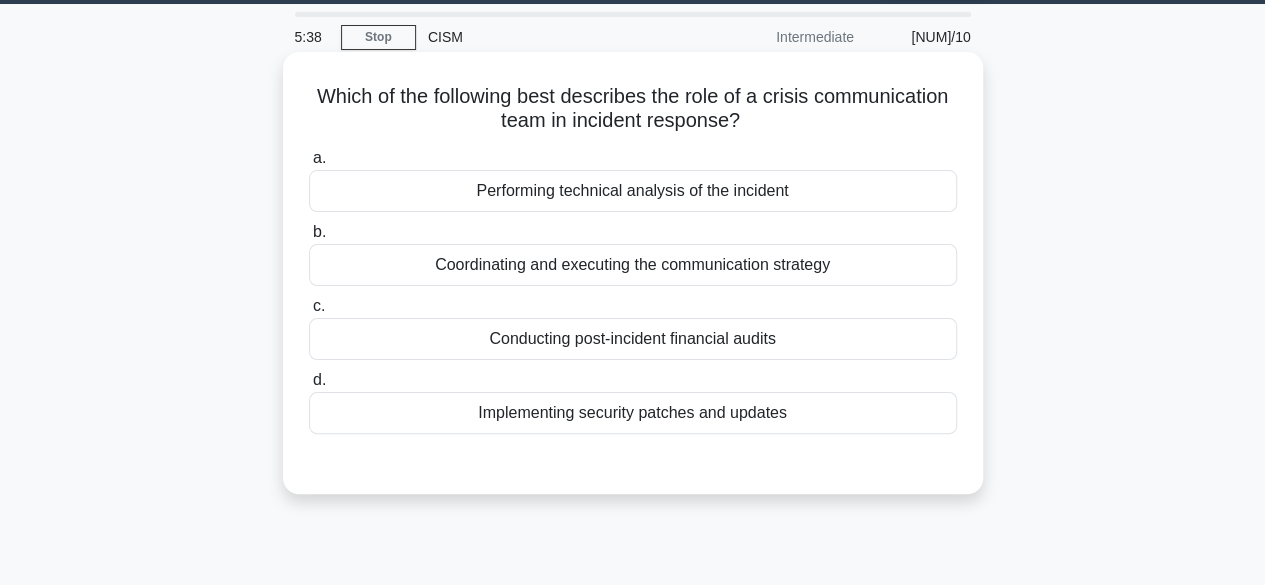scroll, scrollTop: 0, scrollLeft: 0, axis: both 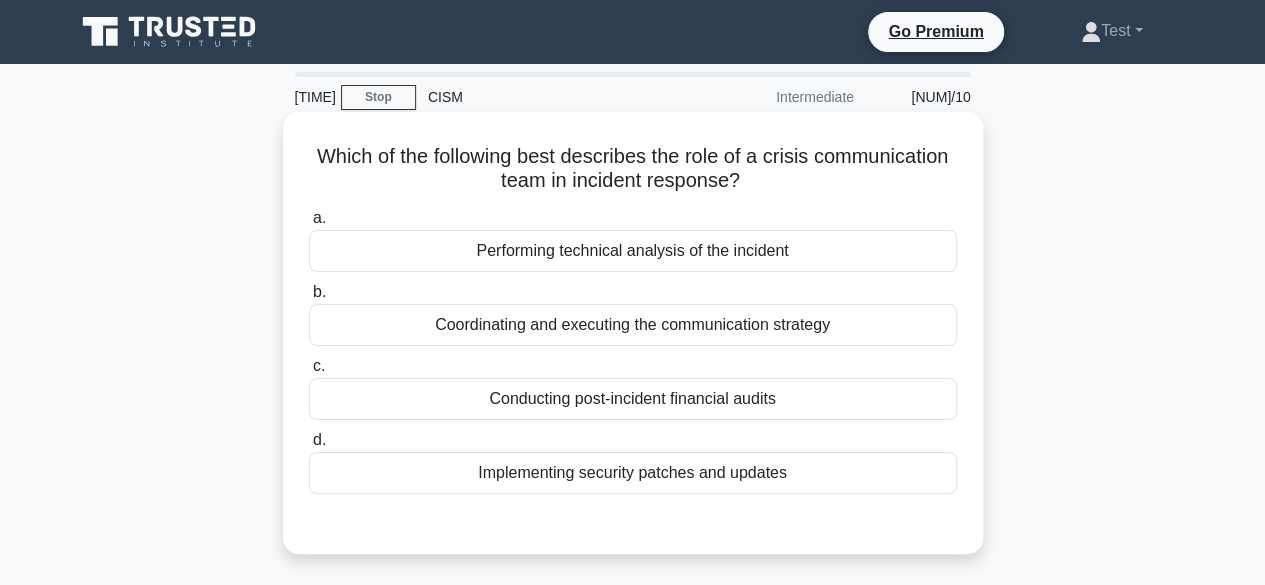 drag, startPoint x: 370, startPoint y: 139, endPoint x: 844, endPoint y: 181, distance: 475.85712 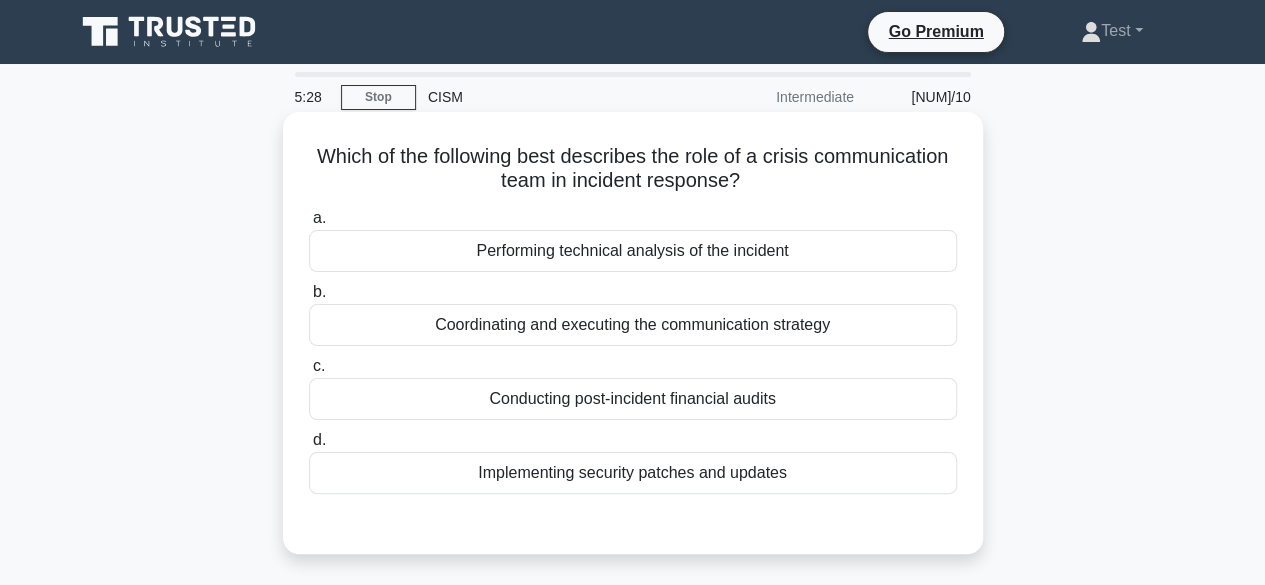 click on "Coordinating and executing the communication strategy" at bounding box center (633, 325) 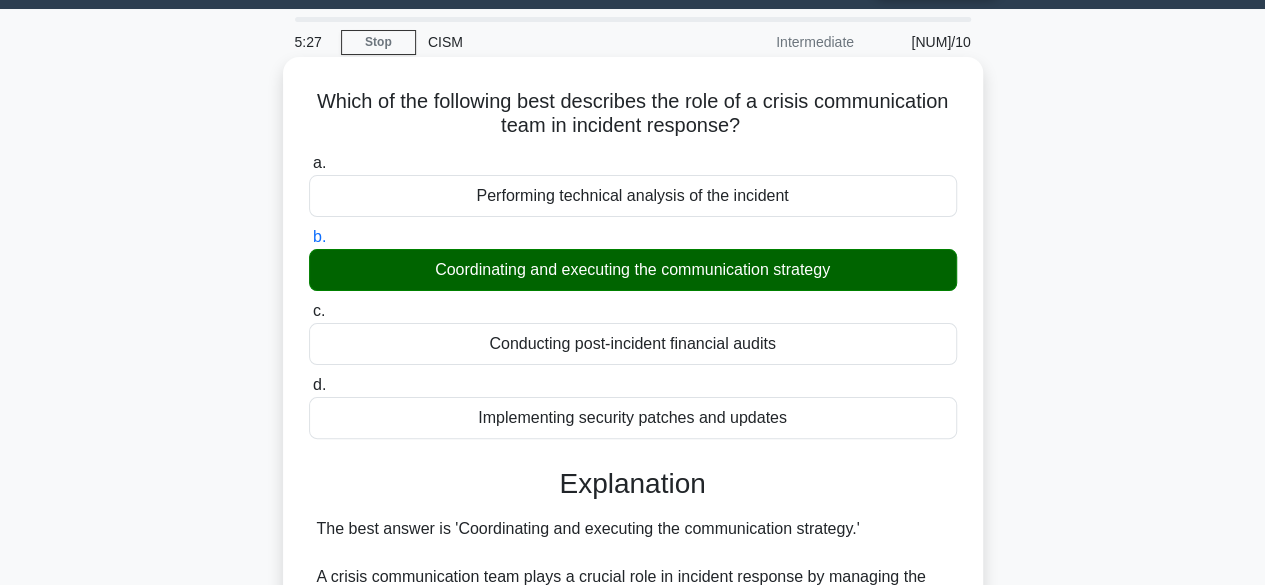 scroll, scrollTop: 300, scrollLeft: 0, axis: vertical 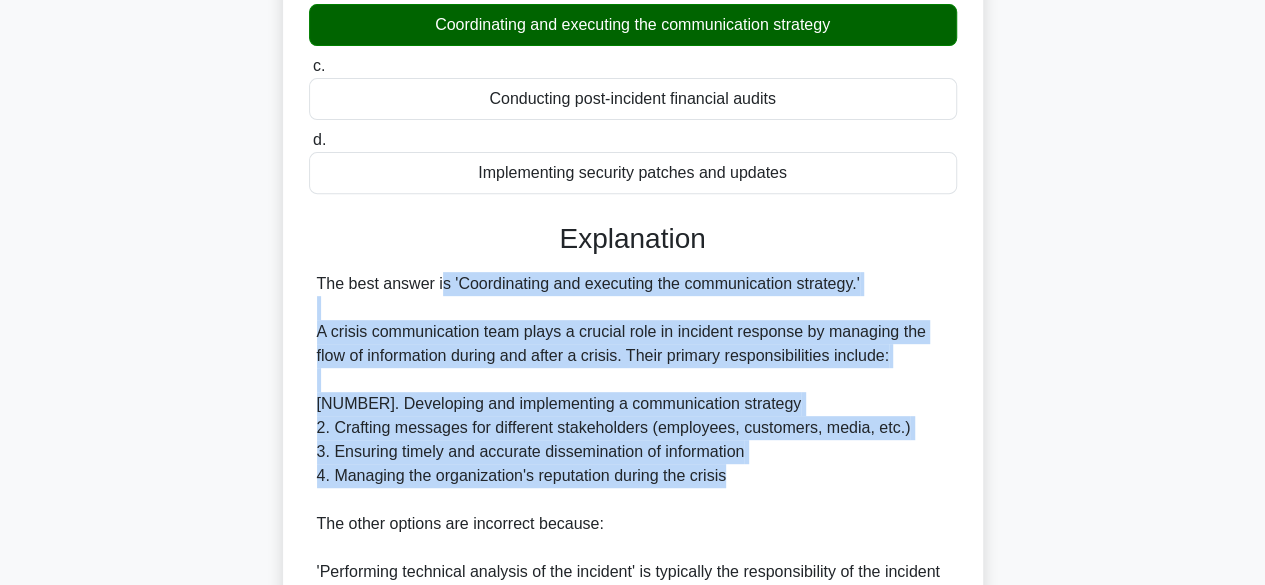 drag, startPoint x: 342, startPoint y: 281, endPoint x: 886, endPoint y: 486, distance: 581.3441 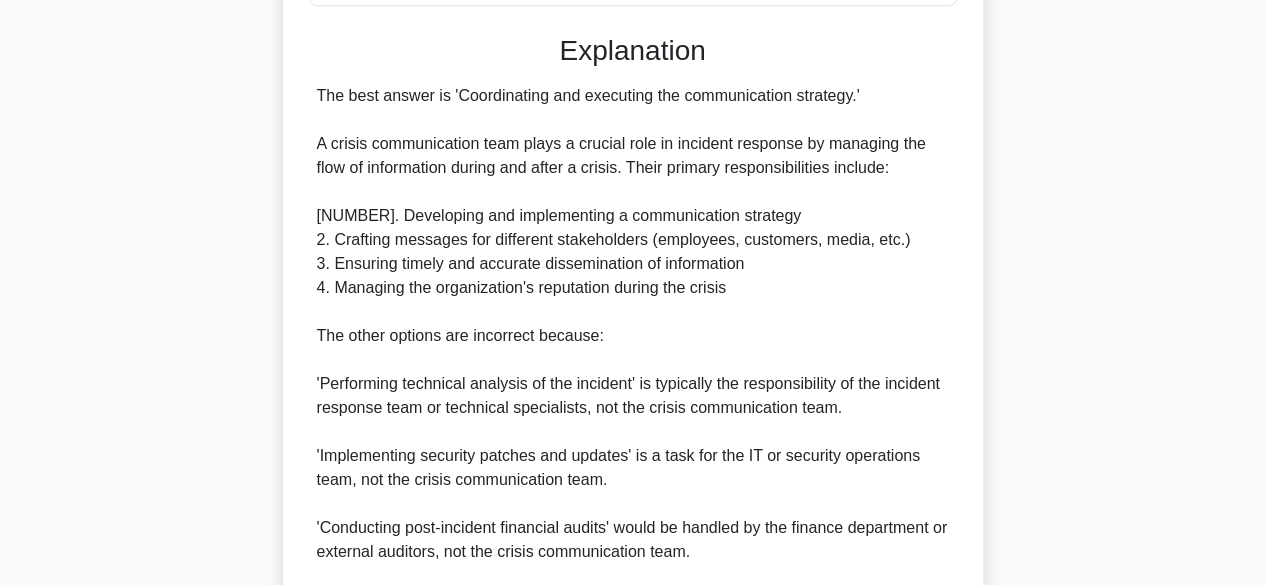 scroll, scrollTop: 500, scrollLeft: 0, axis: vertical 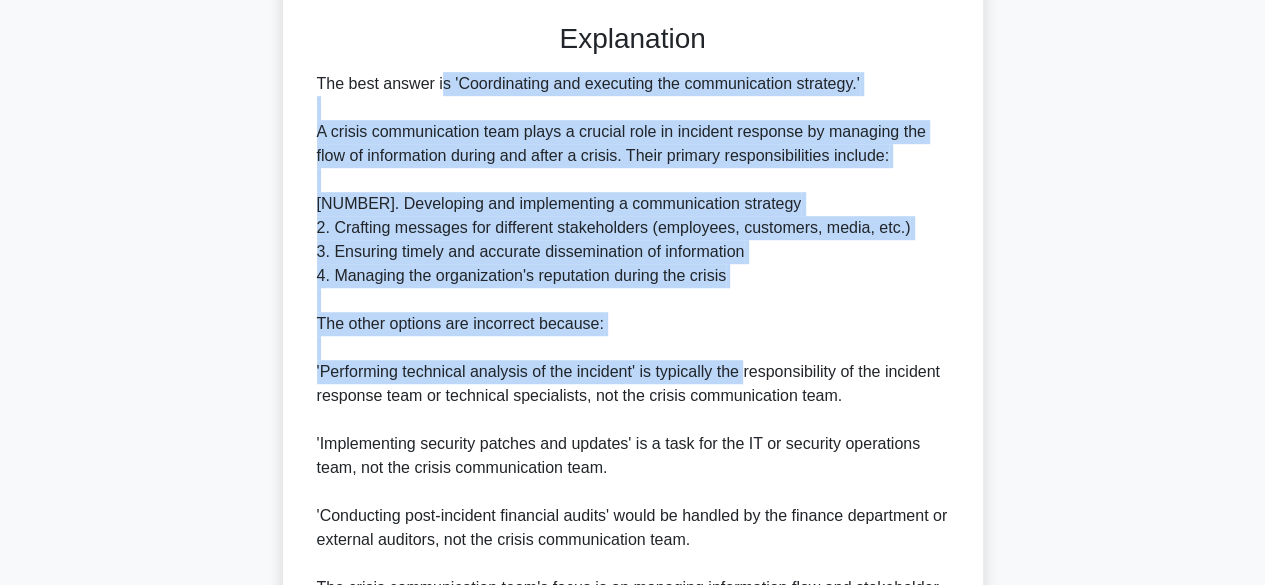 drag, startPoint x: 351, startPoint y: 97, endPoint x: 744, endPoint y: 369, distance: 477.94666 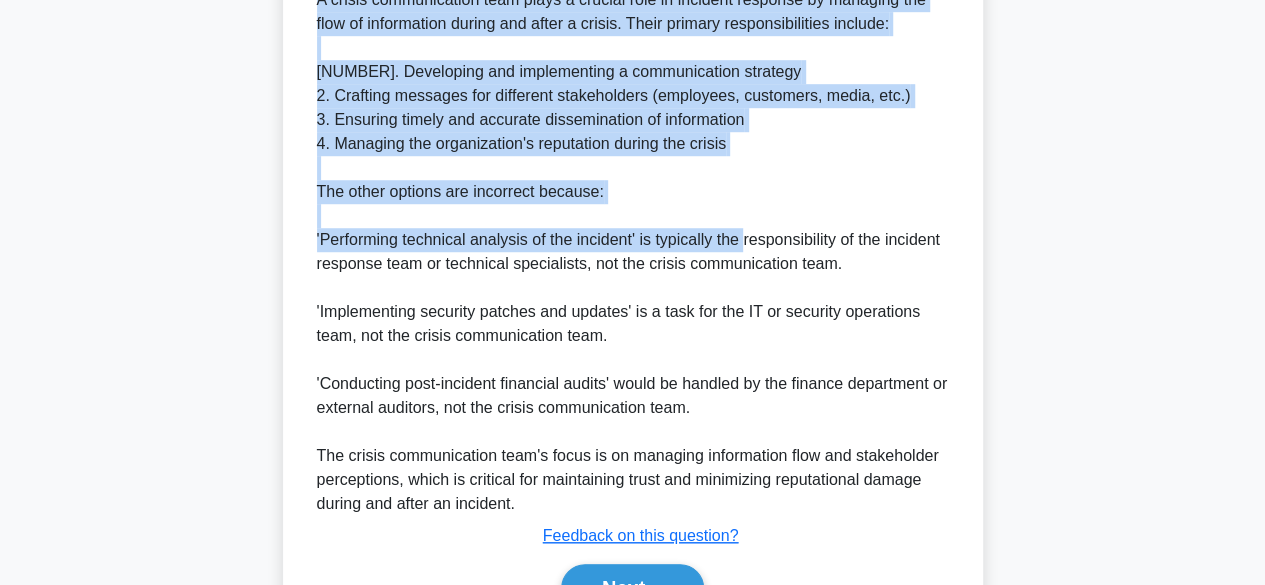 scroll, scrollTop: 741, scrollLeft: 0, axis: vertical 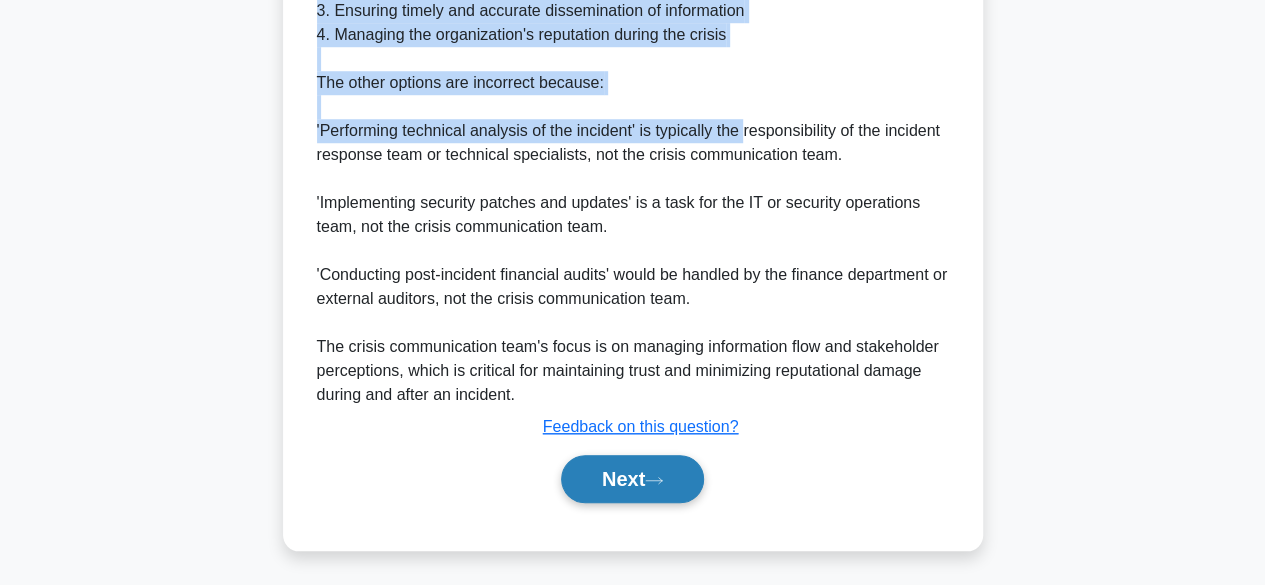 click on "Next" at bounding box center [632, 479] 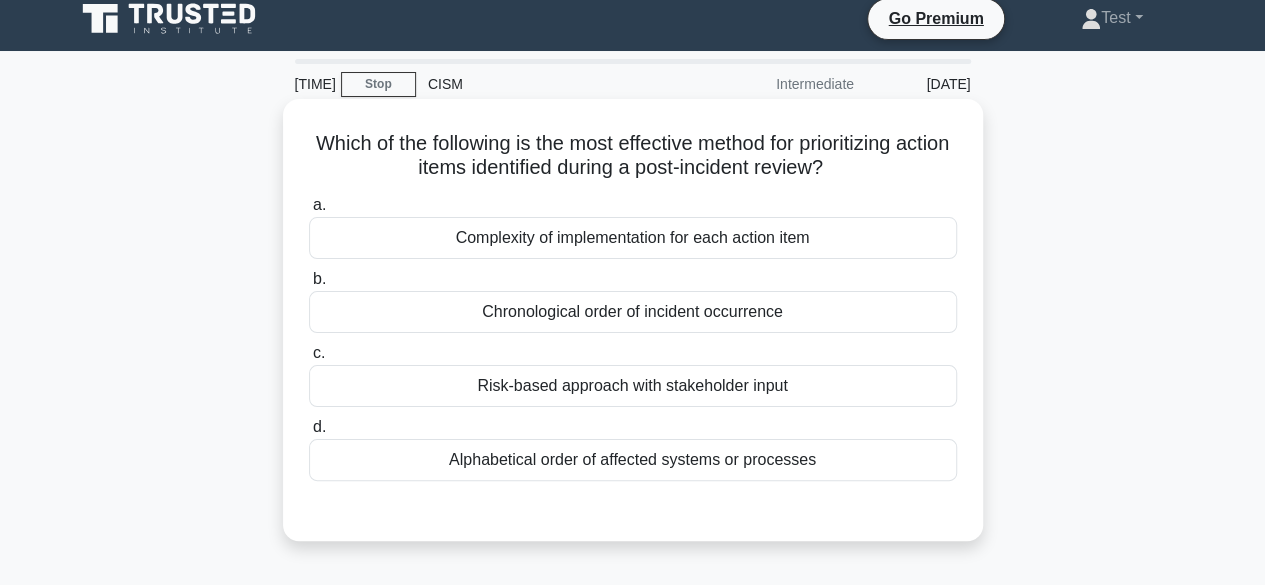 scroll, scrollTop: 0, scrollLeft: 0, axis: both 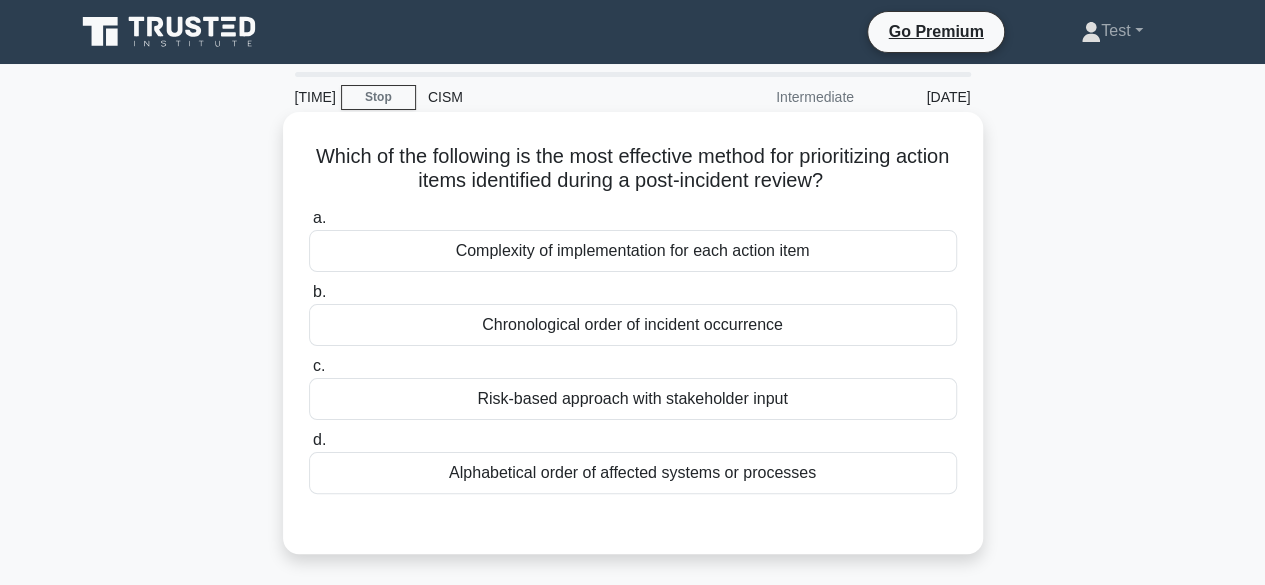 drag, startPoint x: 331, startPoint y: 155, endPoint x: 889, endPoint y: 177, distance: 558.43353 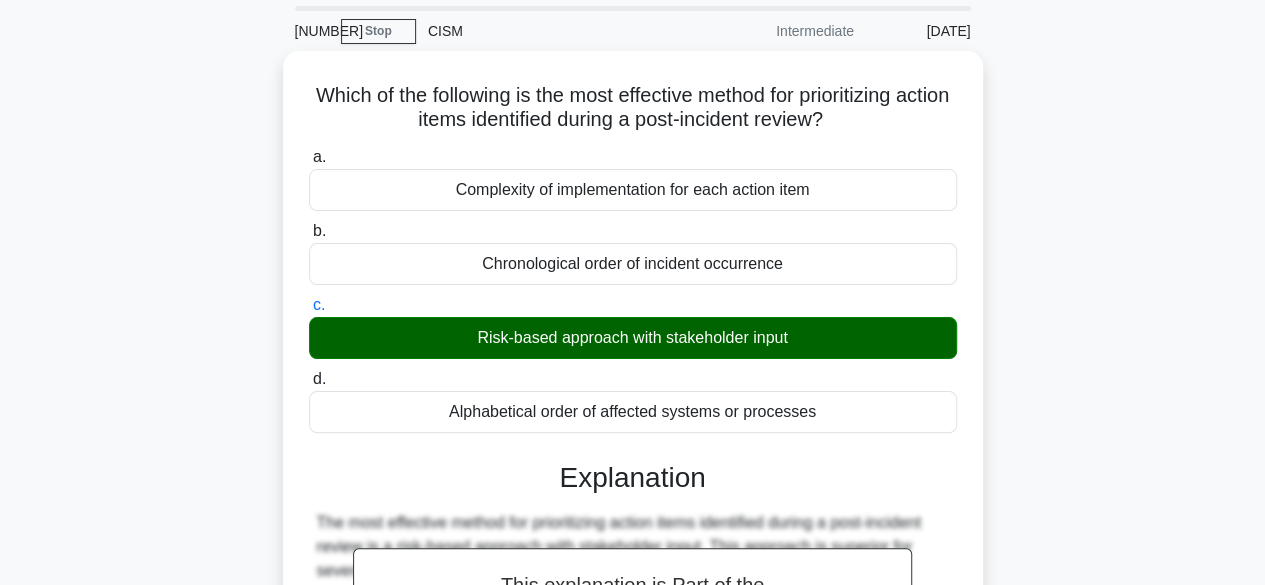 scroll, scrollTop: 0, scrollLeft: 0, axis: both 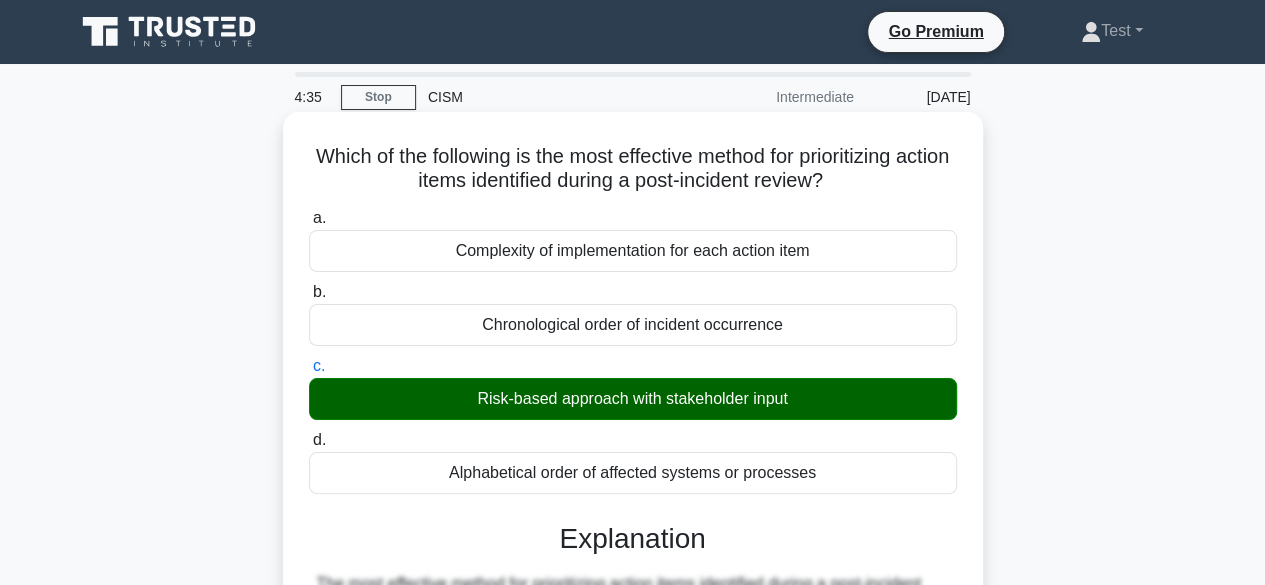 drag, startPoint x: 500, startPoint y: 259, endPoint x: 822, endPoint y: 245, distance: 322.3042 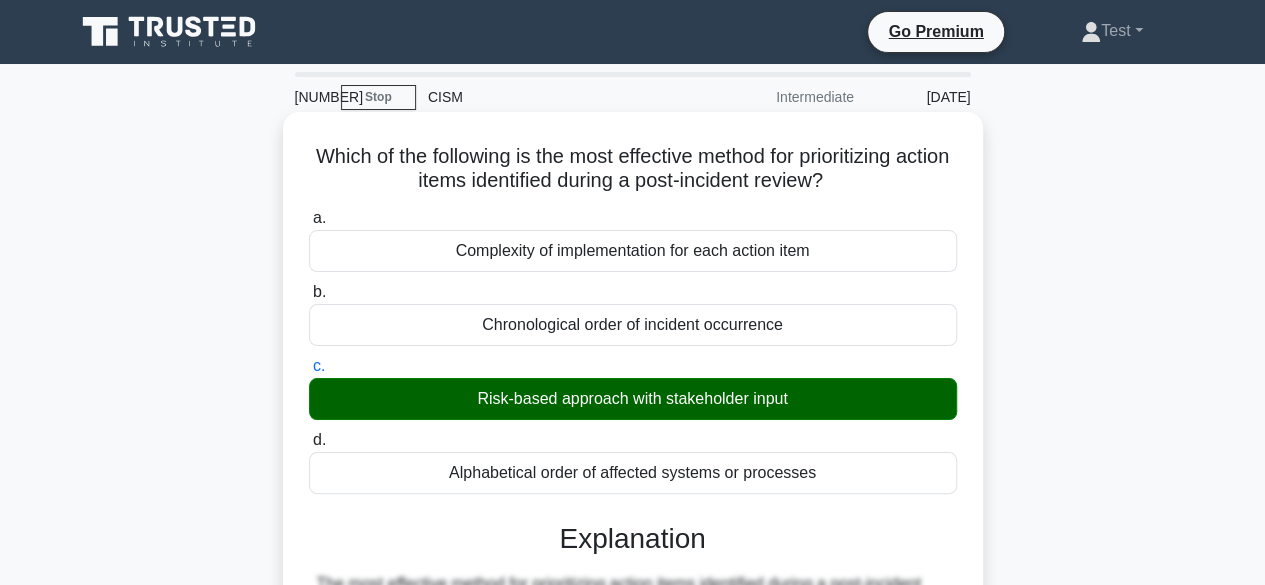 drag, startPoint x: 470, startPoint y: 319, endPoint x: 790, endPoint y: 335, distance: 320.39975 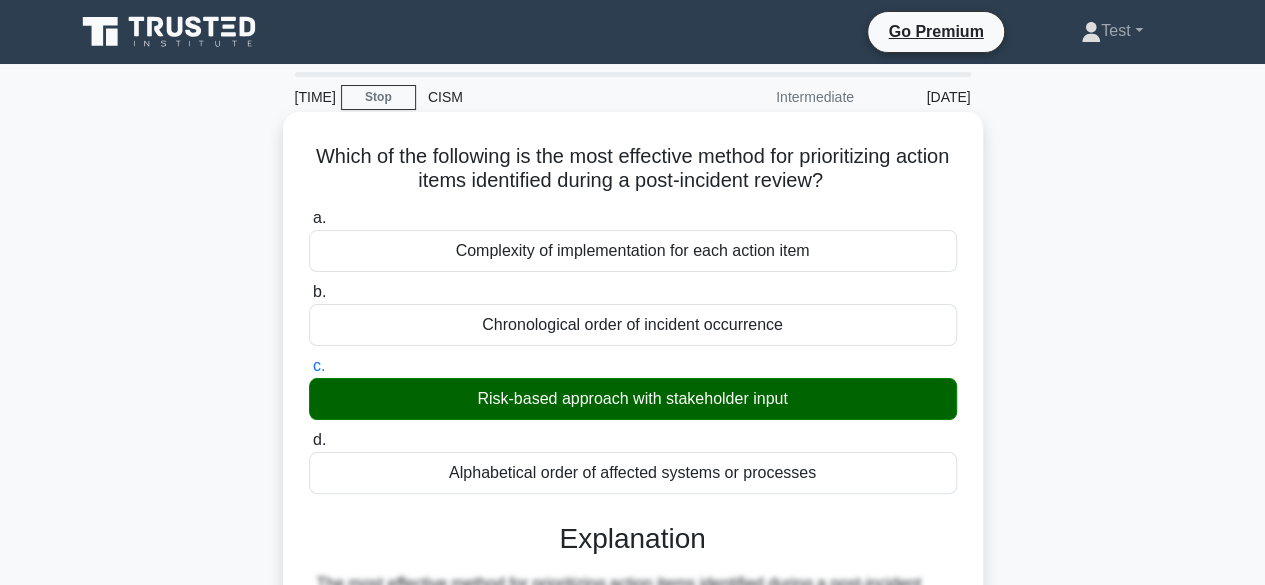 drag, startPoint x: 490, startPoint y: 393, endPoint x: 401, endPoint y: 315, distance: 118.34272 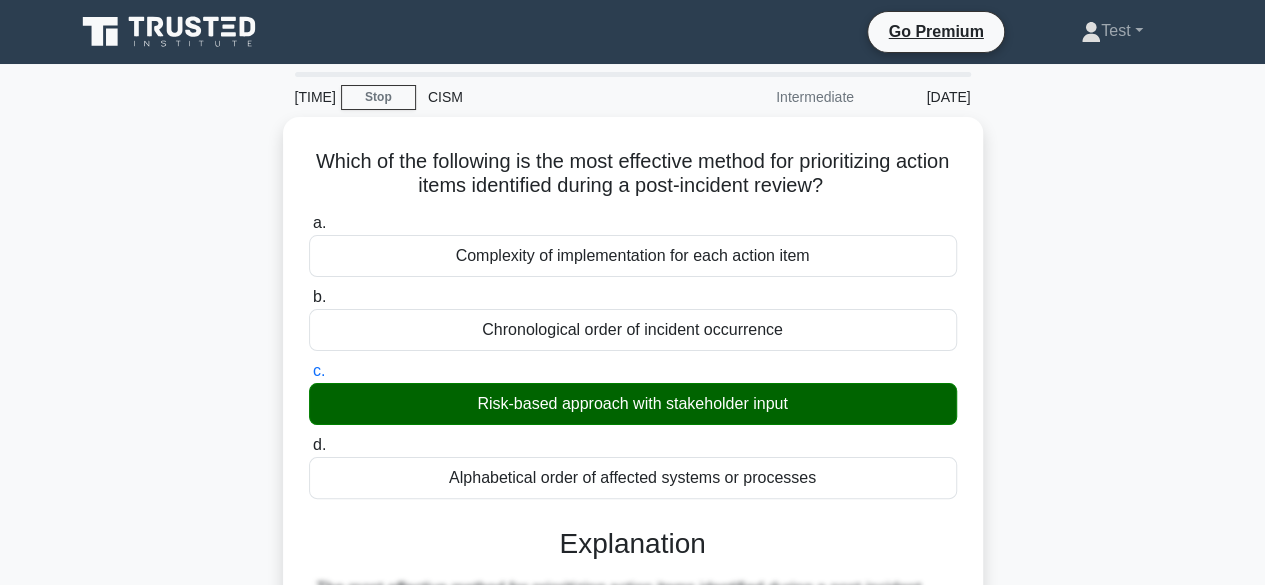 click on "Which of the following is the most effective method for prioritizing action items identified during a post-incident review?
.spinner_0XTQ{transform-origin:center;animation:spinner_y6GP .75s linear infinite}@keyframes spinner_y6GP{100%{transform:rotate(360deg)}}
a.
Complexity of implementation for each action item" at bounding box center [633, 802] 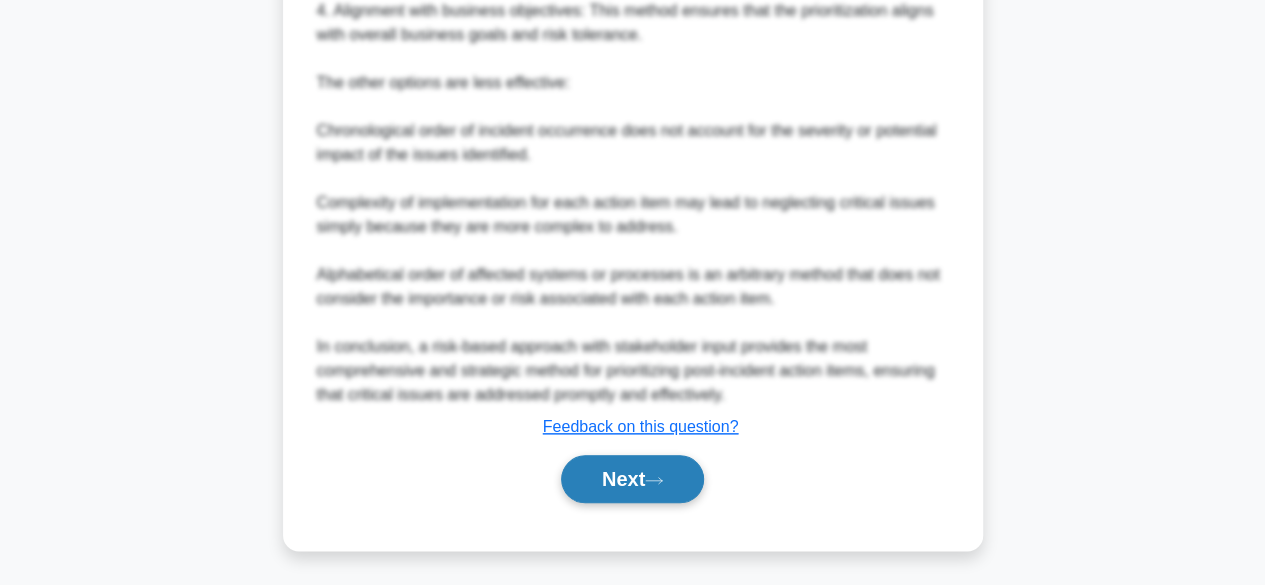 click on "Next" at bounding box center [632, 479] 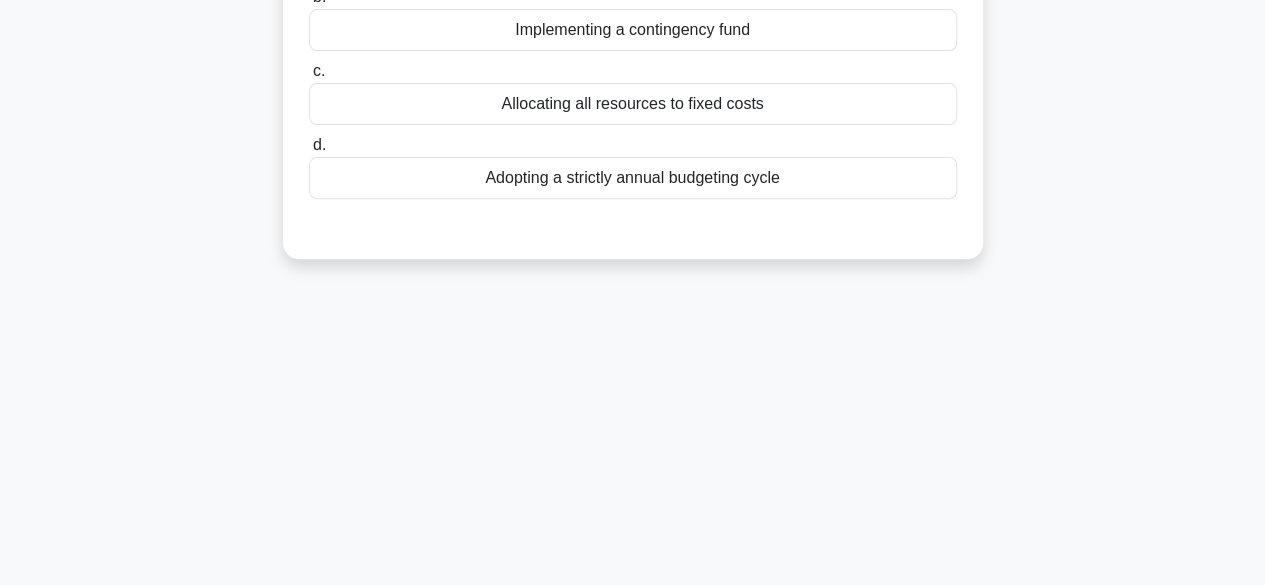 scroll, scrollTop: 0, scrollLeft: 0, axis: both 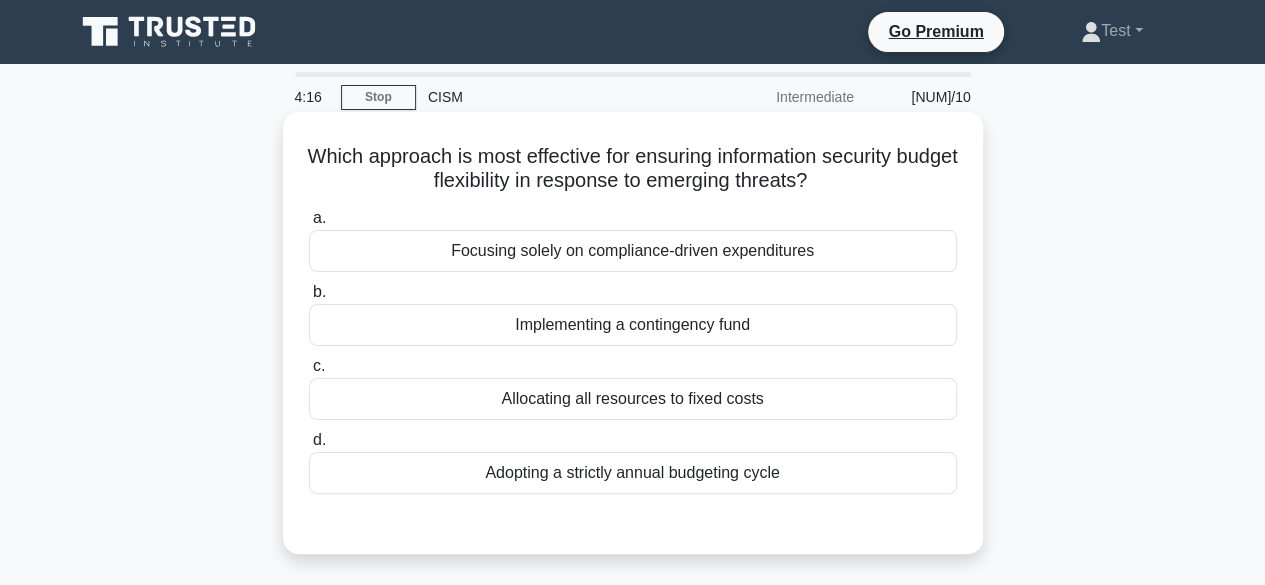 drag, startPoint x: 344, startPoint y: 150, endPoint x: 869, endPoint y: 189, distance: 526.4466 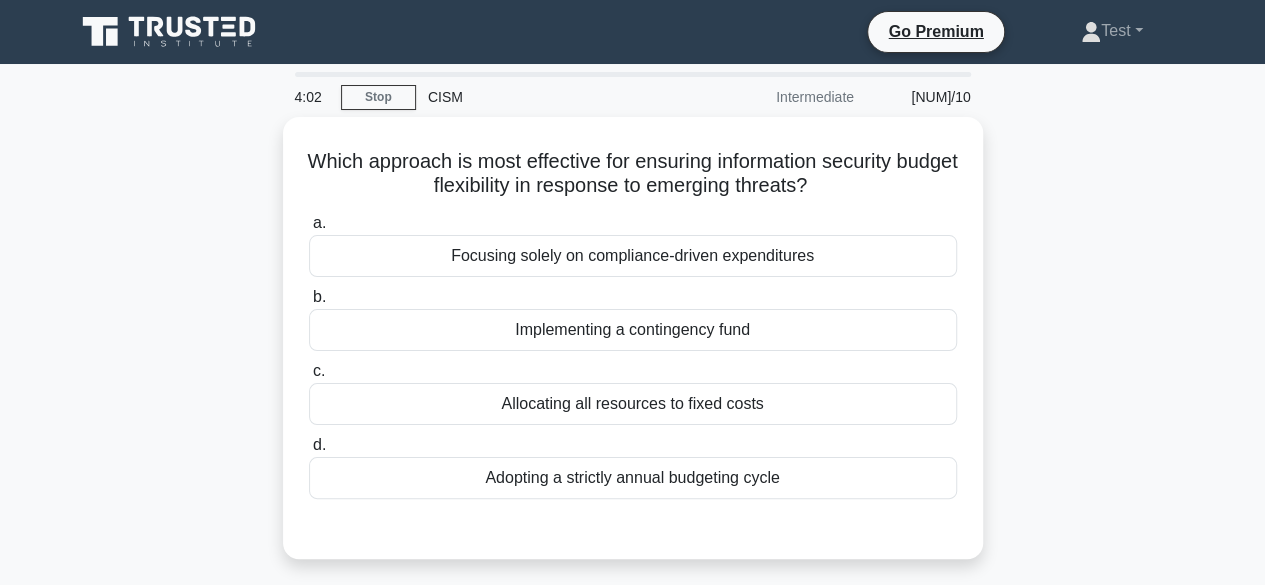 click on "Which approach is most effective for ensuring information security budget flexibility in response to emerging threats?
.spinner_0XTQ{transform-origin:center;animation:spinner_y6GP .75s linear infinite}@keyframes spinner_y6GP{100%{transform:rotate(360deg)}}
a.
Focusing solely on compliance-driven expenditures
b." at bounding box center (633, 350) 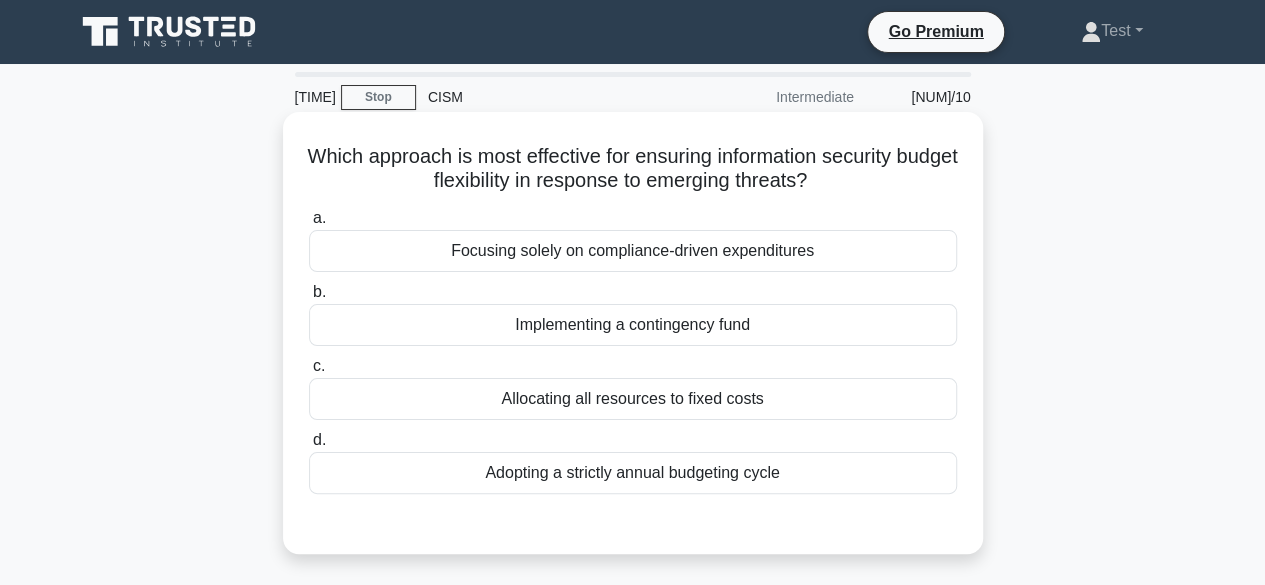 click on "Implementing a contingency fund" at bounding box center (633, 325) 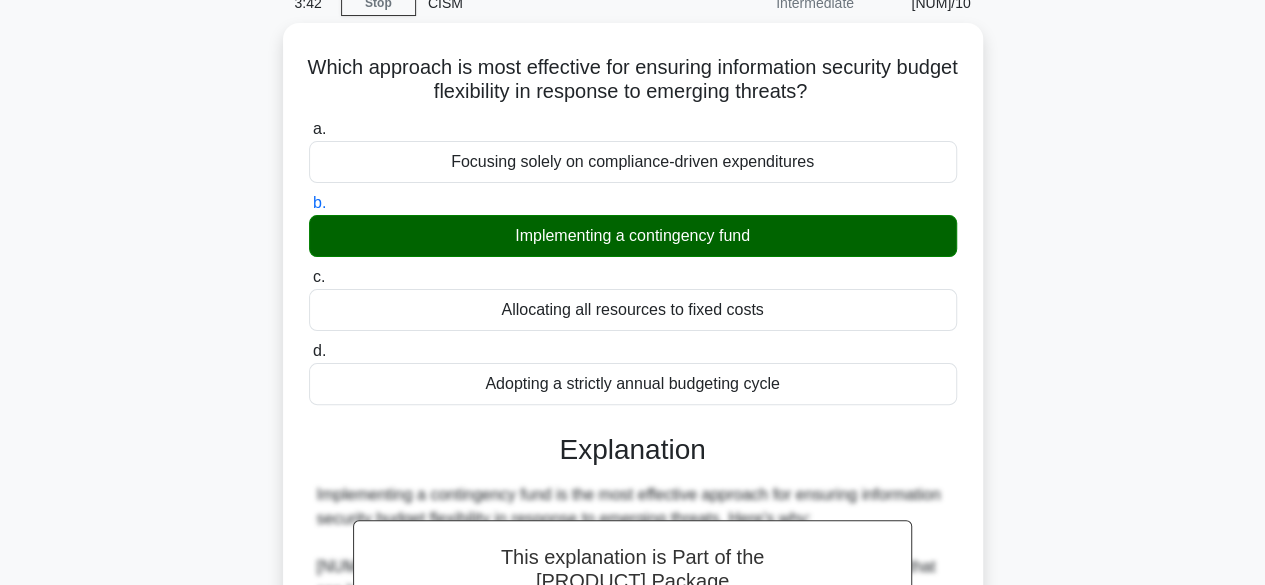 scroll, scrollTop: 0, scrollLeft: 0, axis: both 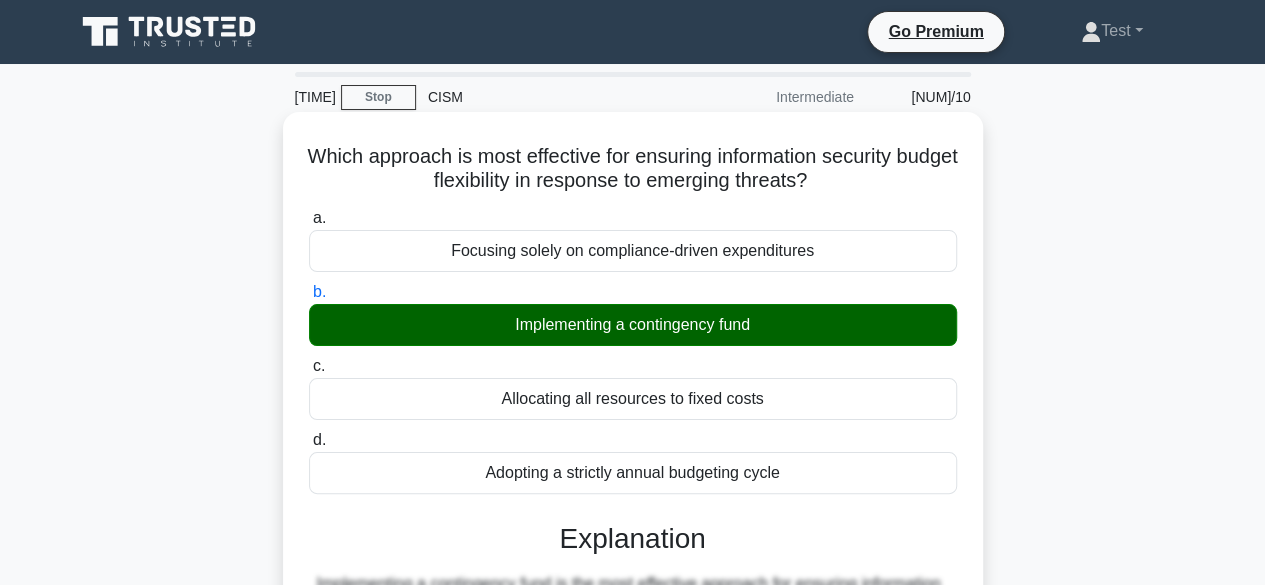drag, startPoint x: 441, startPoint y: 471, endPoint x: 816, endPoint y: 470, distance: 375.00134 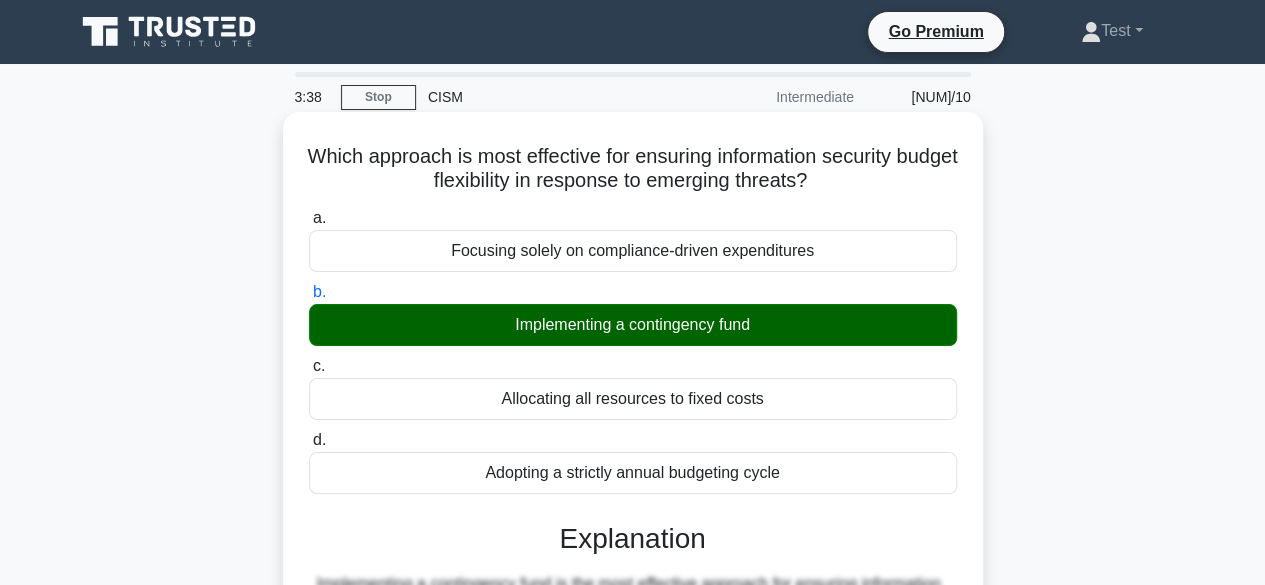drag, startPoint x: 486, startPoint y: 401, endPoint x: 816, endPoint y: 407, distance: 330.05453 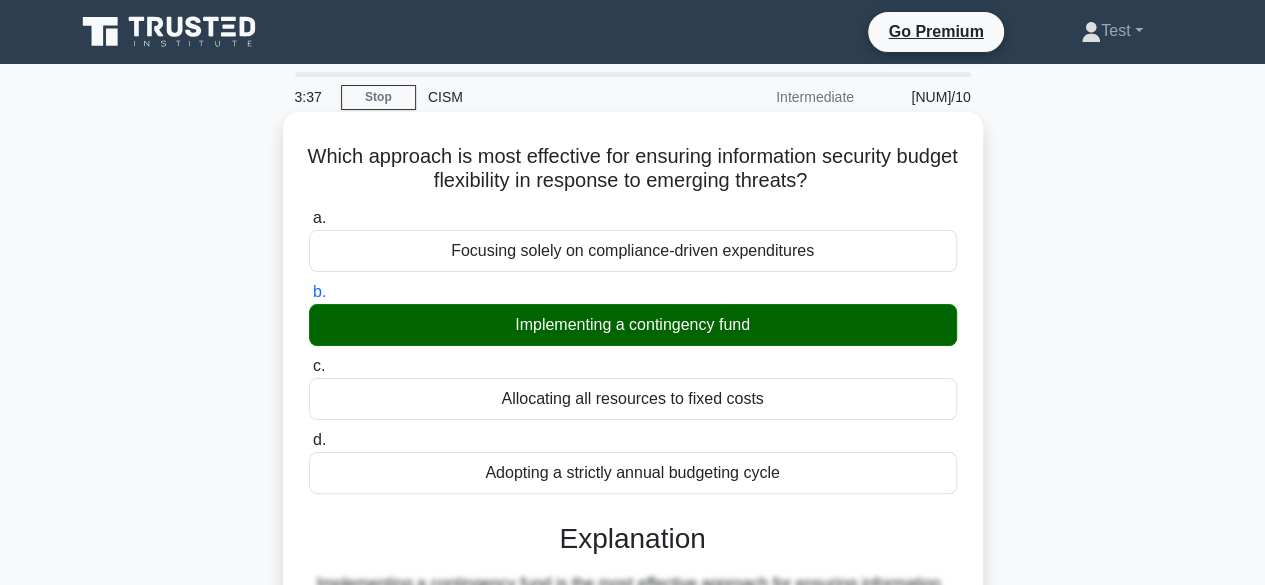 drag, startPoint x: 458, startPoint y: 263, endPoint x: 887, endPoint y: 247, distance: 429.29828 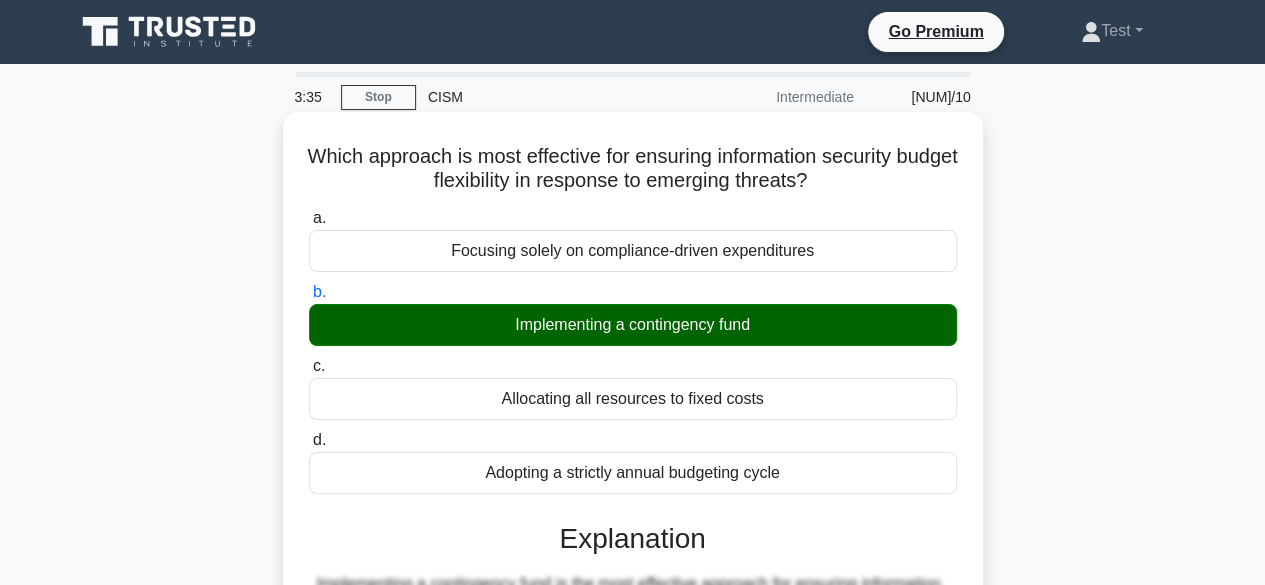 drag, startPoint x: 437, startPoint y: 265, endPoint x: 901, endPoint y: 266, distance: 464.00107 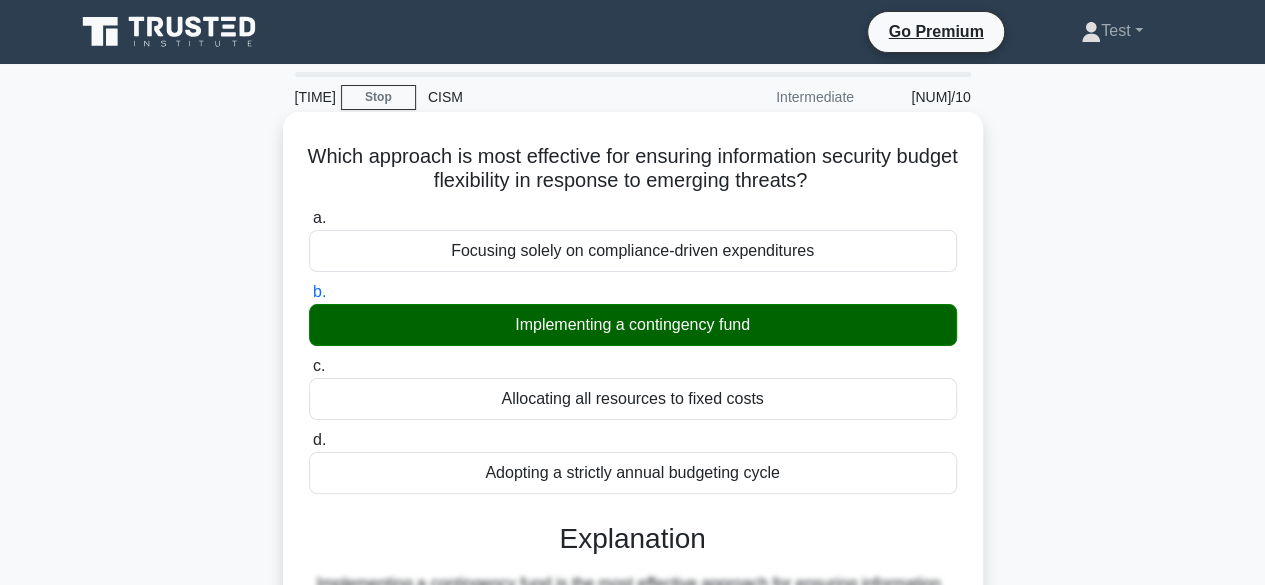 drag, startPoint x: 503, startPoint y: 314, endPoint x: 820, endPoint y: 323, distance: 317.12775 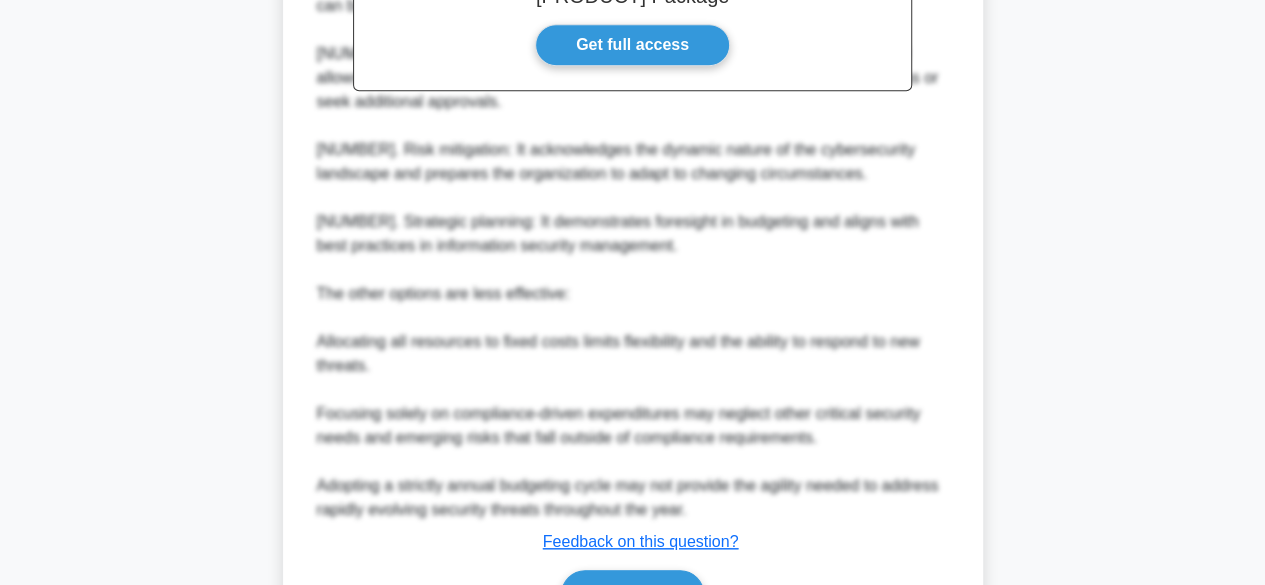 scroll, scrollTop: 789, scrollLeft: 0, axis: vertical 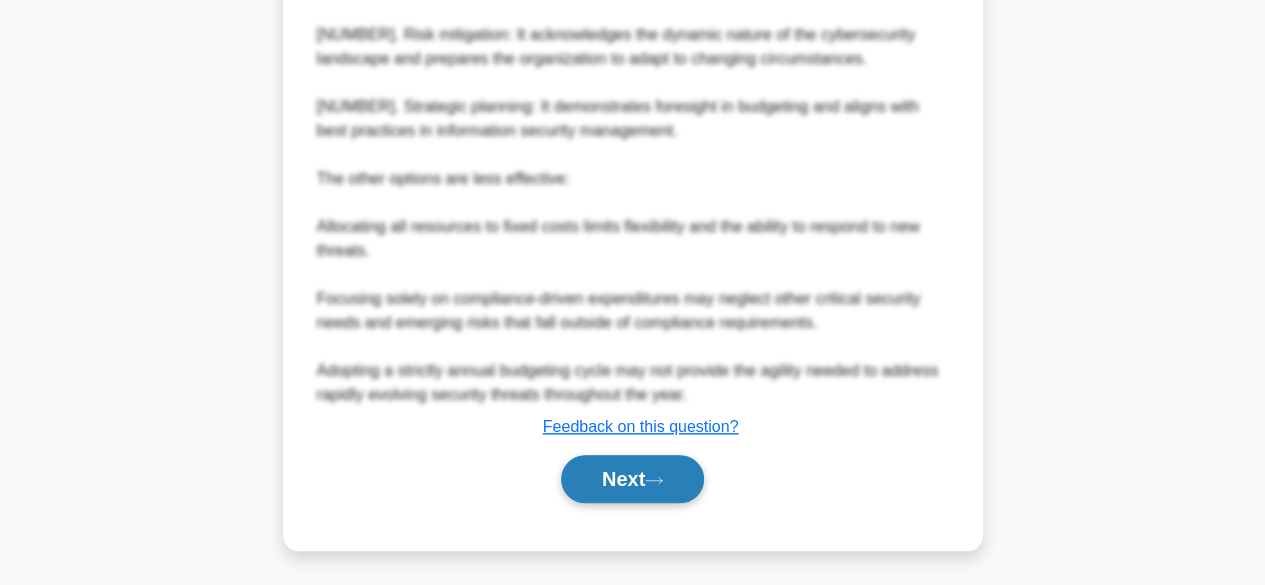 drag, startPoint x: 724, startPoint y: 478, endPoint x: 672, endPoint y: 478, distance: 52 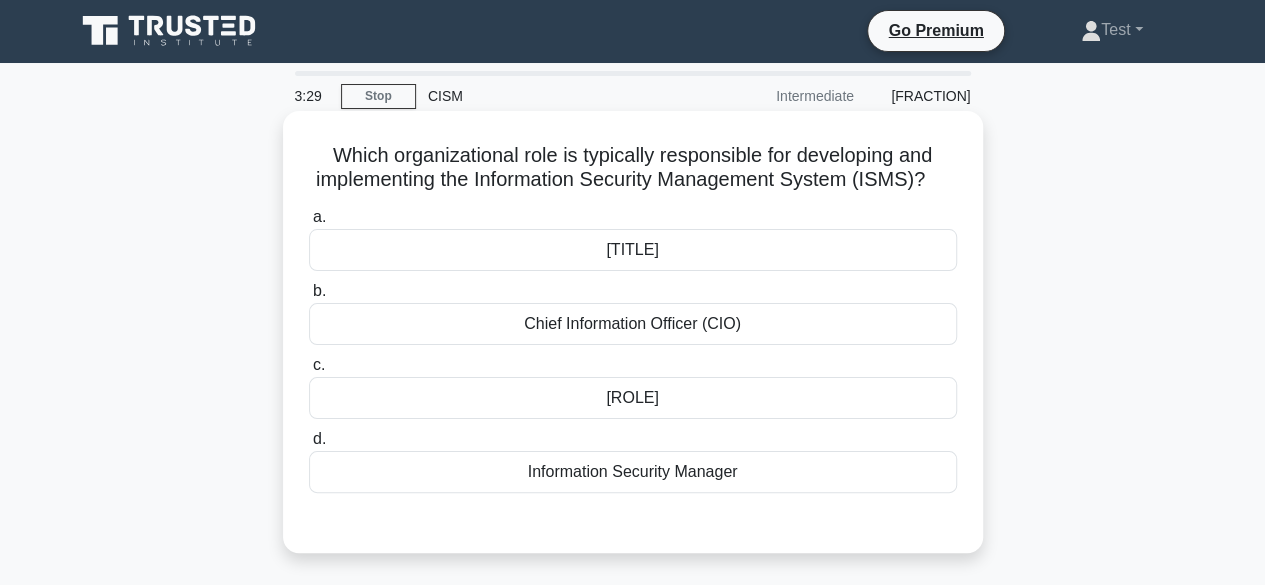 scroll, scrollTop: 0, scrollLeft: 0, axis: both 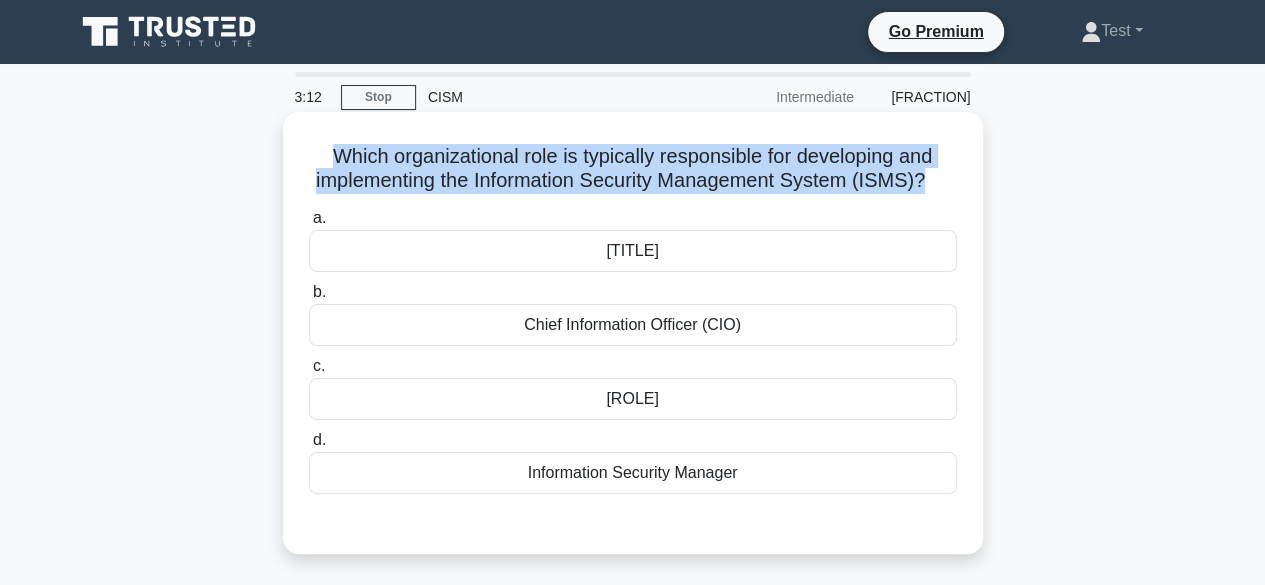 drag, startPoint x: 320, startPoint y: 167, endPoint x: 974, endPoint y: 177, distance: 654.0765 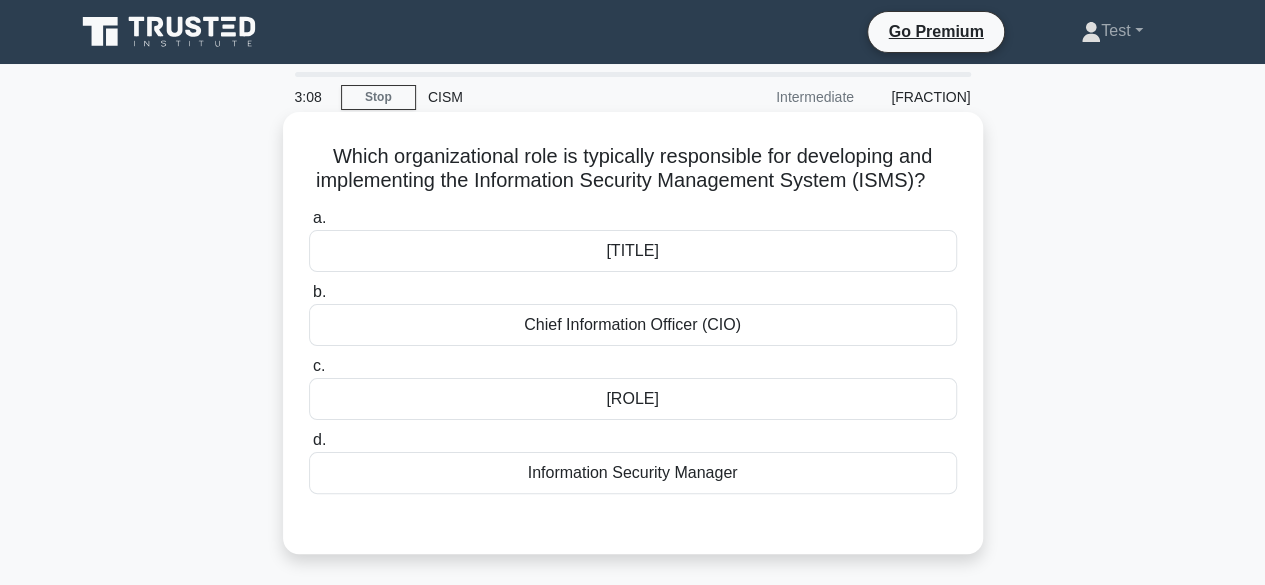 click on "Information Security Manager" at bounding box center (633, 473) 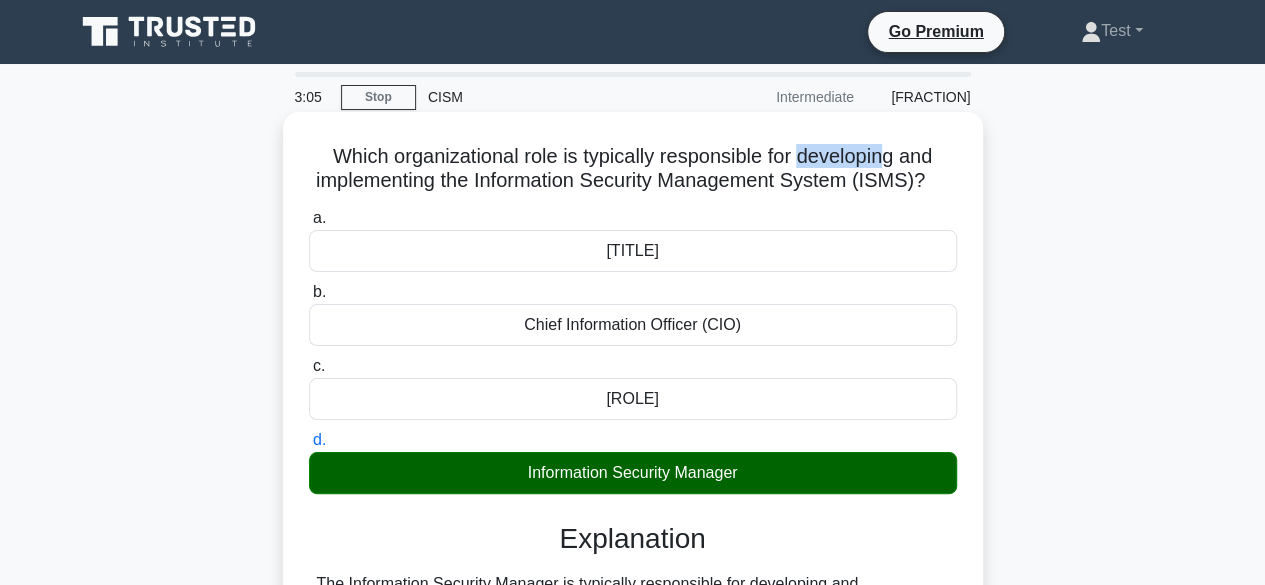 drag, startPoint x: 805, startPoint y: 158, endPoint x: 887, endPoint y: 153, distance: 82.1523 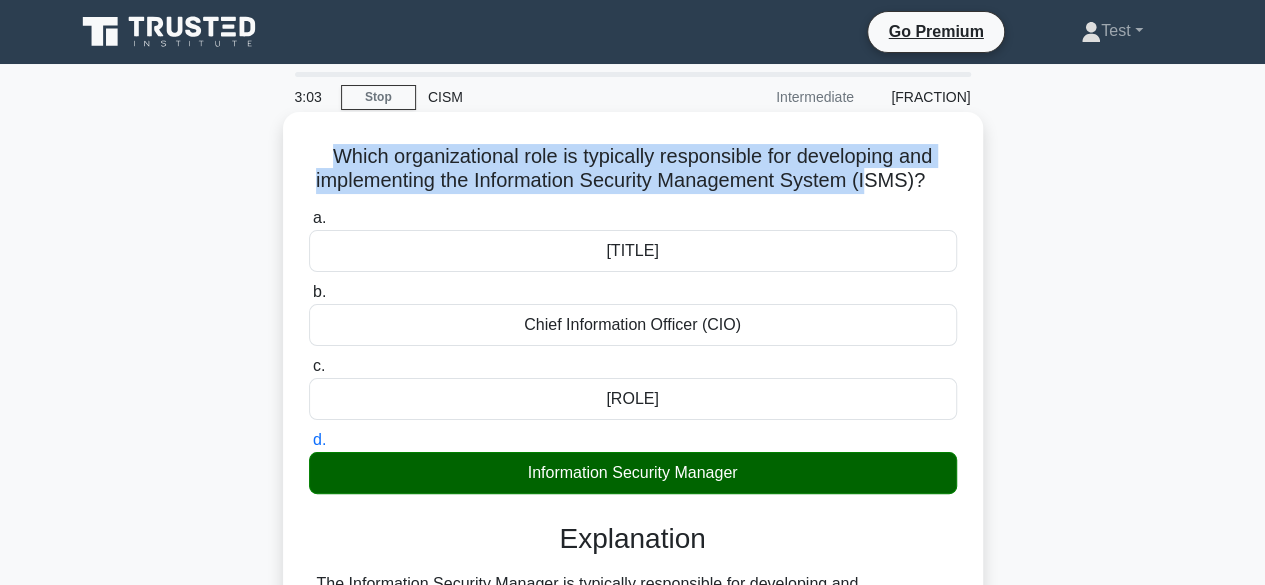drag, startPoint x: 316, startPoint y: 157, endPoint x: 896, endPoint y: 191, distance: 580.9957 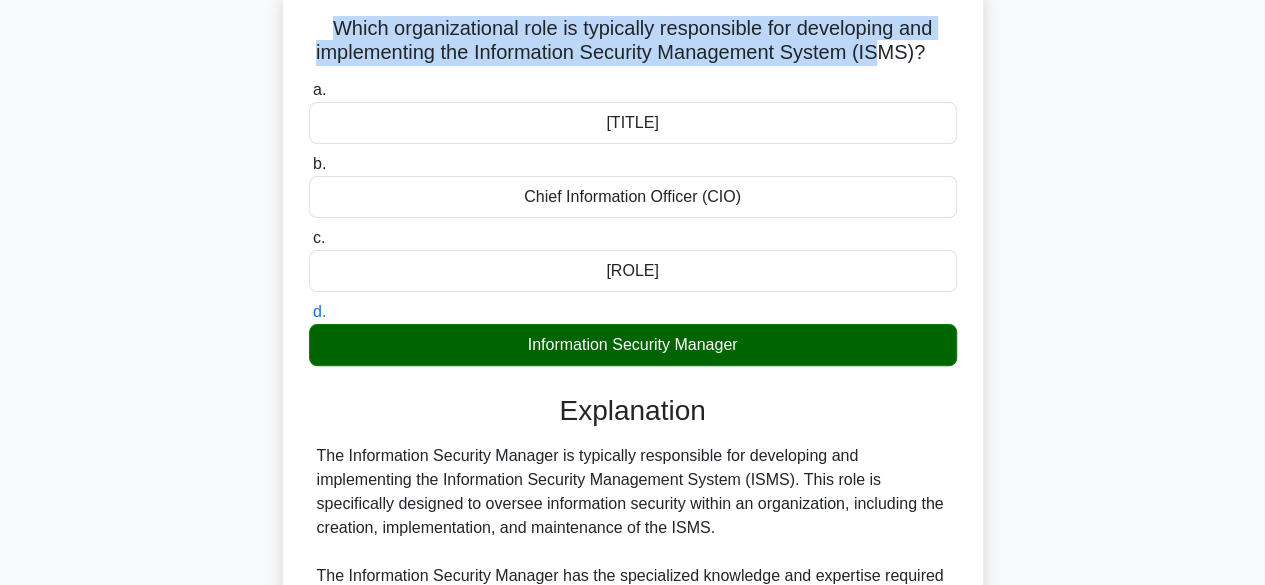 scroll, scrollTop: 300, scrollLeft: 0, axis: vertical 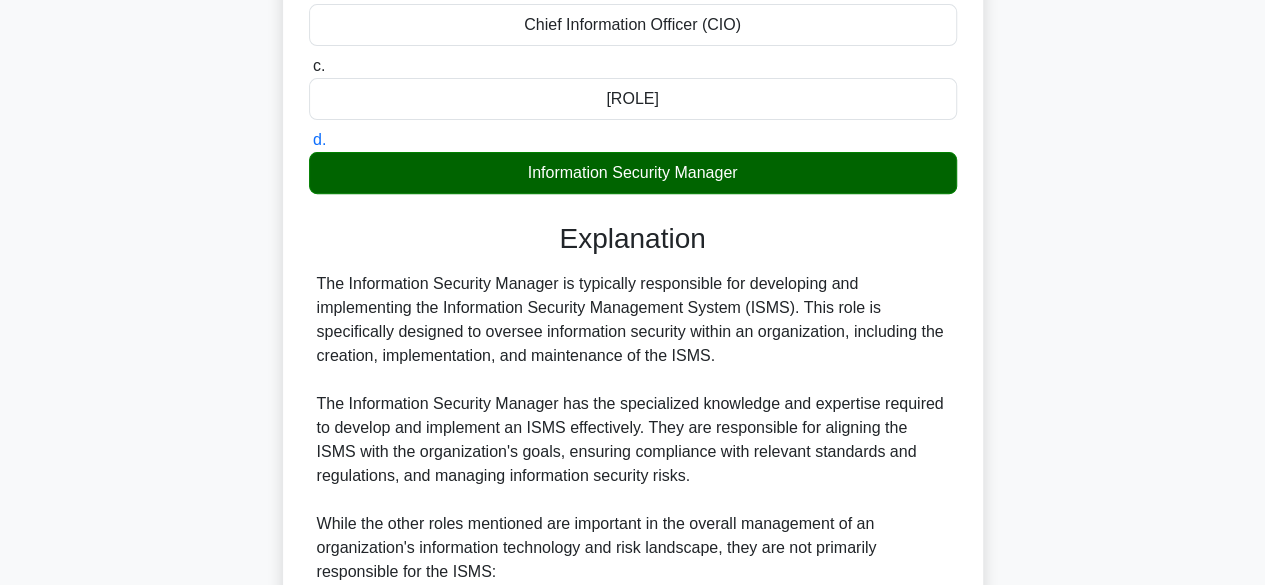 drag, startPoint x: 276, startPoint y: 305, endPoint x: 821, endPoint y: 382, distance: 550.4126 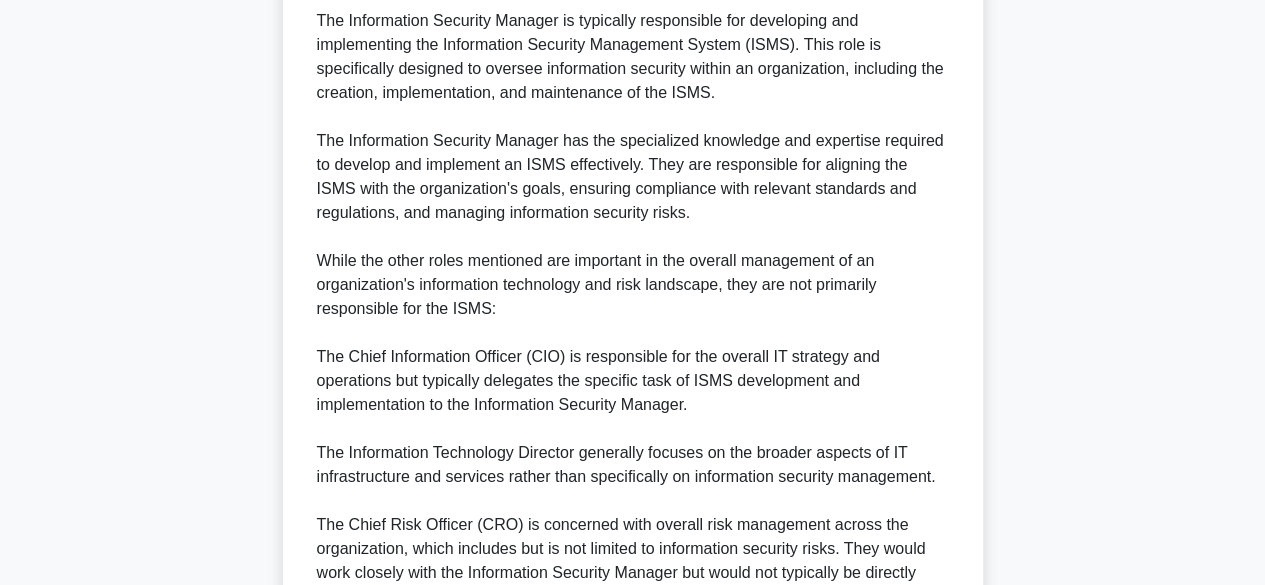 scroll, scrollTop: 600, scrollLeft: 0, axis: vertical 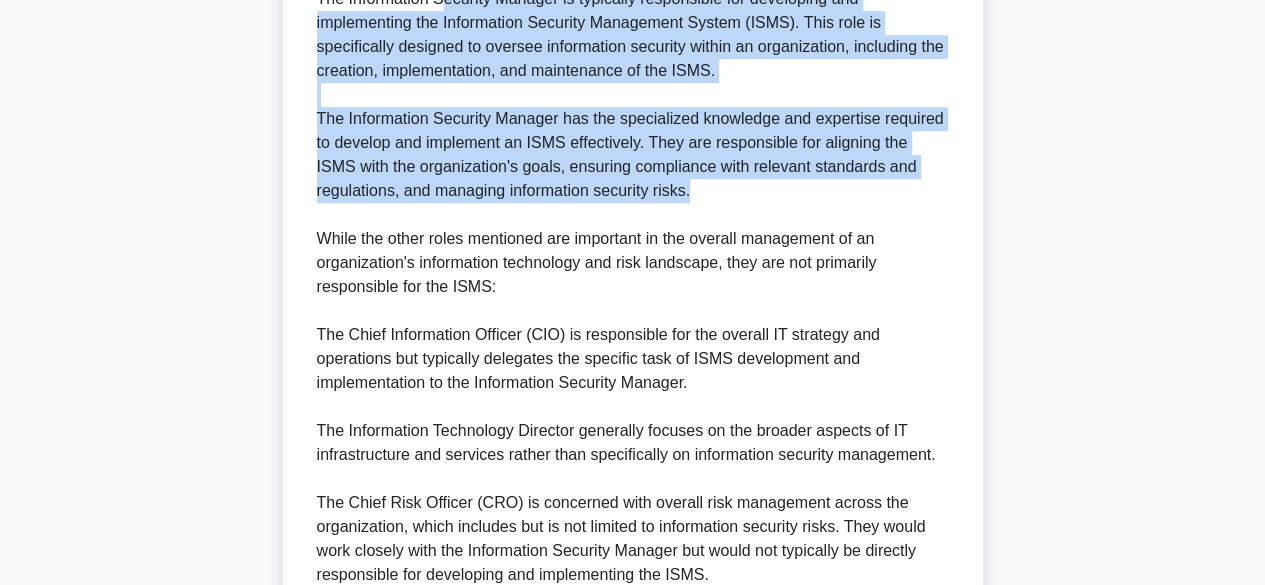 drag, startPoint x: 311, startPoint y: 1, endPoint x: 780, endPoint y: 209, distance: 513.05457 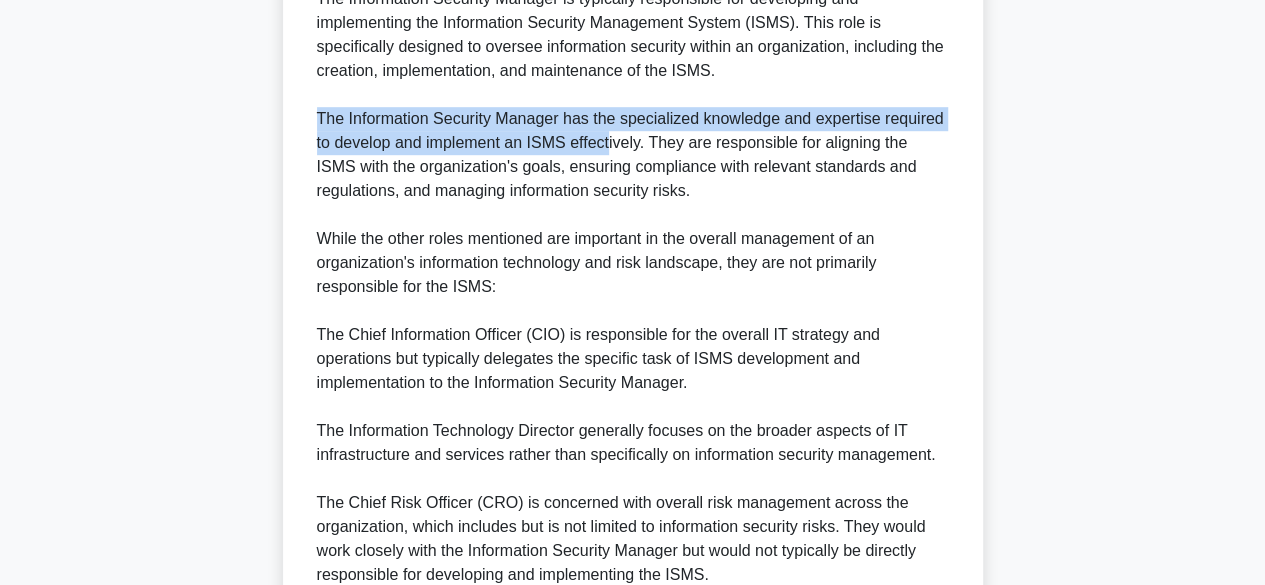 drag, startPoint x: 313, startPoint y: 135, endPoint x: 612, endPoint y: 174, distance: 301.53275 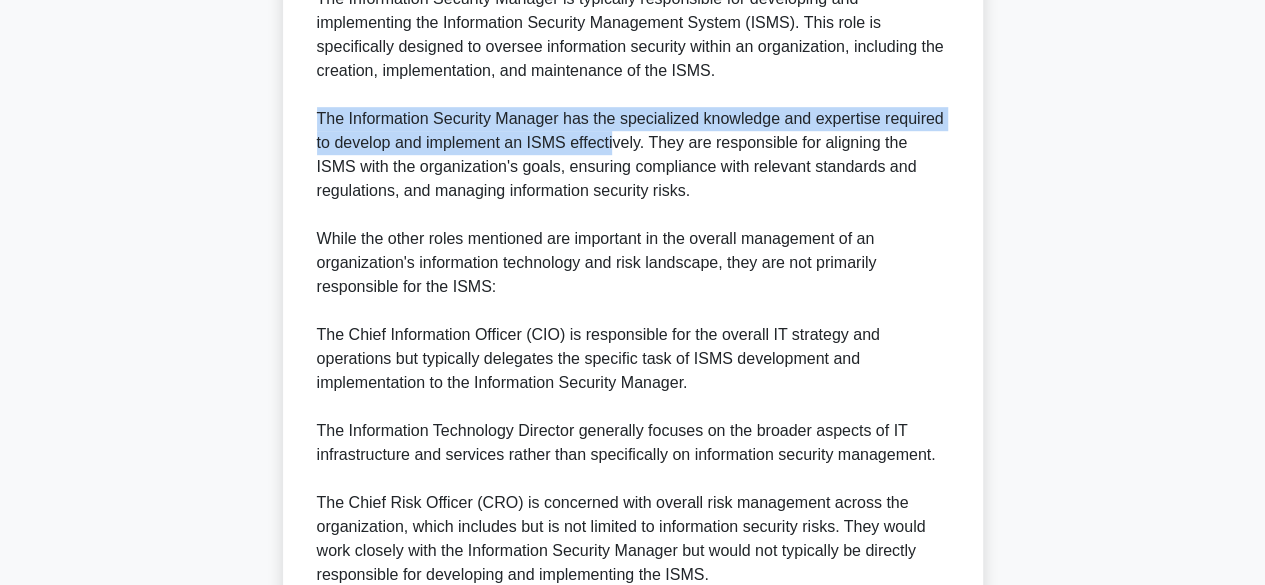 click on "The Information Security Manager is typically responsible for developing and implementing the Information Security Management System (ISMS). This role is specifically designed to oversee information security within an organization, including the creation, implementation, and maintenance of the ISMS. The Information Security Manager has the specialized knowledge and expertise required to develop and implement an ISMS effectively. They are responsible for aligning the ISMS with the organization's goals, ensuring compliance with relevant standards and regulations, and managing information security risks. While the other roles mentioned are important in the overall management of an organization's information technology and risk landscape, they are not primarily responsible for the ISMS: The Information Technology Director generally focuses on the broader aspects of IT infrastructure and services rather than specifically on information security management." at bounding box center (633, 287) 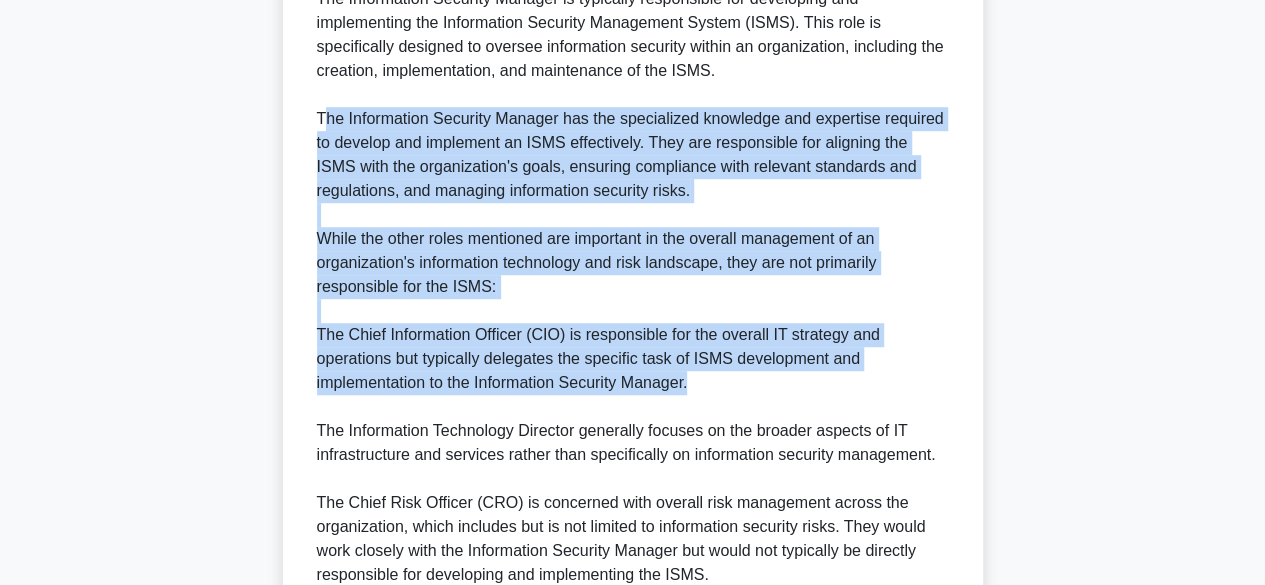 drag, startPoint x: 320, startPoint y: 147, endPoint x: 768, endPoint y: 409, distance: 518.9875 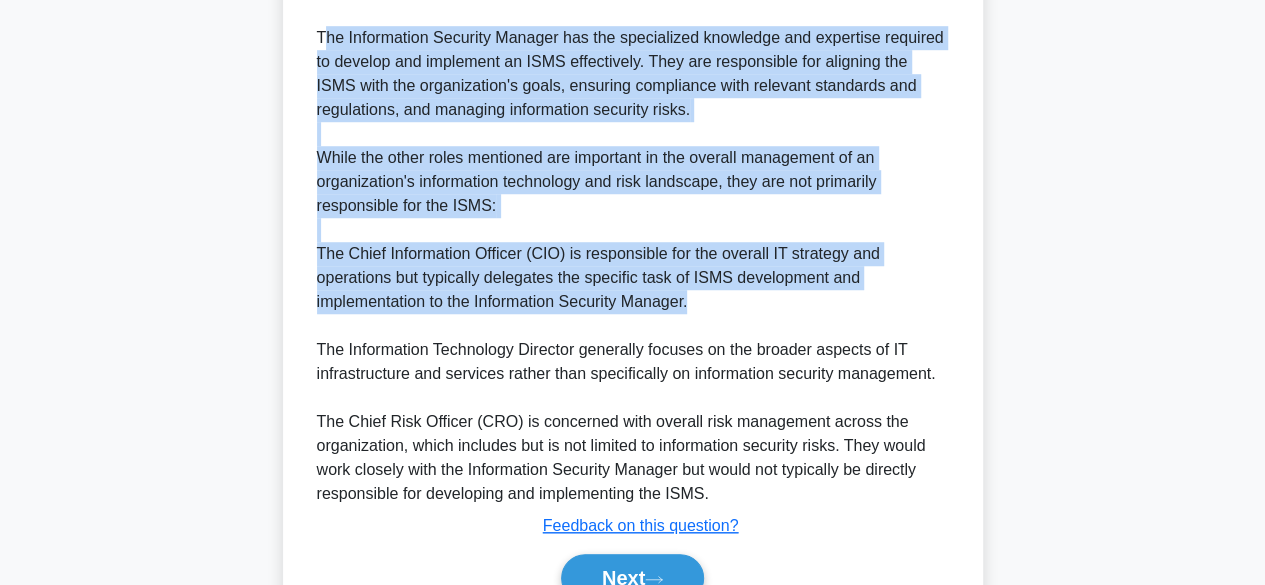 scroll, scrollTop: 785, scrollLeft: 0, axis: vertical 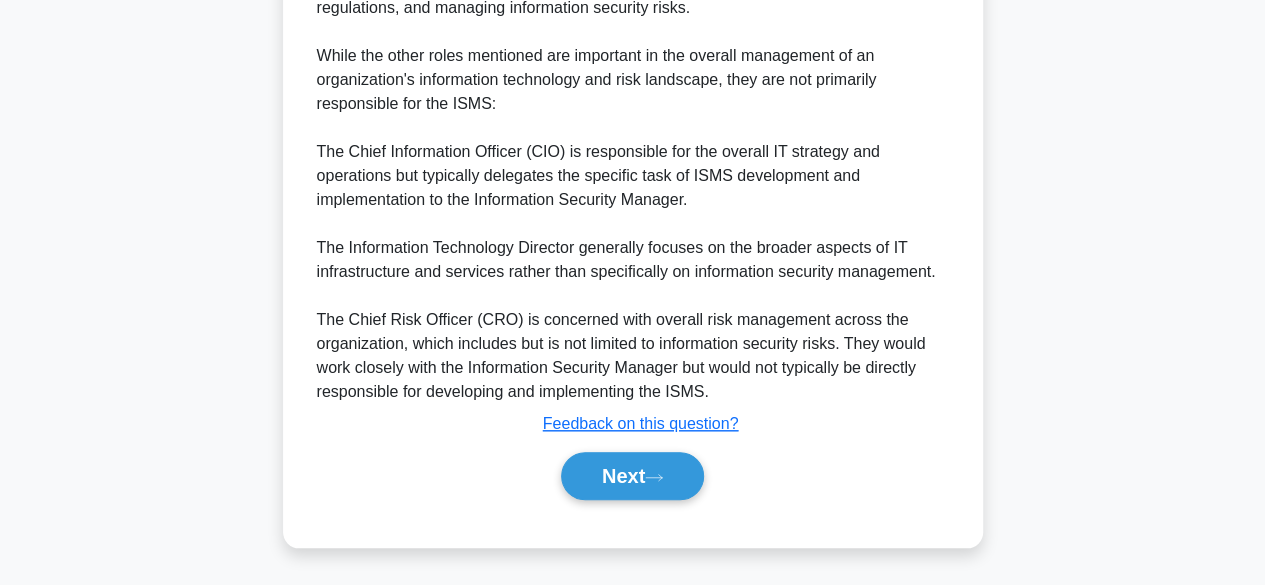 click on "a.
[TITLE]
b.
[TITLE] (CIO)
c. d." at bounding box center (633, -21) 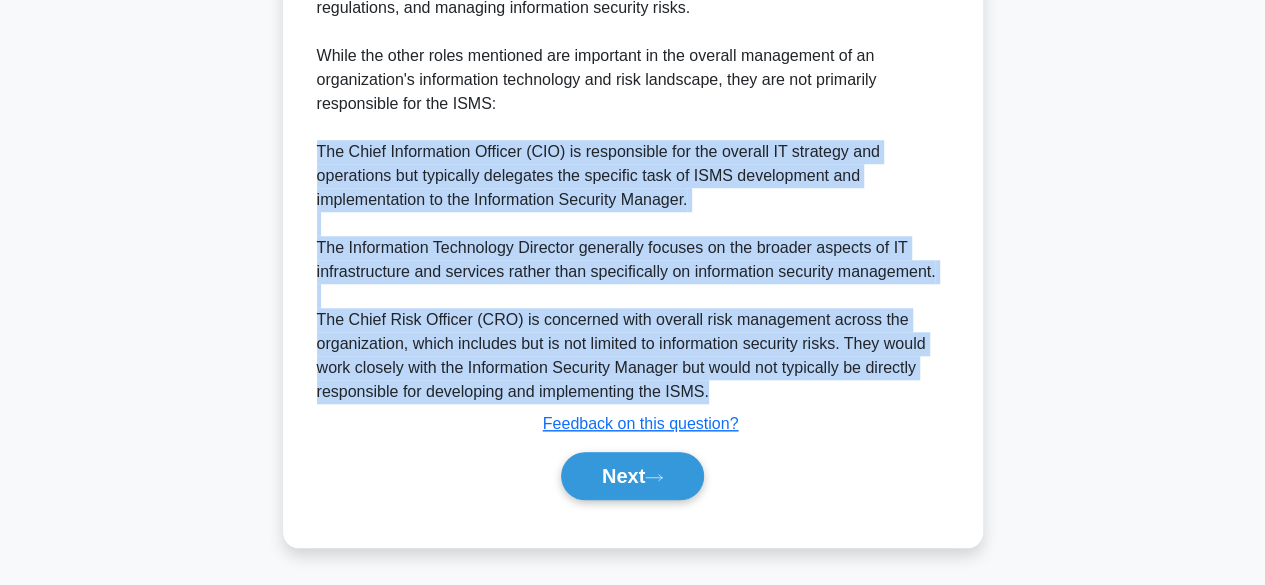 drag, startPoint x: 310, startPoint y: 160, endPoint x: 928, endPoint y: 395, distance: 661.1724 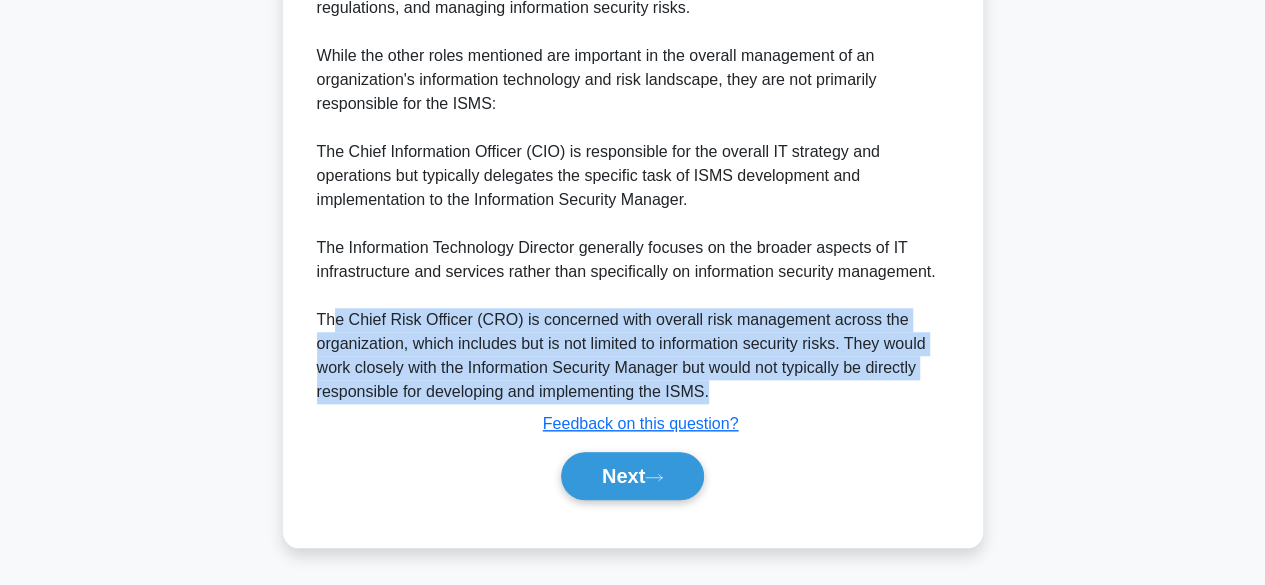 drag, startPoint x: 332, startPoint y: 320, endPoint x: 818, endPoint y: 394, distance: 491.60147 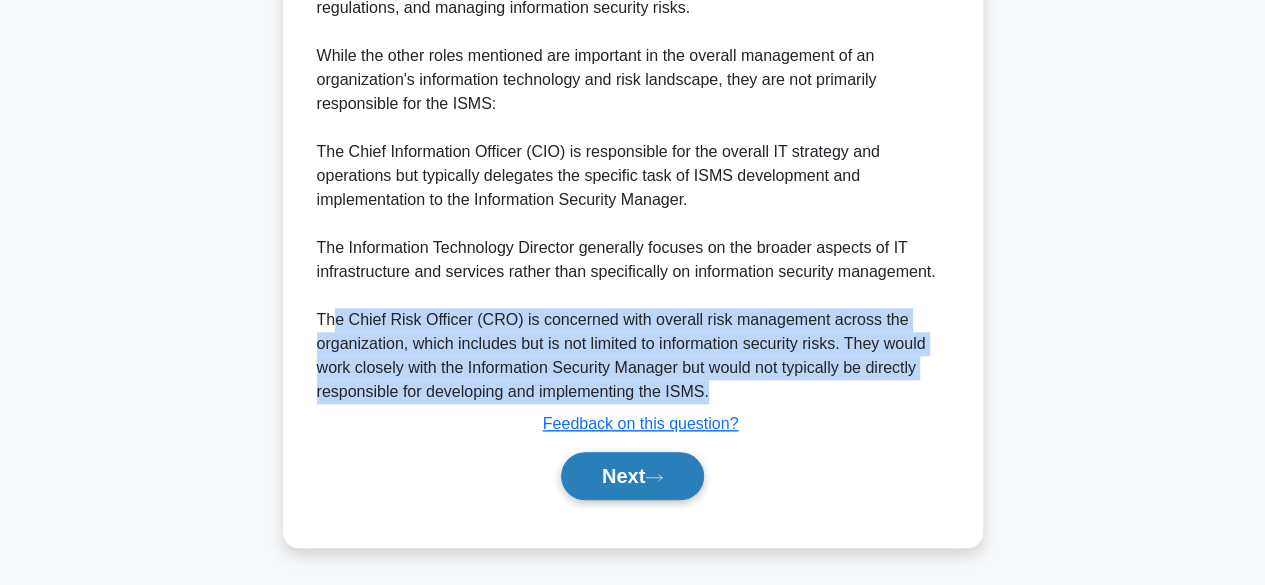 click on "Next" at bounding box center (632, 476) 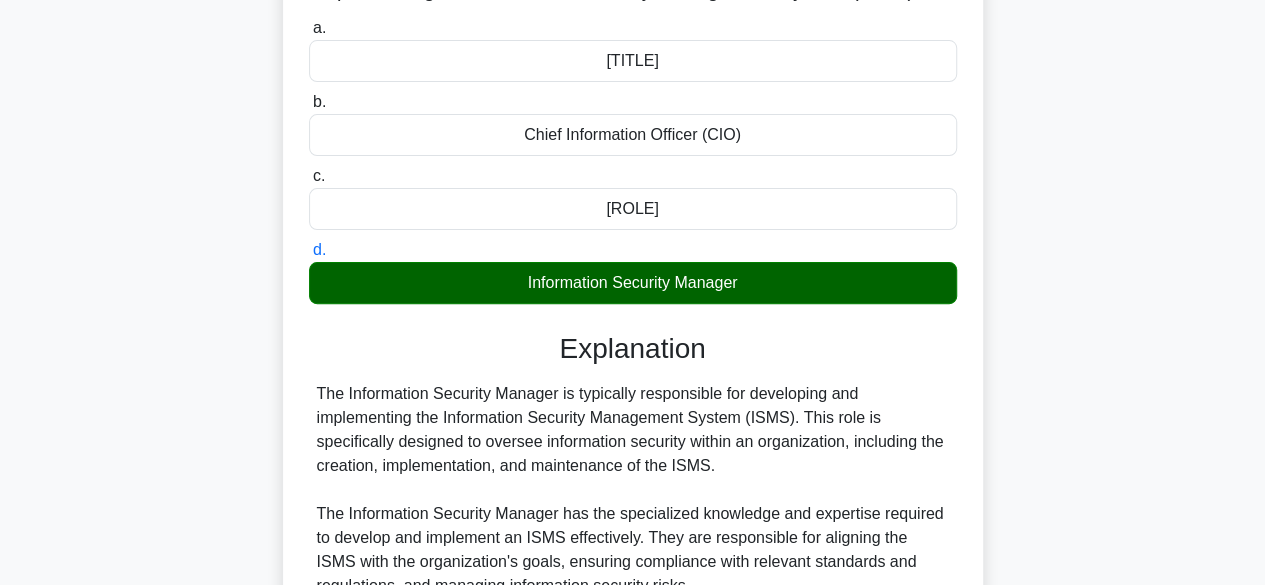scroll, scrollTop: 0, scrollLeft: 0, axis: both 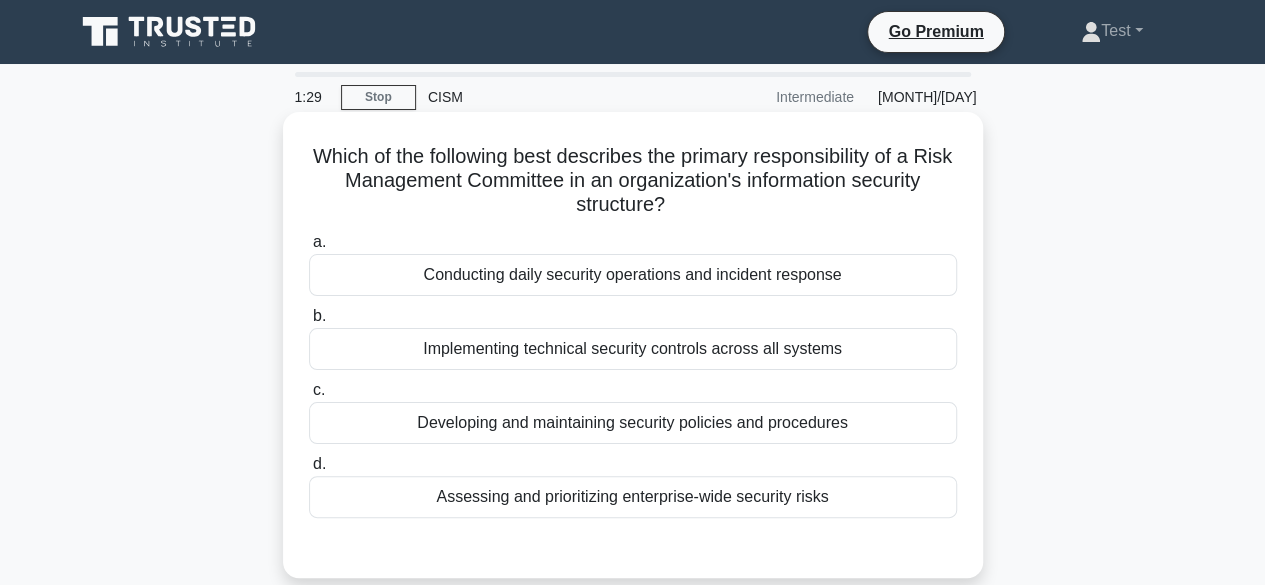 drag, startPoint x: 314, startPoint y: 167, endPoint x: 931, endPoint y: 206, distance: 618.2313 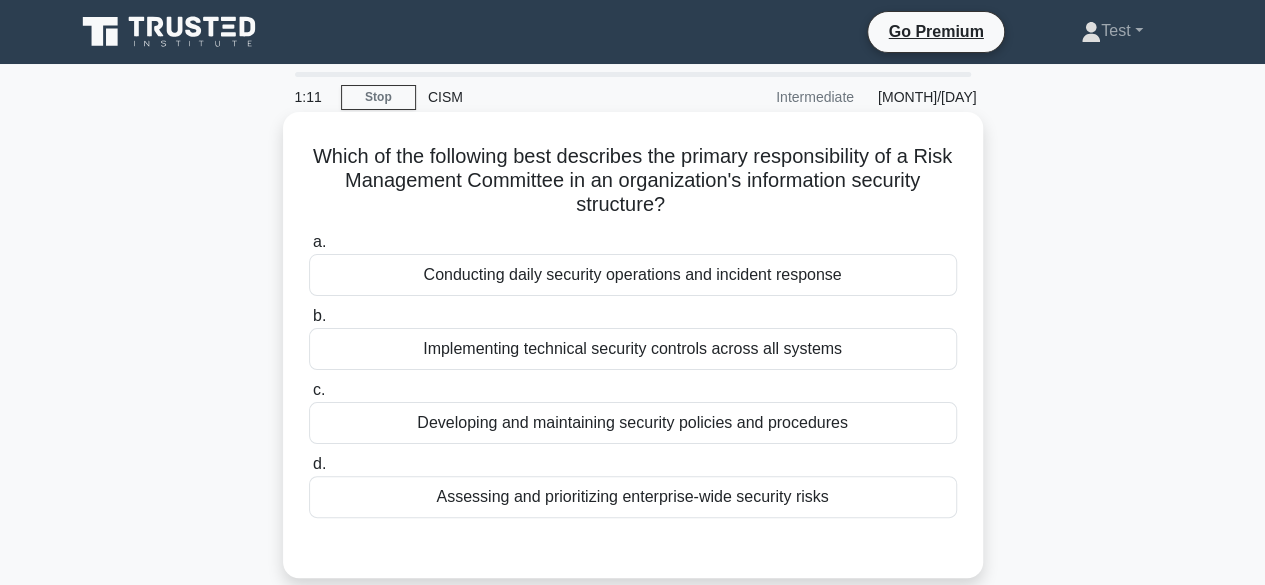 click on "Assessing and prioritizing enterprise-wide security risks" at bounding box center [633, 497] 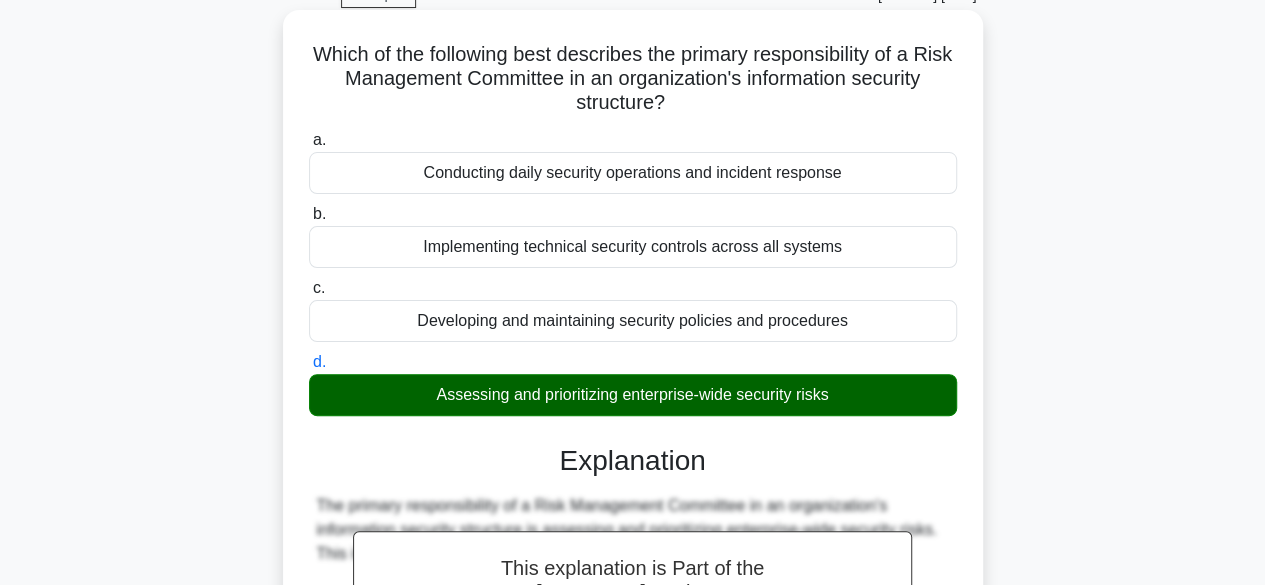 scroll, scrollTop: 0, scrollLeft: 0, axis: both 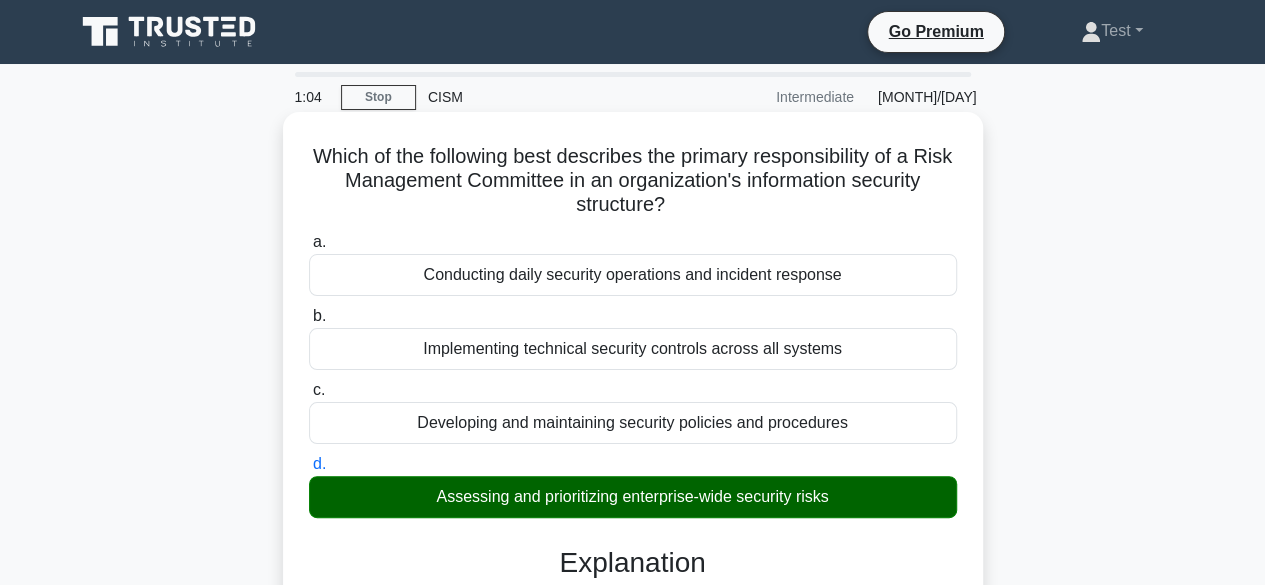 drag, startPoint x: 318, startPoint y: 161, endPoint x: 712, endPoint y: 209, distance: 396.9131 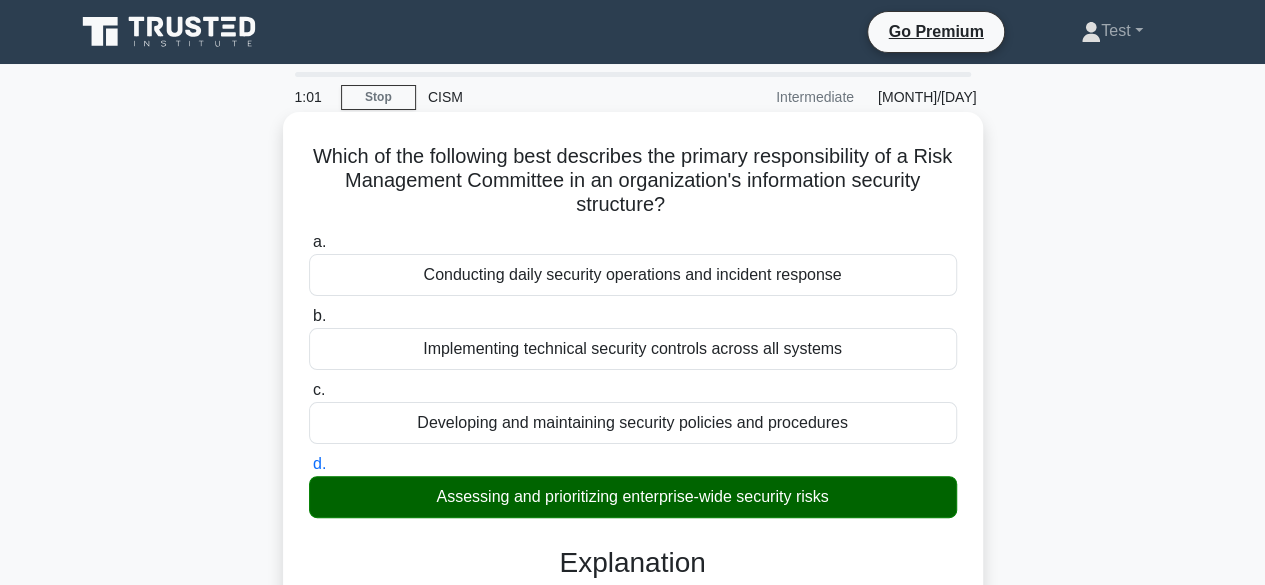 drag, startPoint x: 426, startPoint y: 495, endPoint x: 865, endPoint y: 510, distance: 439.2562 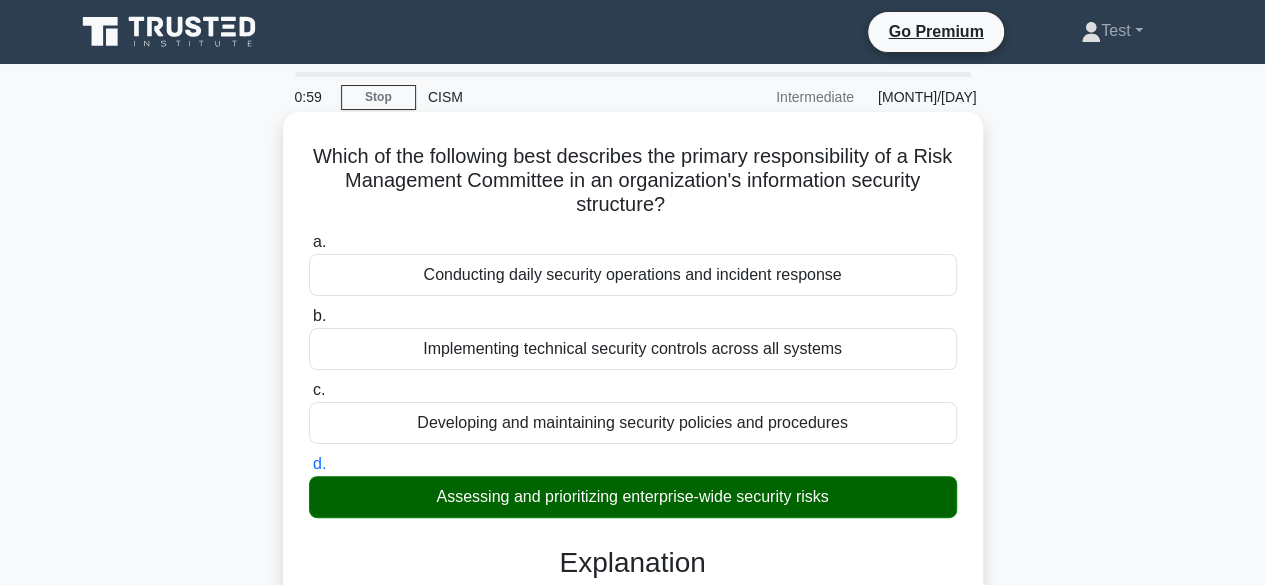 drag, startPoint x: 412, startPoint y: 281, endPoint x: 848, endPoint y: 286, distance: 436.02866 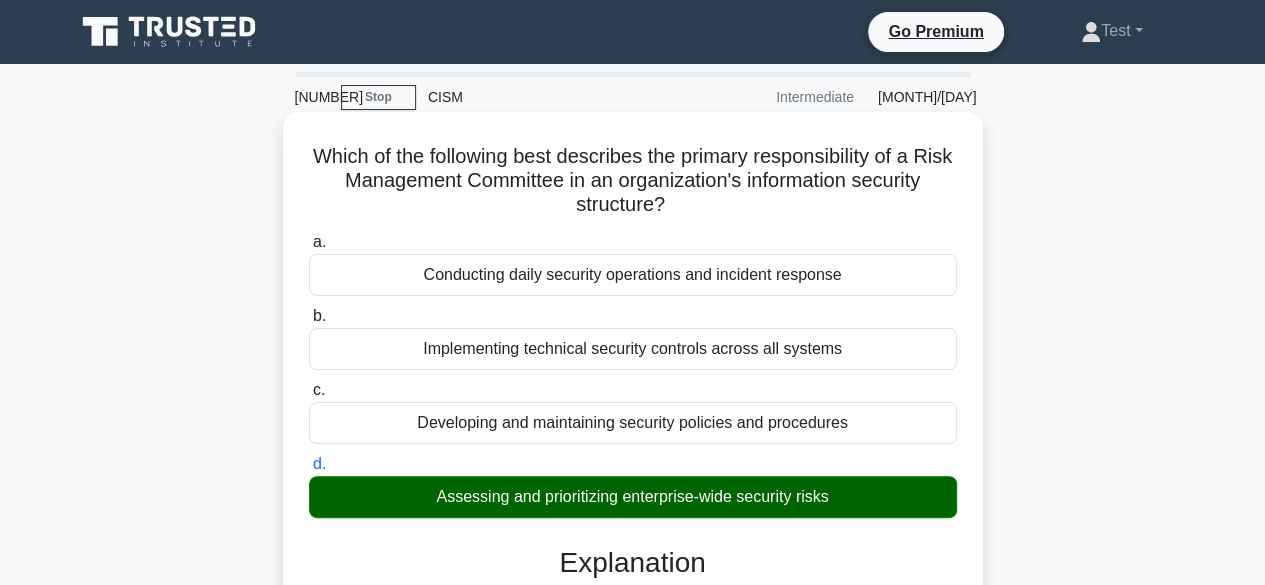 drag, startPoint x: 414, startPoint y: 351, endPoint x: 864, endPoint y: 354, distance: 450.01 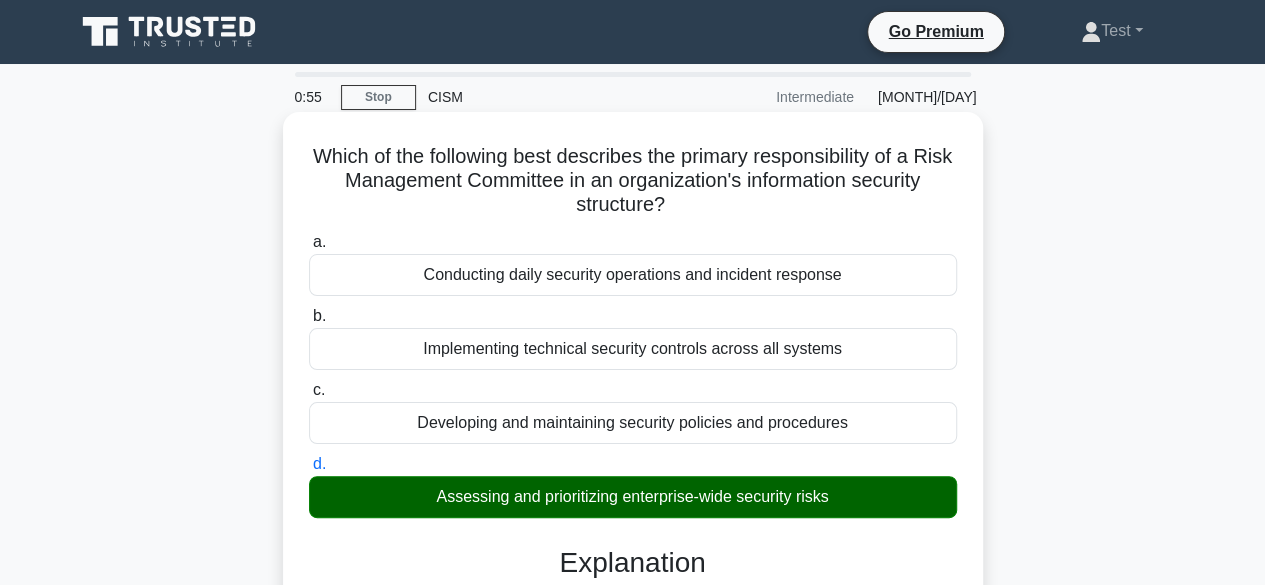 drag, startPoint x: 373, startPoint y: 427, endPoint x: 946, endPoint y: 422, distance: 573.0218 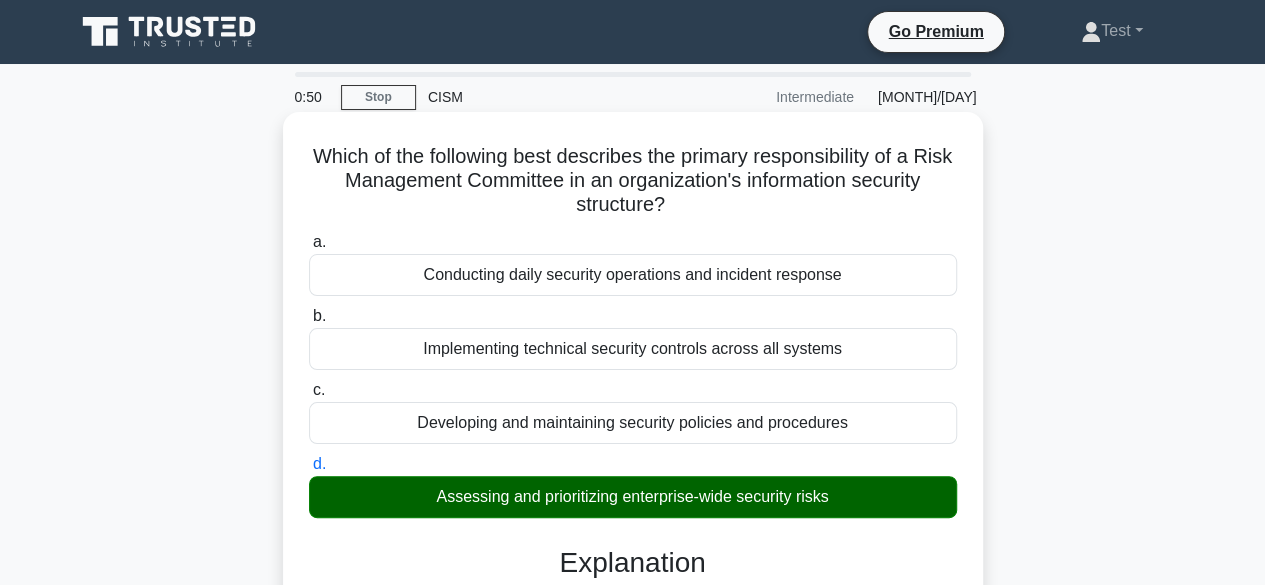 drag, startPoint x: 399, startPoint y: 345, endPoint x: 912, endPoint y: 353, distance: 513.0624 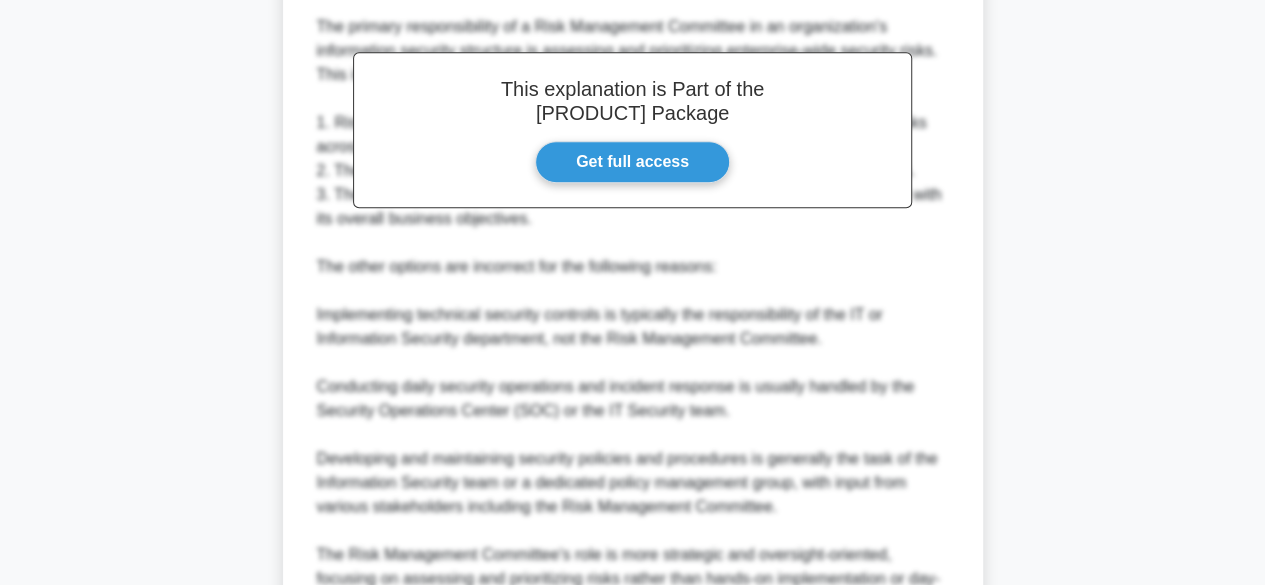 scroll, scrollTop: 789, scrollLeft: 0, axis: vertical 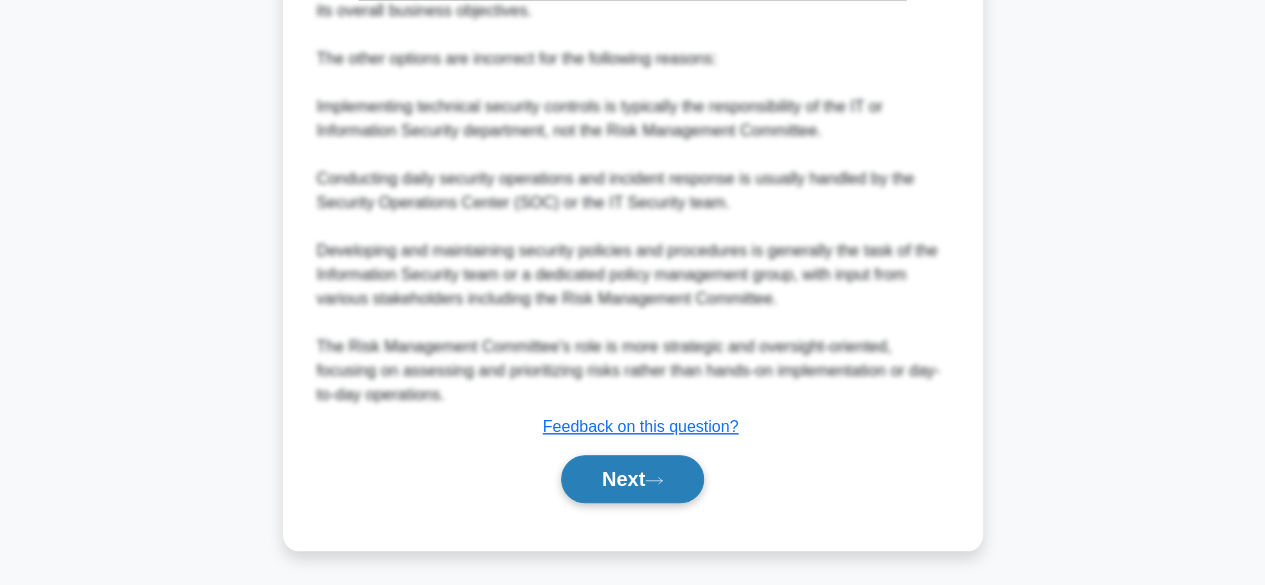 click on "Next" at bounding box center (632, 479) 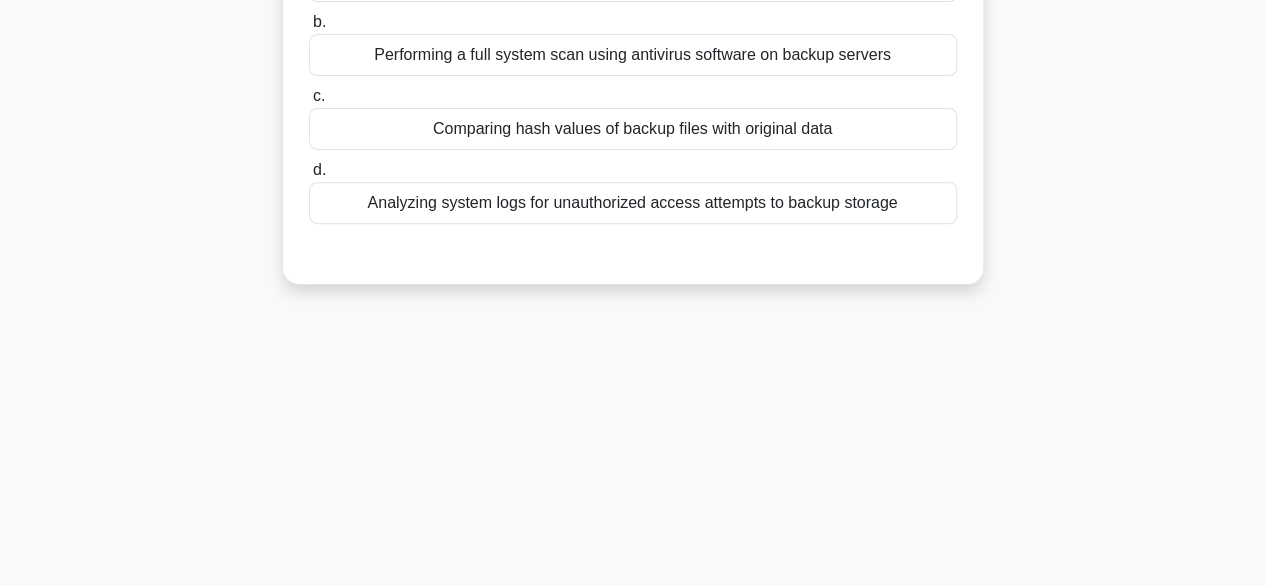 scroll, scrollTop: 0, scrollLeft: 0, axis: both 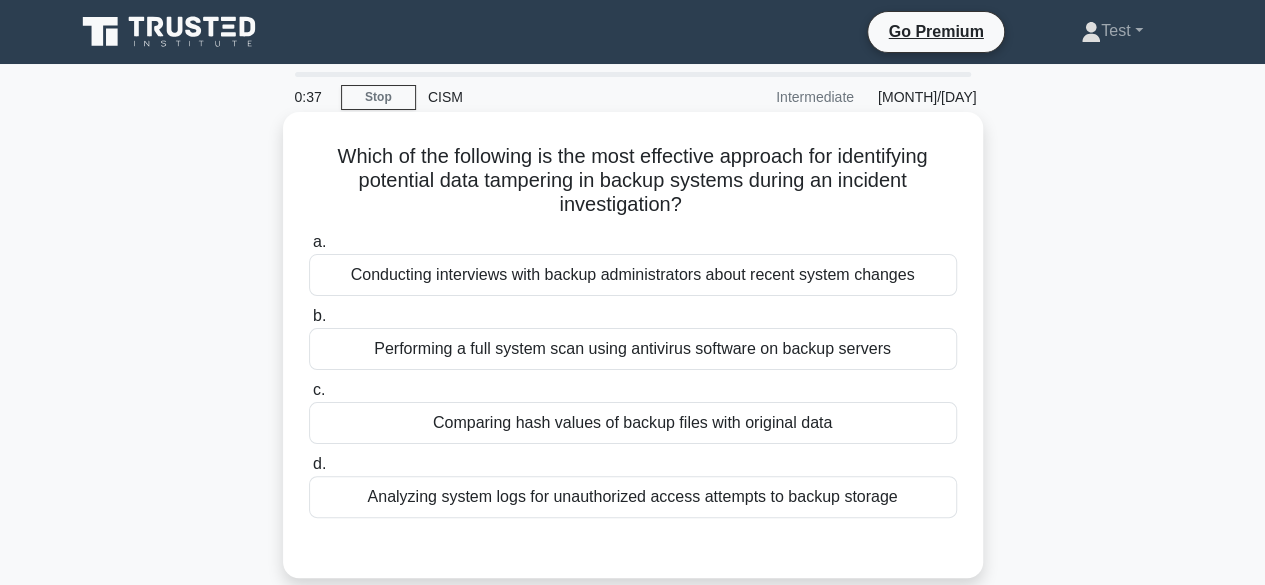 drag, startPoint x: 372, startPoint y: 155, endPoint x: 893, endPoint y: 214, distance: 524.3301 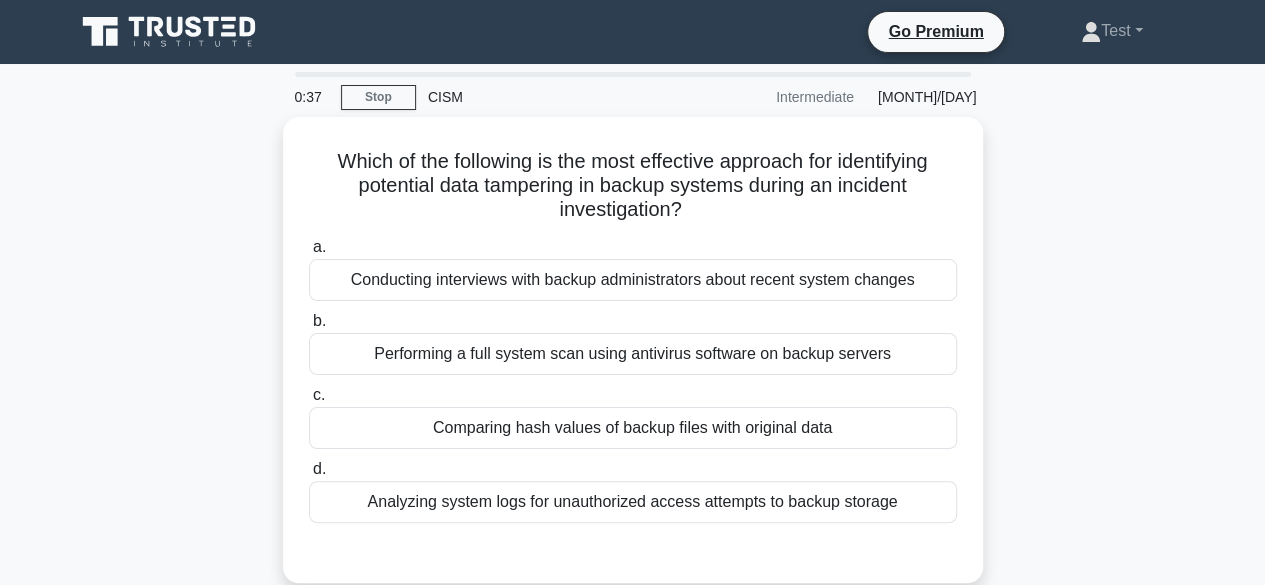 click on "Which of the following is the most effective approach for identifying potential data tampering in backup systems during an incident investigation?
.spinner_0XTQ{transform-origin:center;animation:spinner_y6GP .75s linear infinite}@keyframes spinner_y6GP{100%{transform:rotate(360deg)}}
a.
Conducting interviews with backup administrators about recent system changes
b. c." at bounding box center [633, 362] 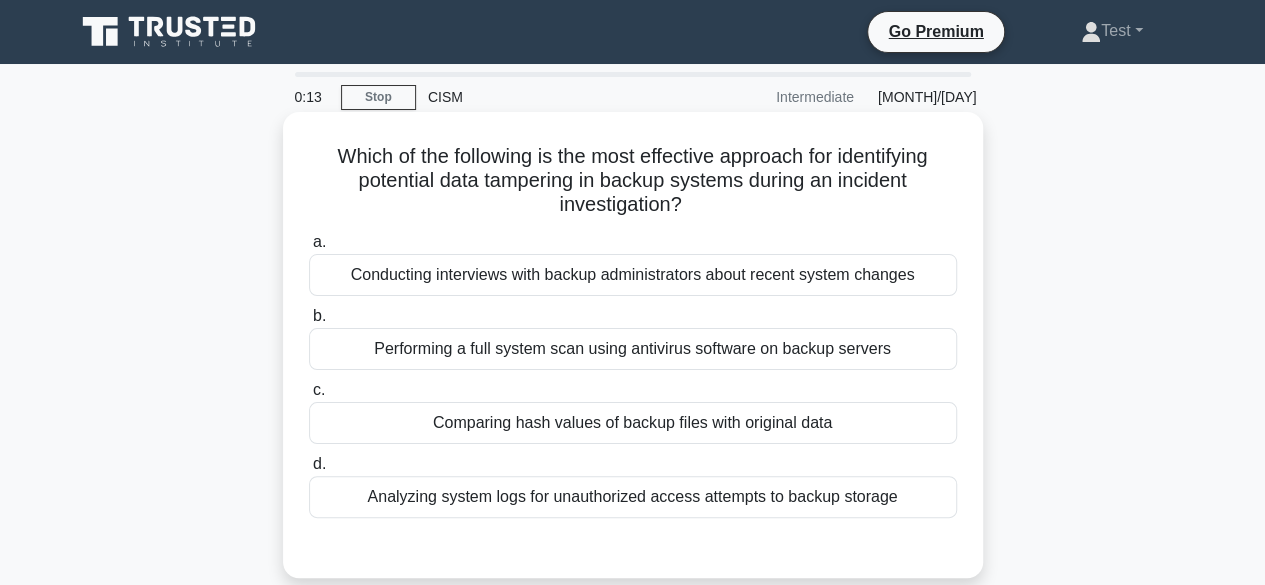 click on "Comparing hash values of backup files with original data" at bounding box center [633, 423] 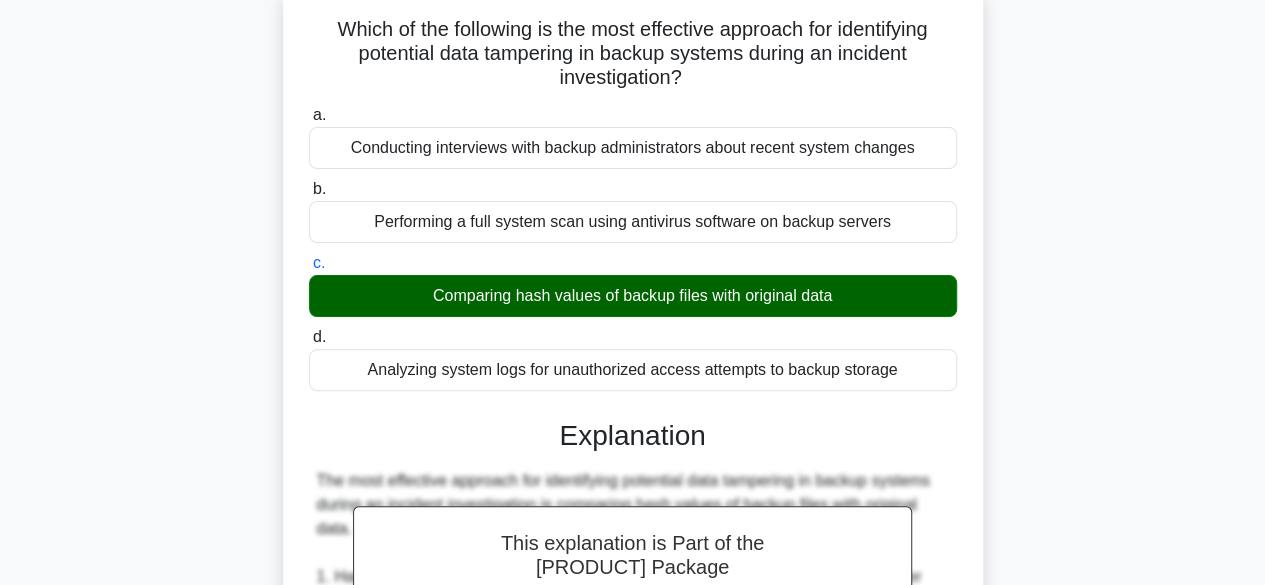 scroll, scrollTop: 0, scrollLeft: 0, axis: both 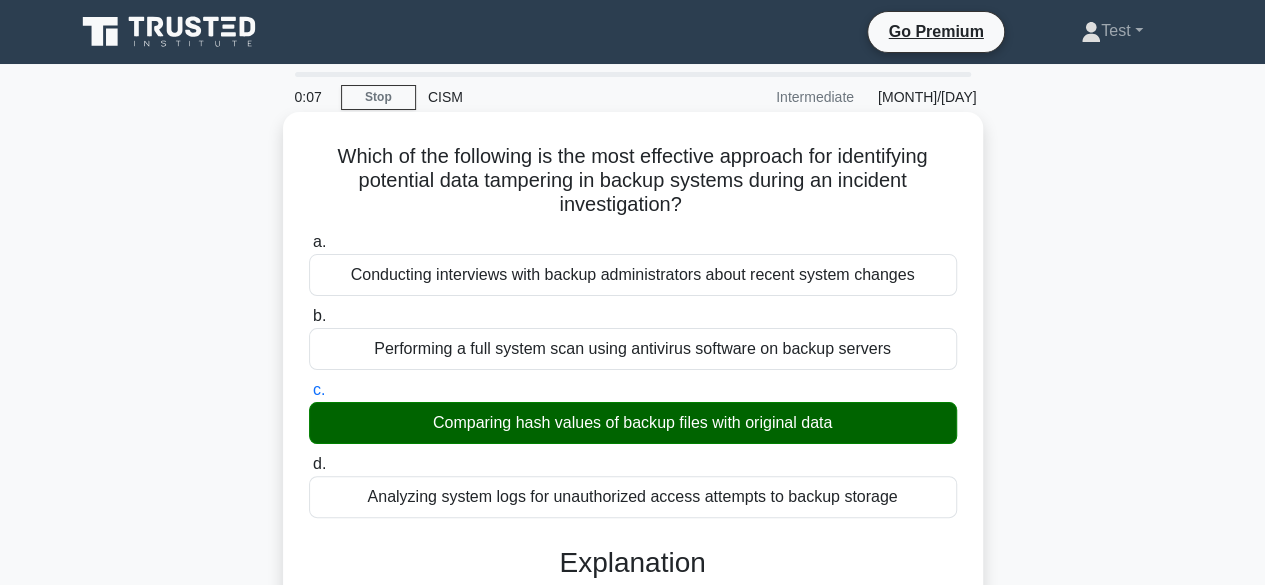 drag, startPoint x: 363, startPoint y: 264, endPoint x: 916, endPoint y: 324, distance: 556.2454 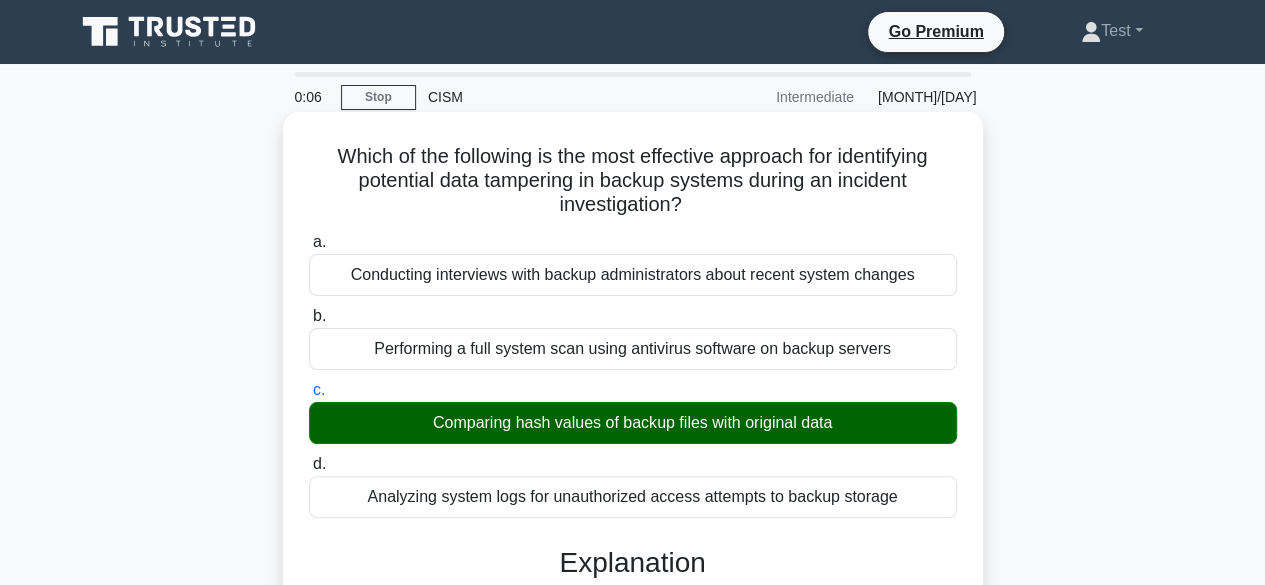drag, startPoint x: 418, startPoint y: 345, endPoint x: 900, endPoint y: 354, distance: 482.084 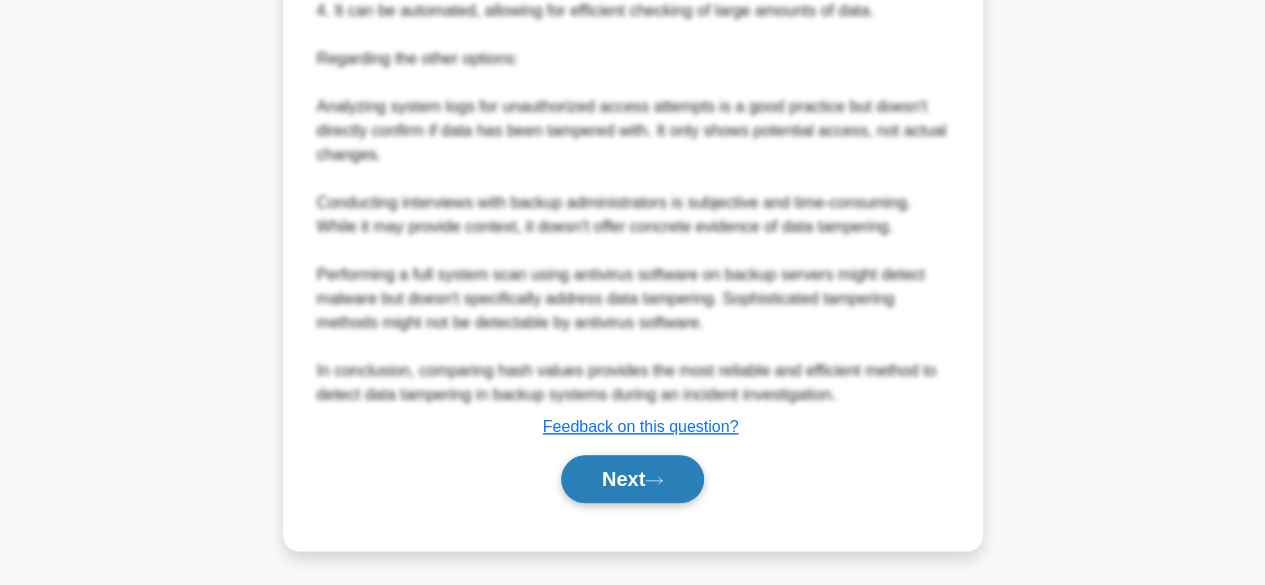 click on "Next" at bounding box center [632, 479] 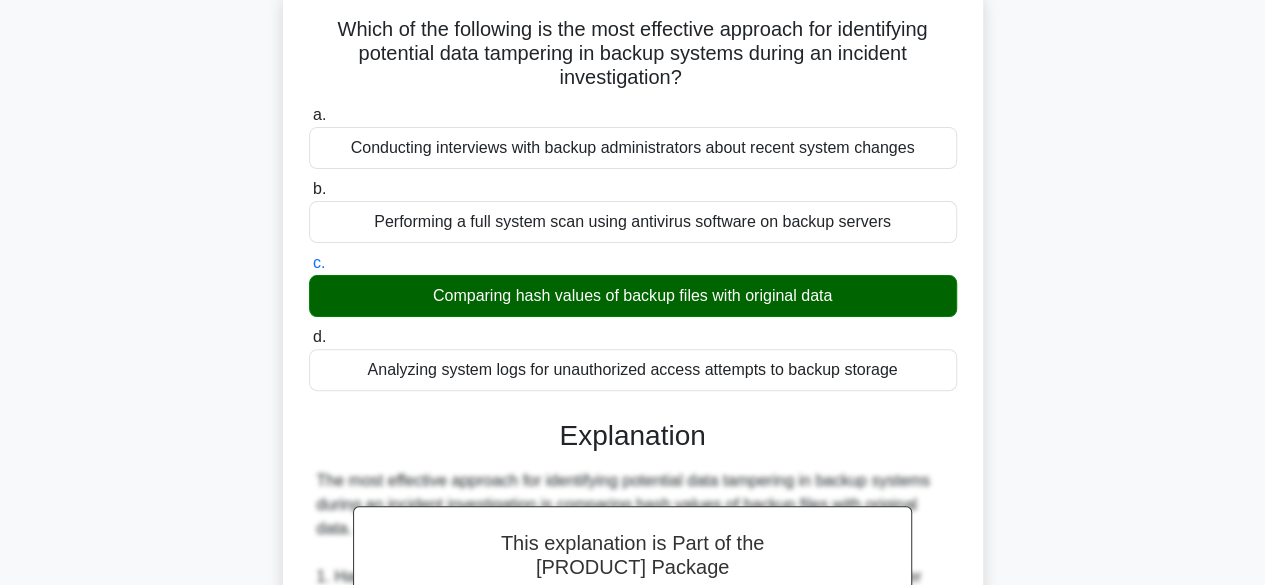 scroll, scrollTop: 0, scrollLeft: 0, axis: both 